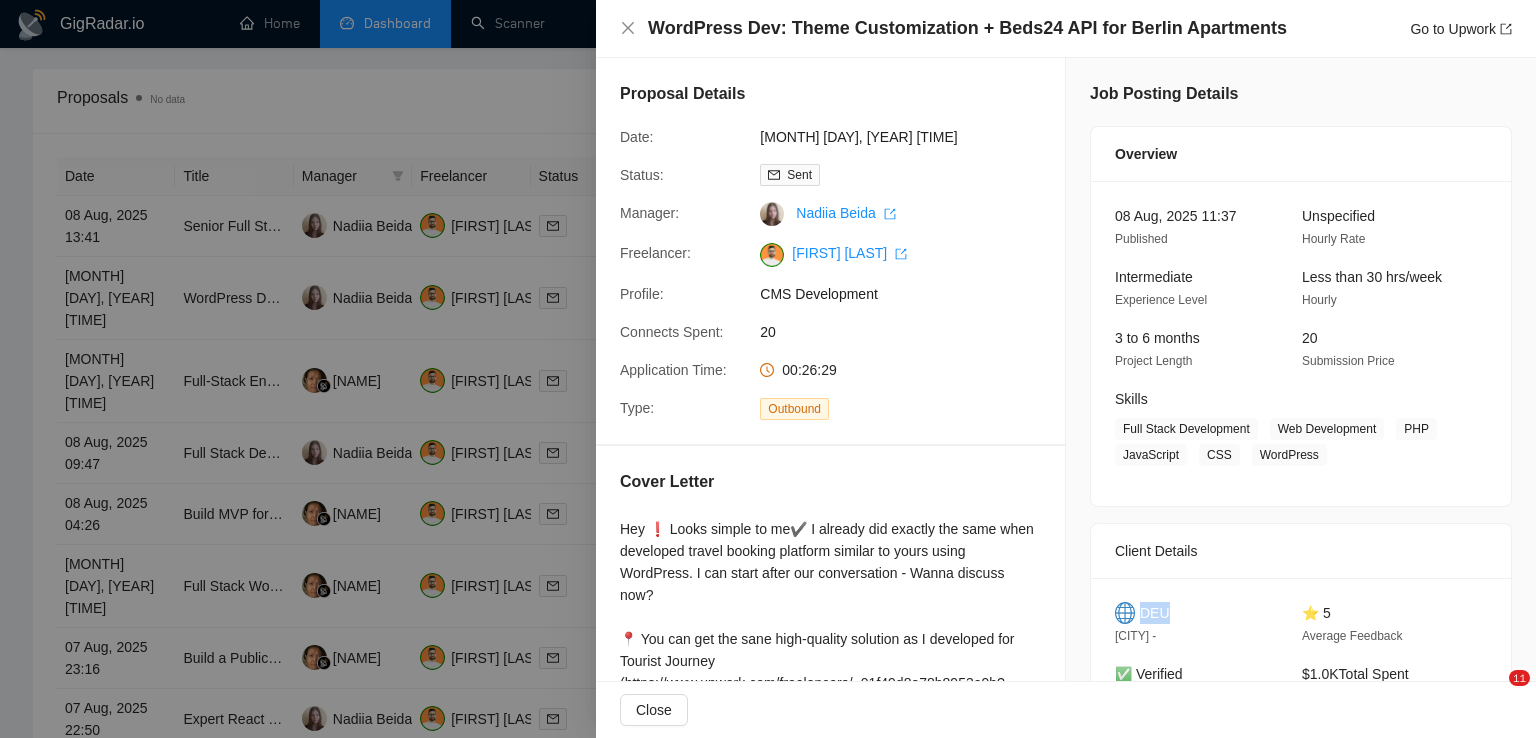 scroll, scrollTop: 726, scrollLeft: 0, axis: vertical 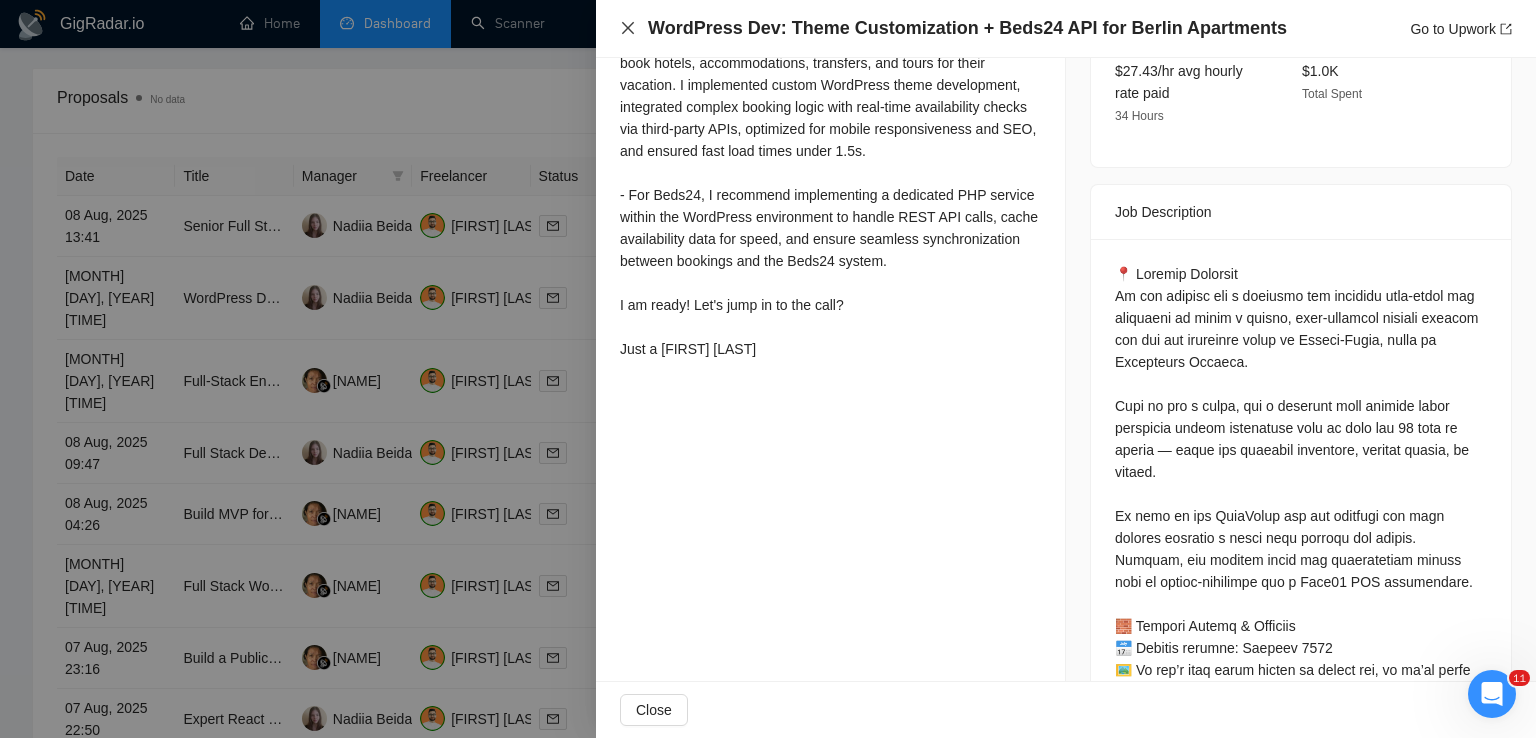 click 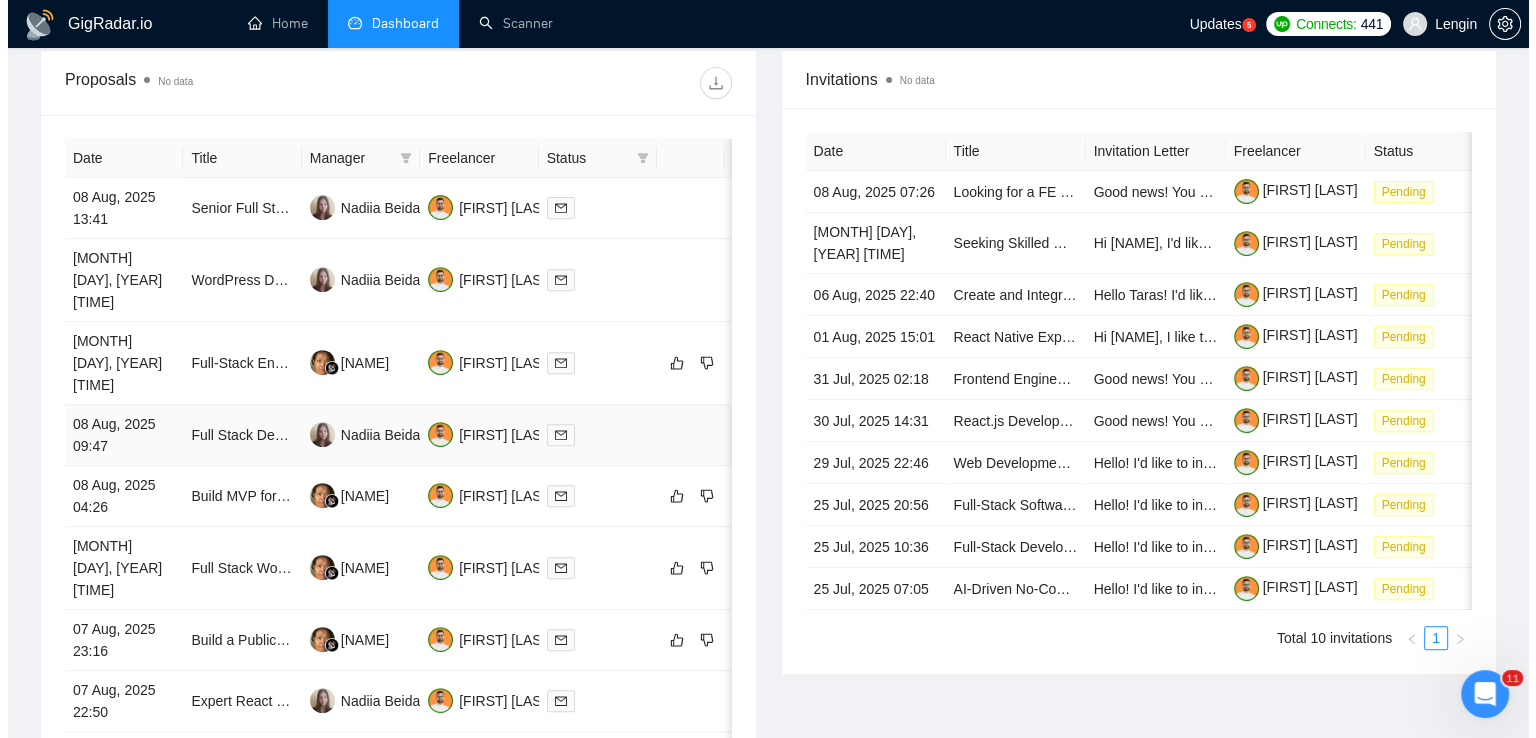 scroll, scrollTop: 684, scrollLeft: 0, axis: vertical 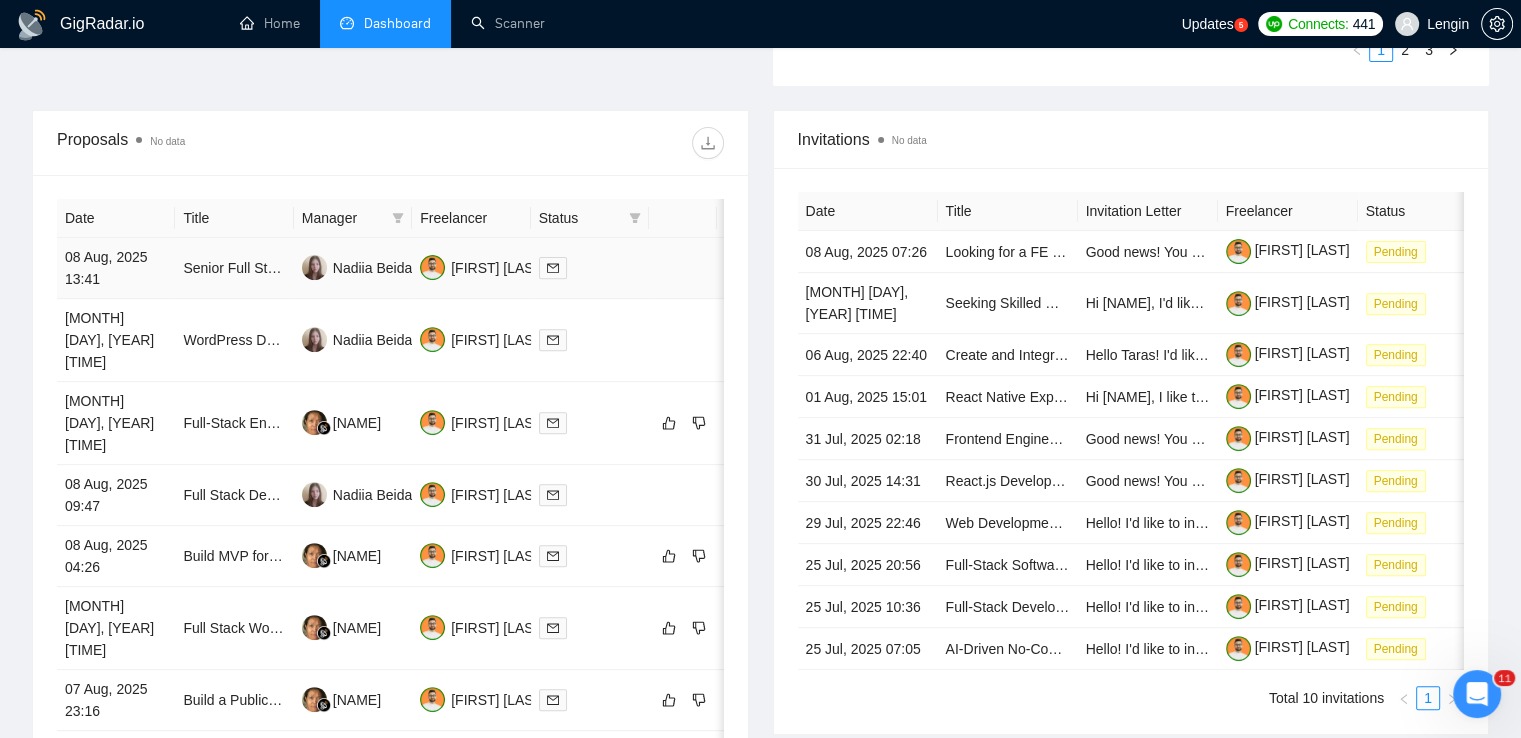 click on "Senior Full Stack Developer Needed (Lovable.dev, Cursor.ai, Supabase)" at bounding box center (234, 268) 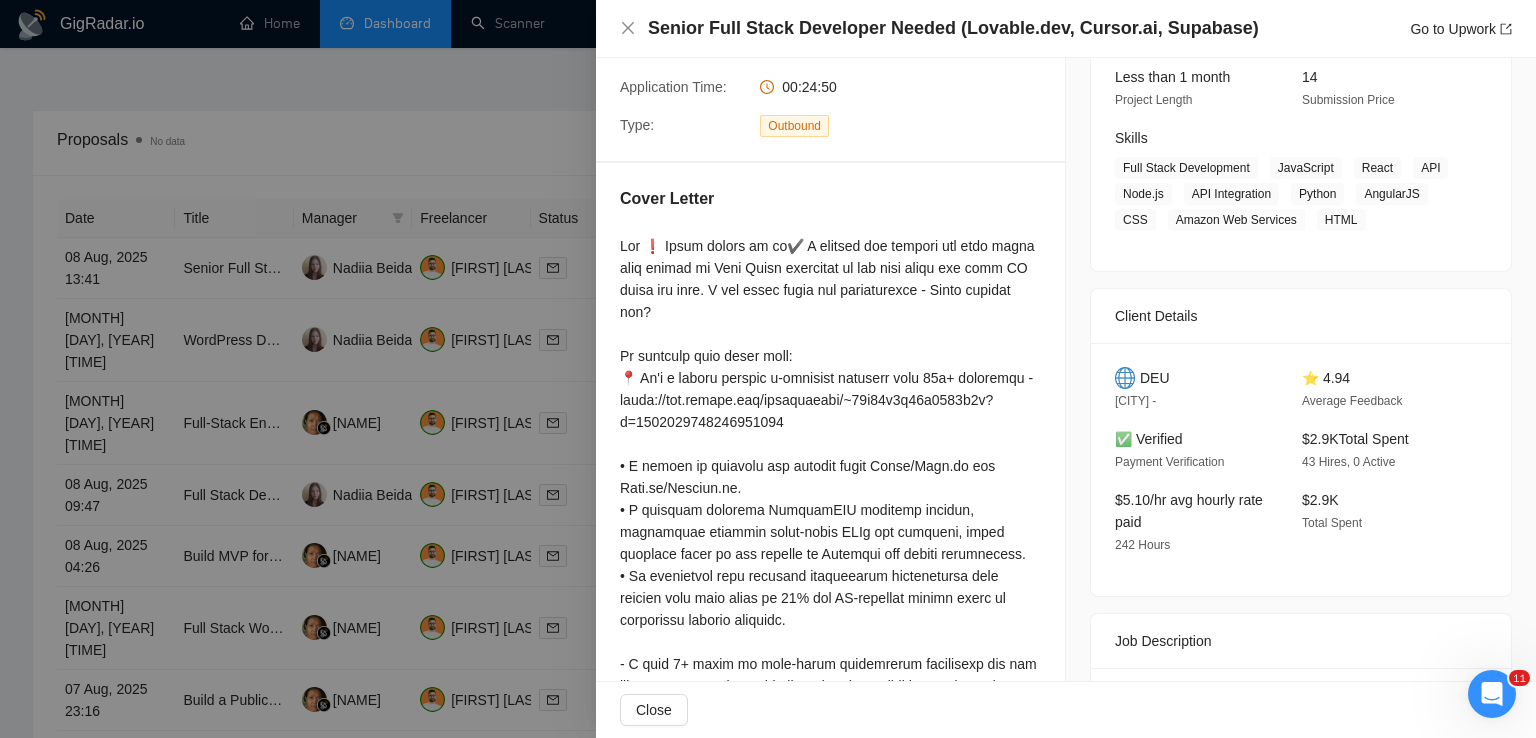 scroll, scrollTop: 388, scrollLeft: 0, axis: vertical 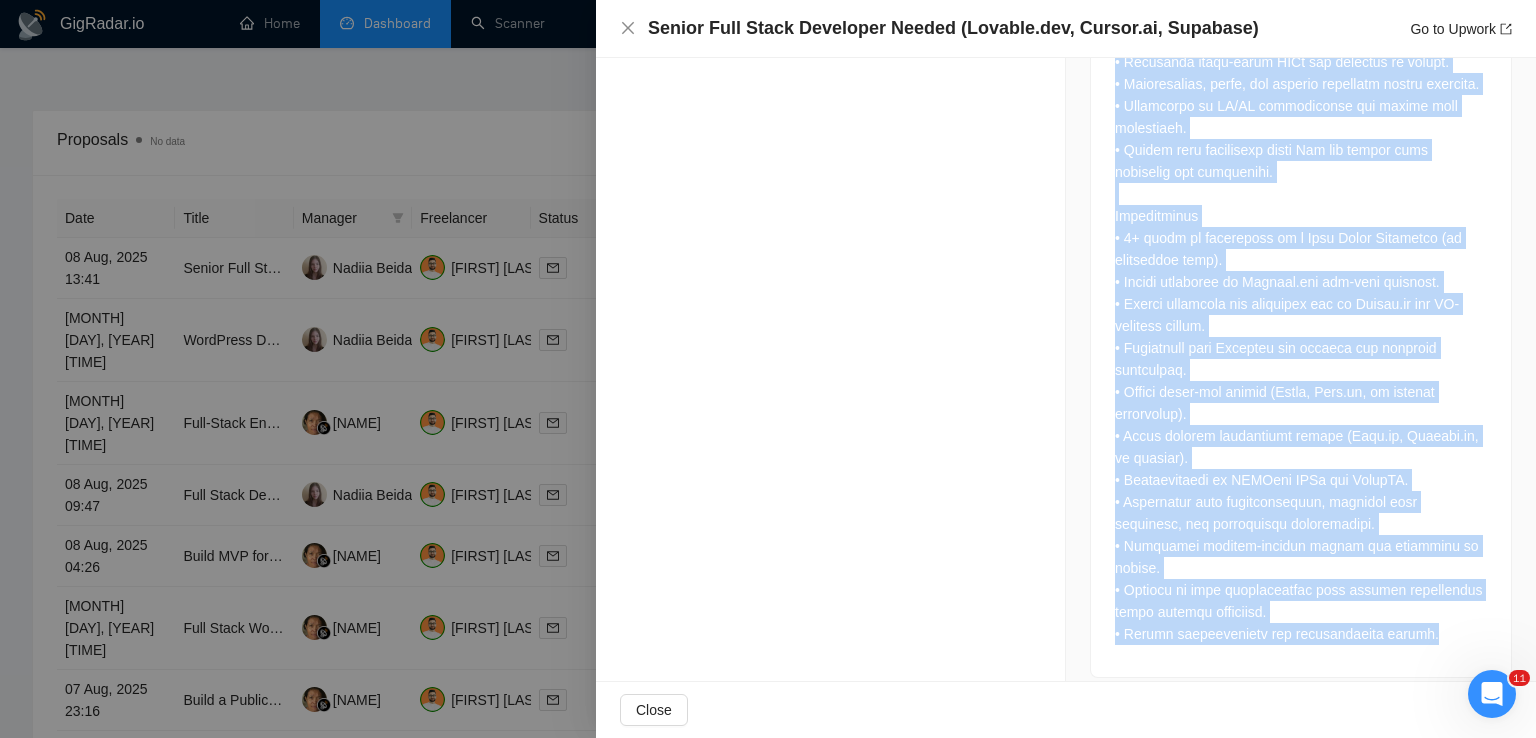 drag, startPoint x: 1104, startPoint y: 156, endPoint x: 1423, endPoint y: 614, distance: 558.1442 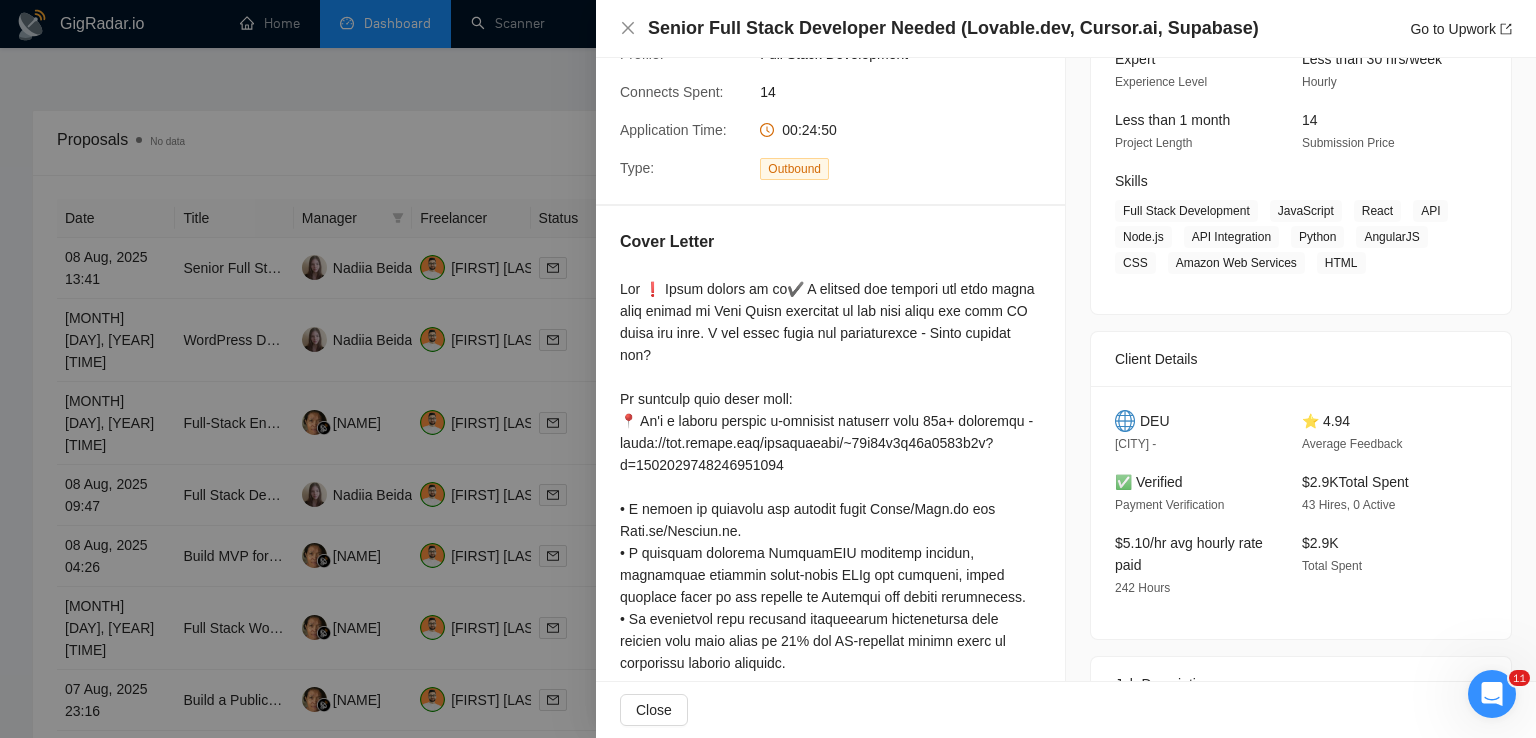 scroll, scrollTop: 234, scrollLeft: 0, axis: vertical 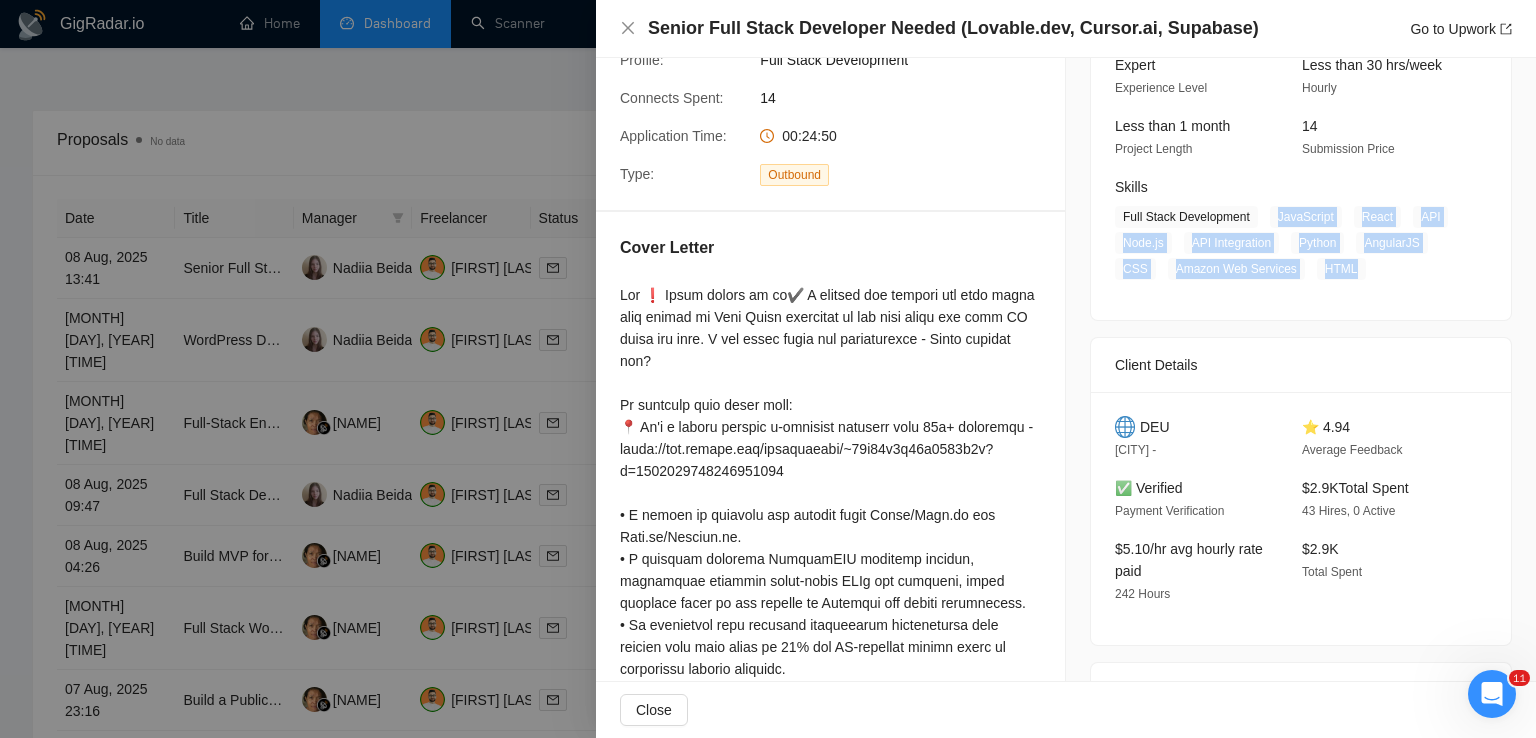 drag, startPoint x: 1264, startPoint y: 194, endPoint x: 1341, endPoint y: 246, distance: 92.91394 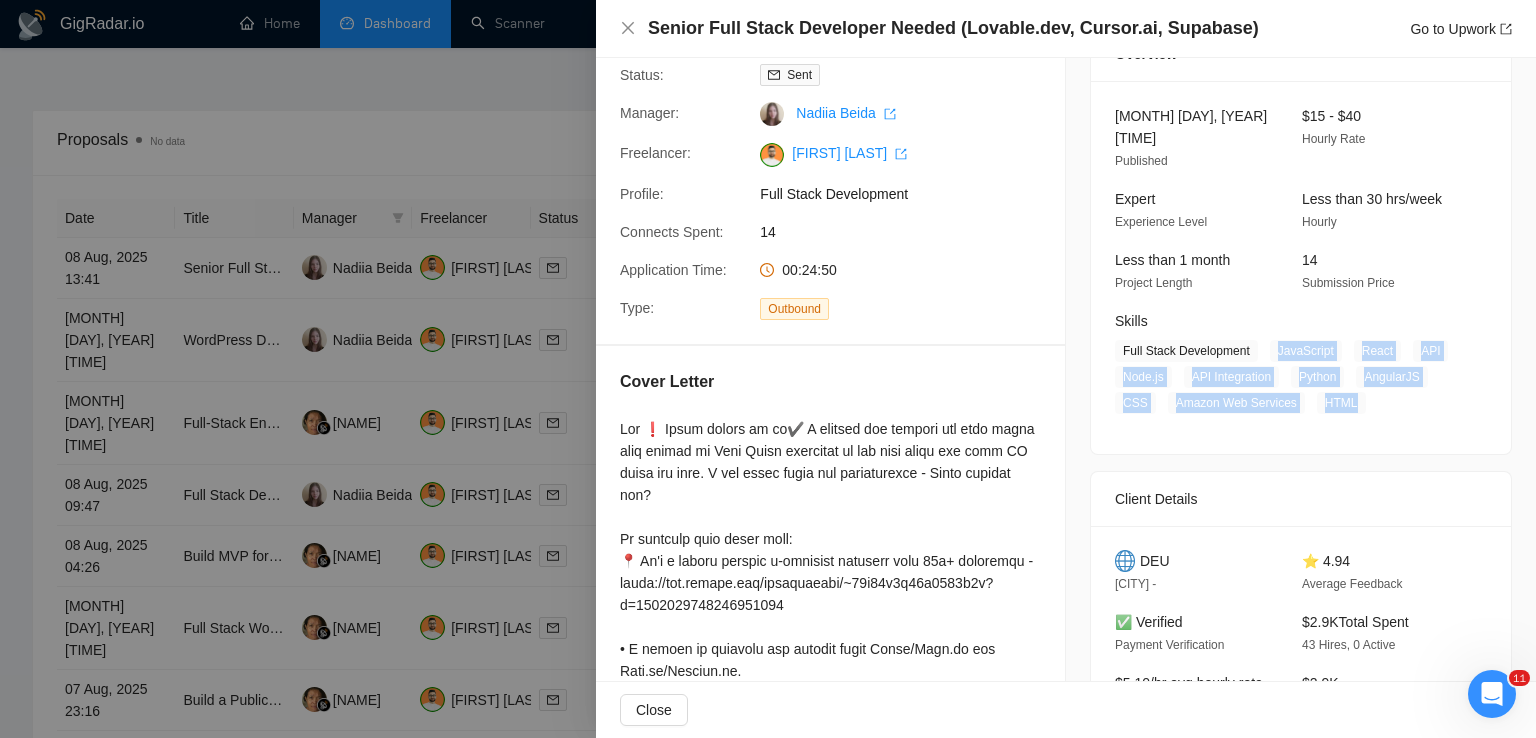 scroll, scrollTop: 100, scrollLeft: 0, axis: vertical 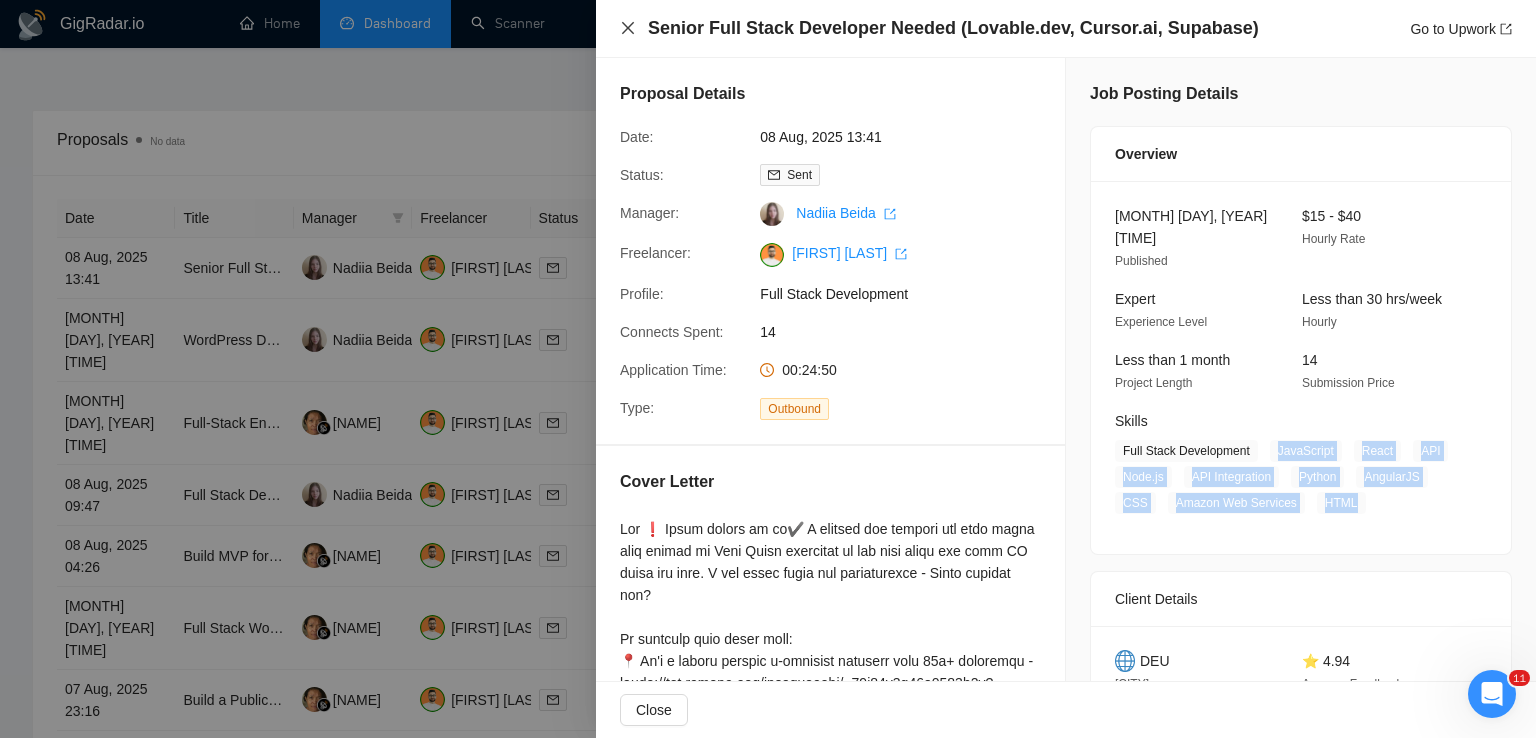 click 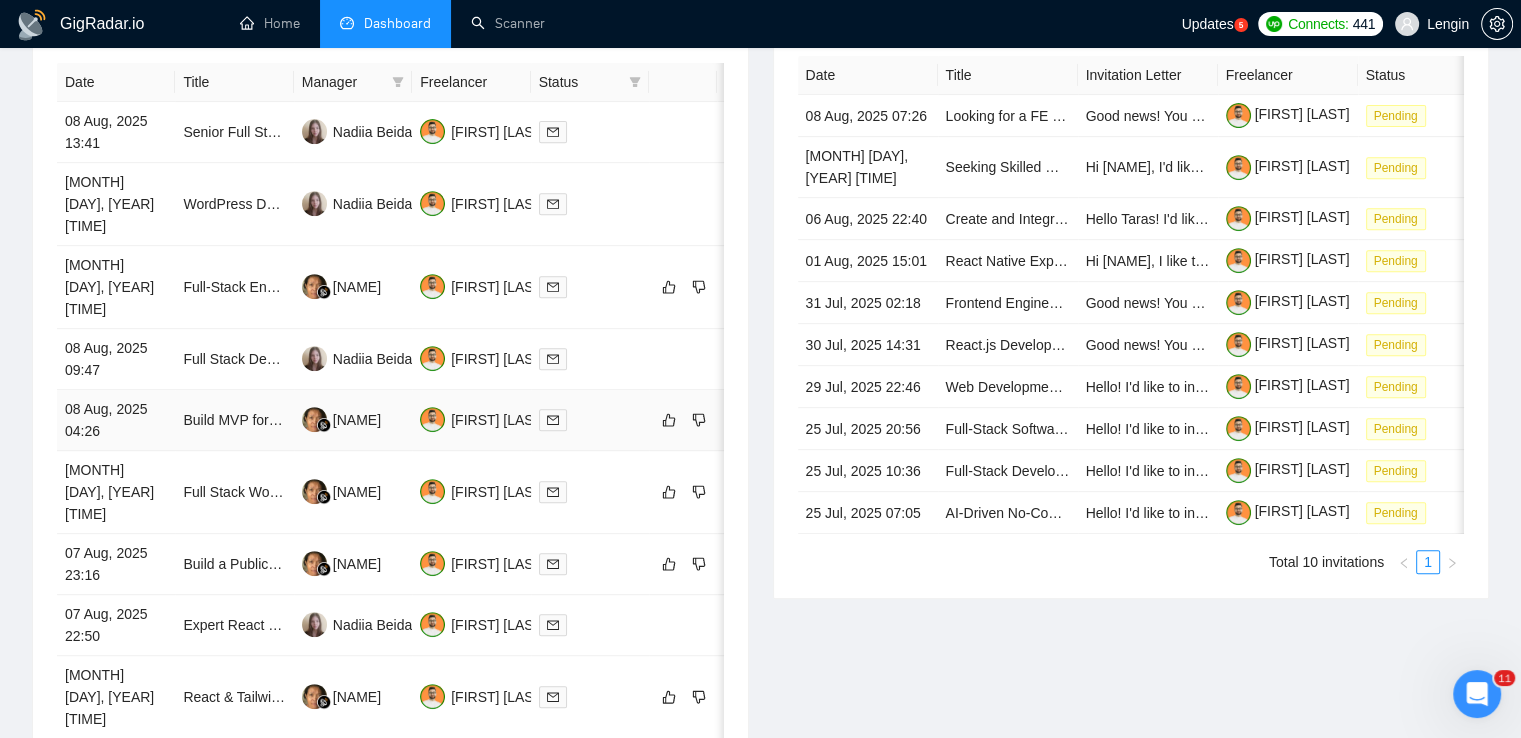 scroll, scrollTop: 1026, scrollLeft: 0, axis: vertical 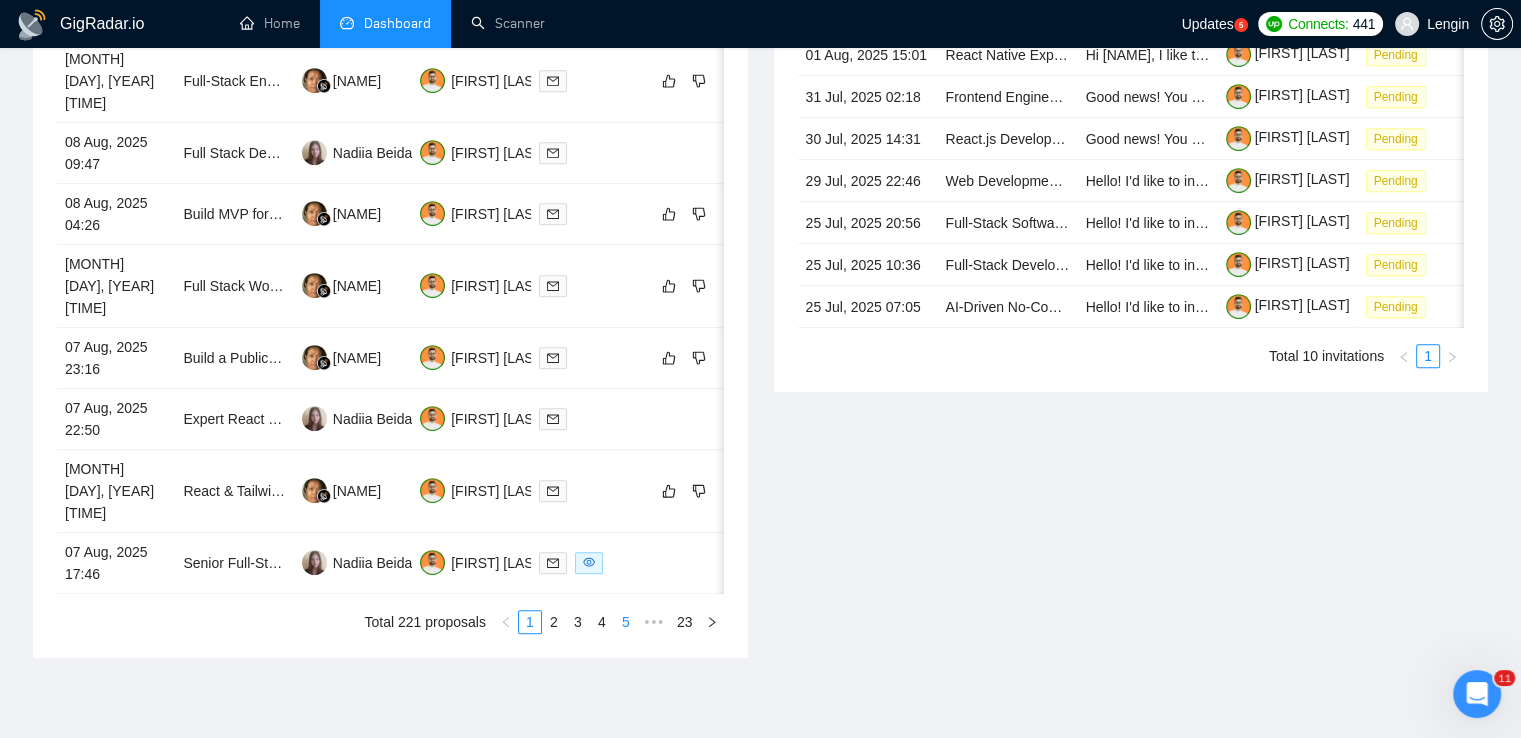 click on "5" at bounding box center (626, 622) 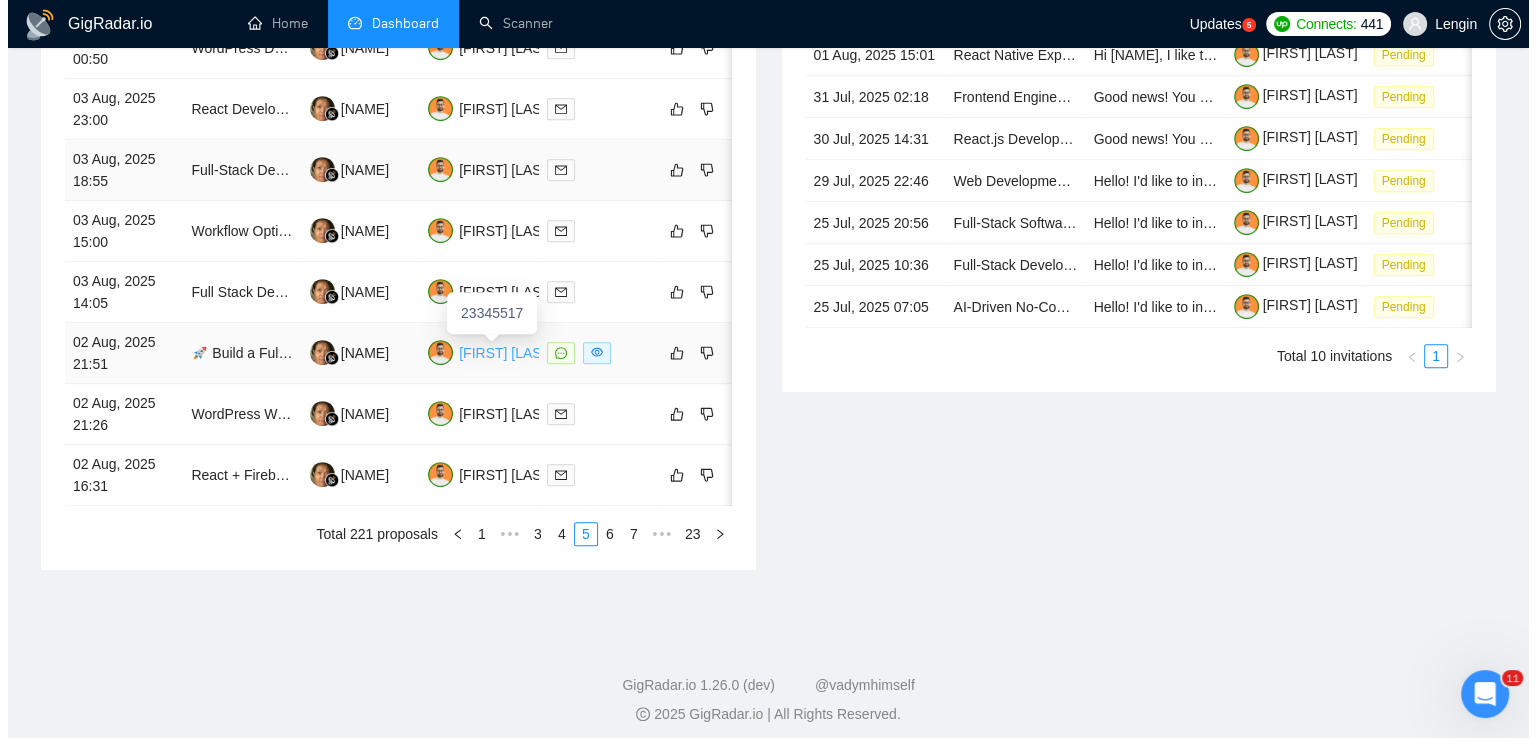 scroll, scrollTop: 844, scrollLeft: 0, axis: vertical 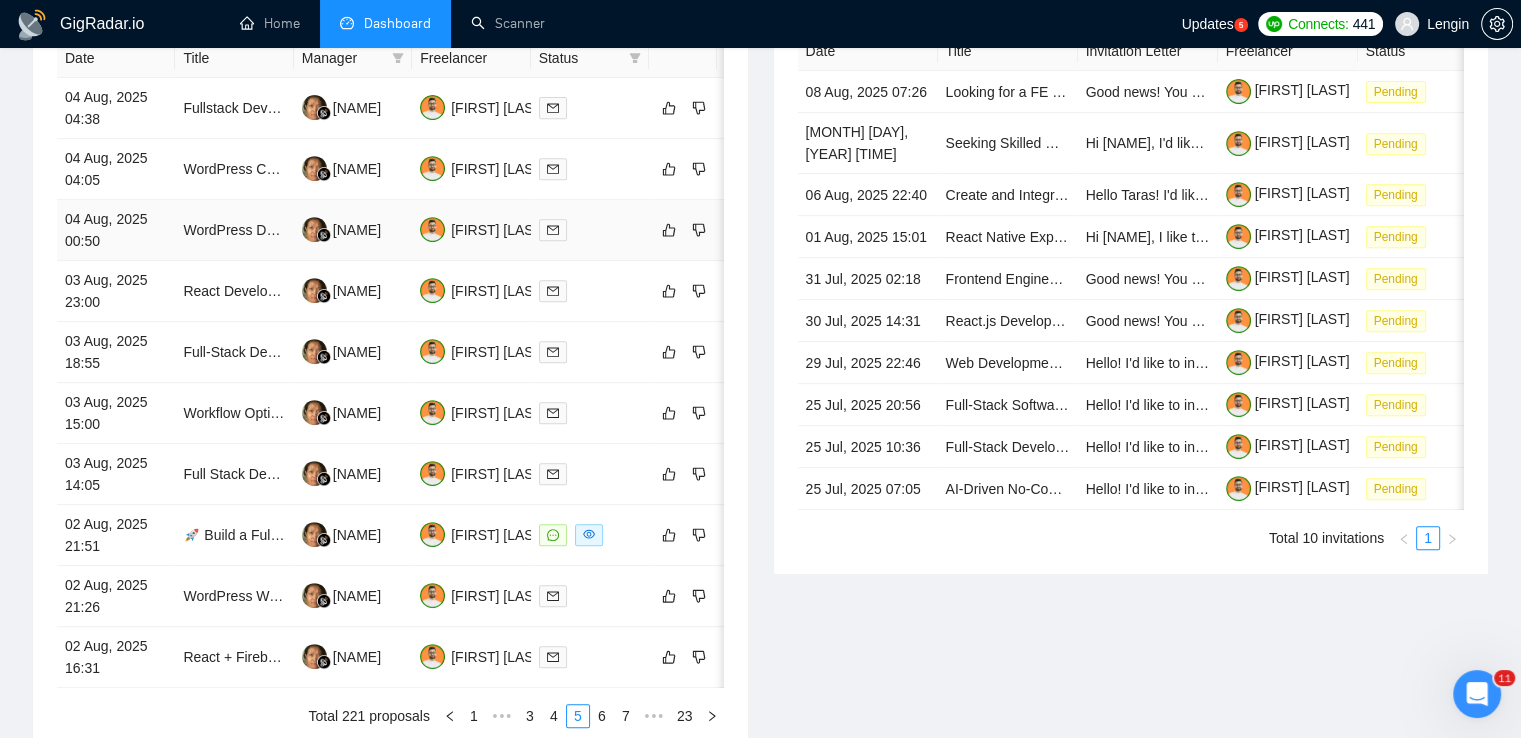 click on "WordPress Data Layer Integration Specialist" at bounding box center [234, 230] 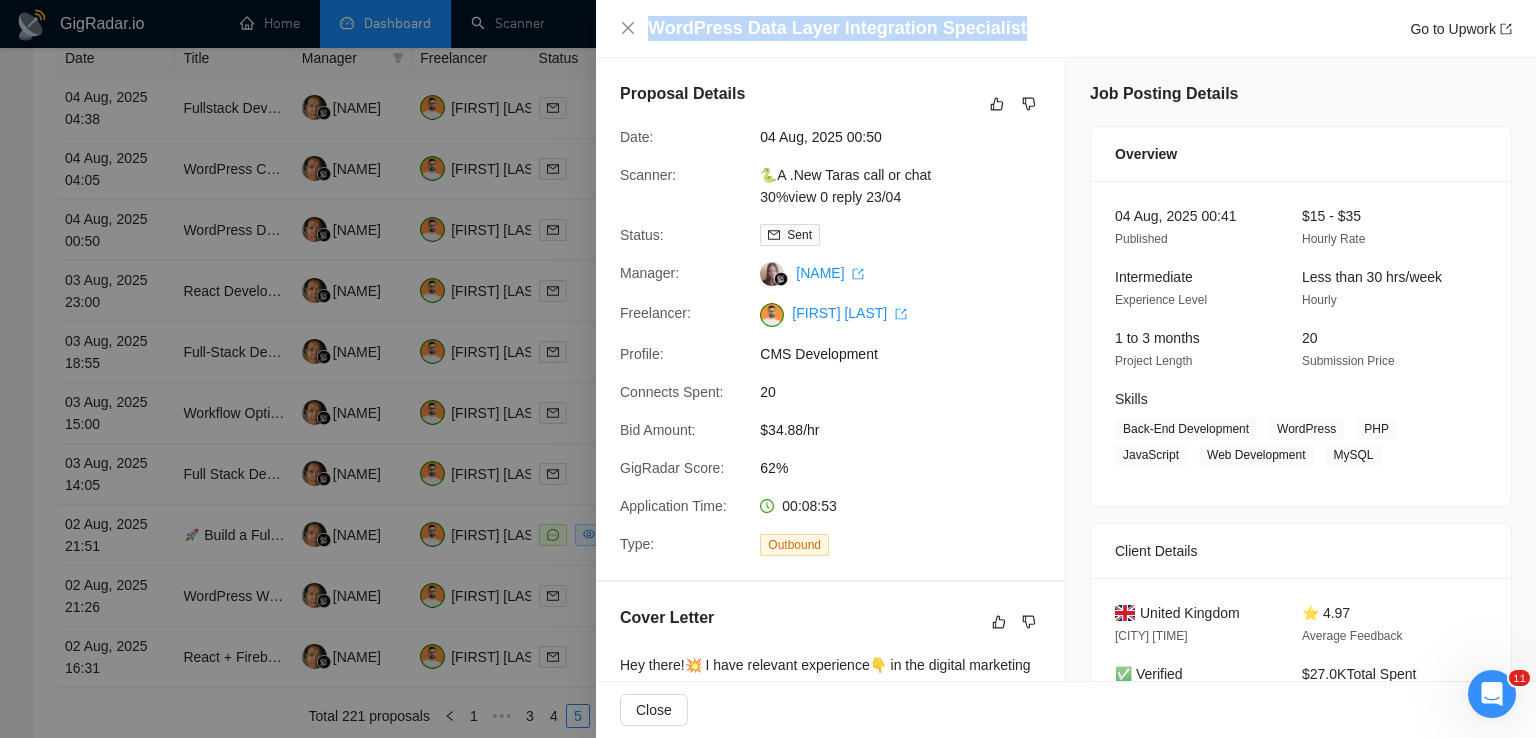 drag, startPoint x: 1013, startPoint y: 28, endPoint x: 642, endPoint y: 22, distance: 371.04852 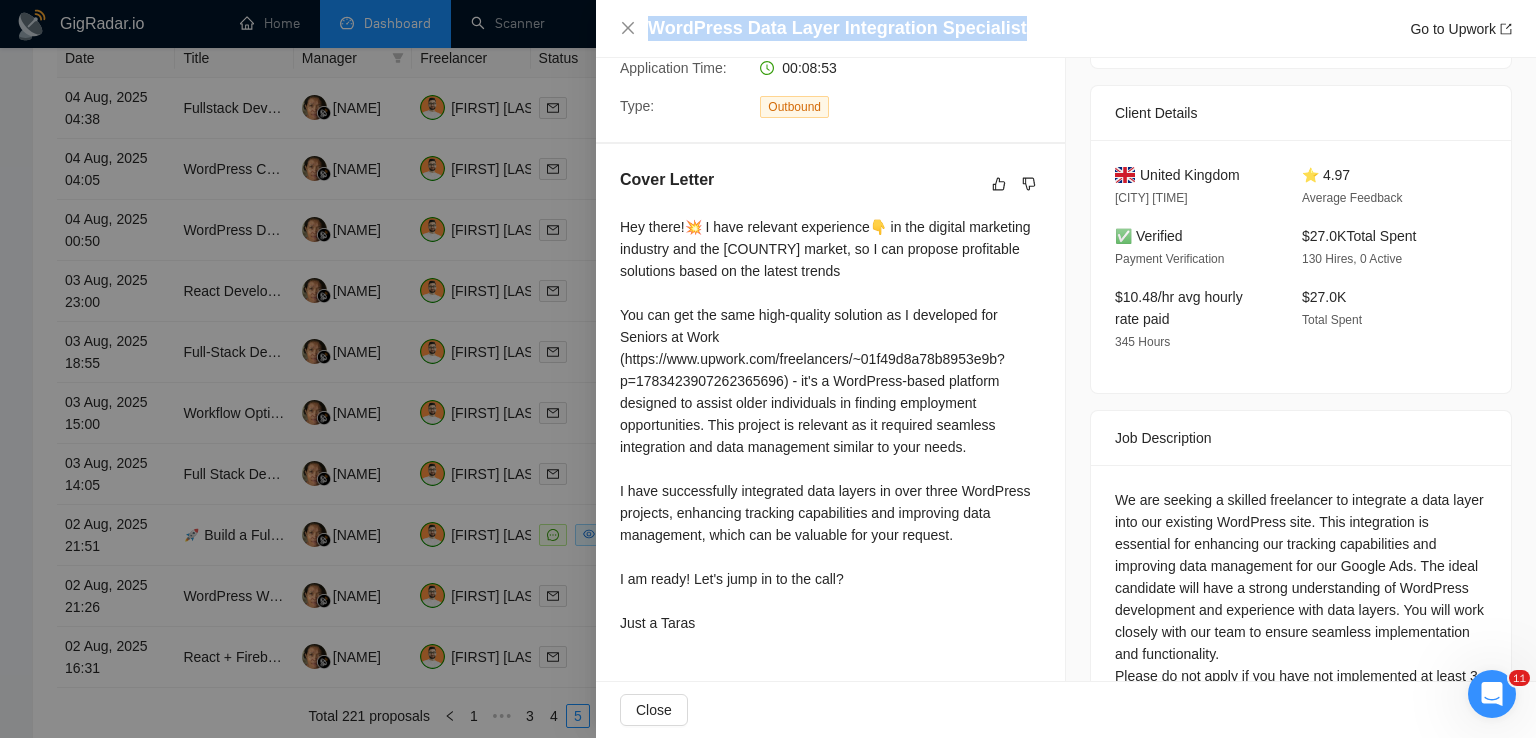 scroll, scrollTop: 524, scrollLeft: 0, axis: vertical 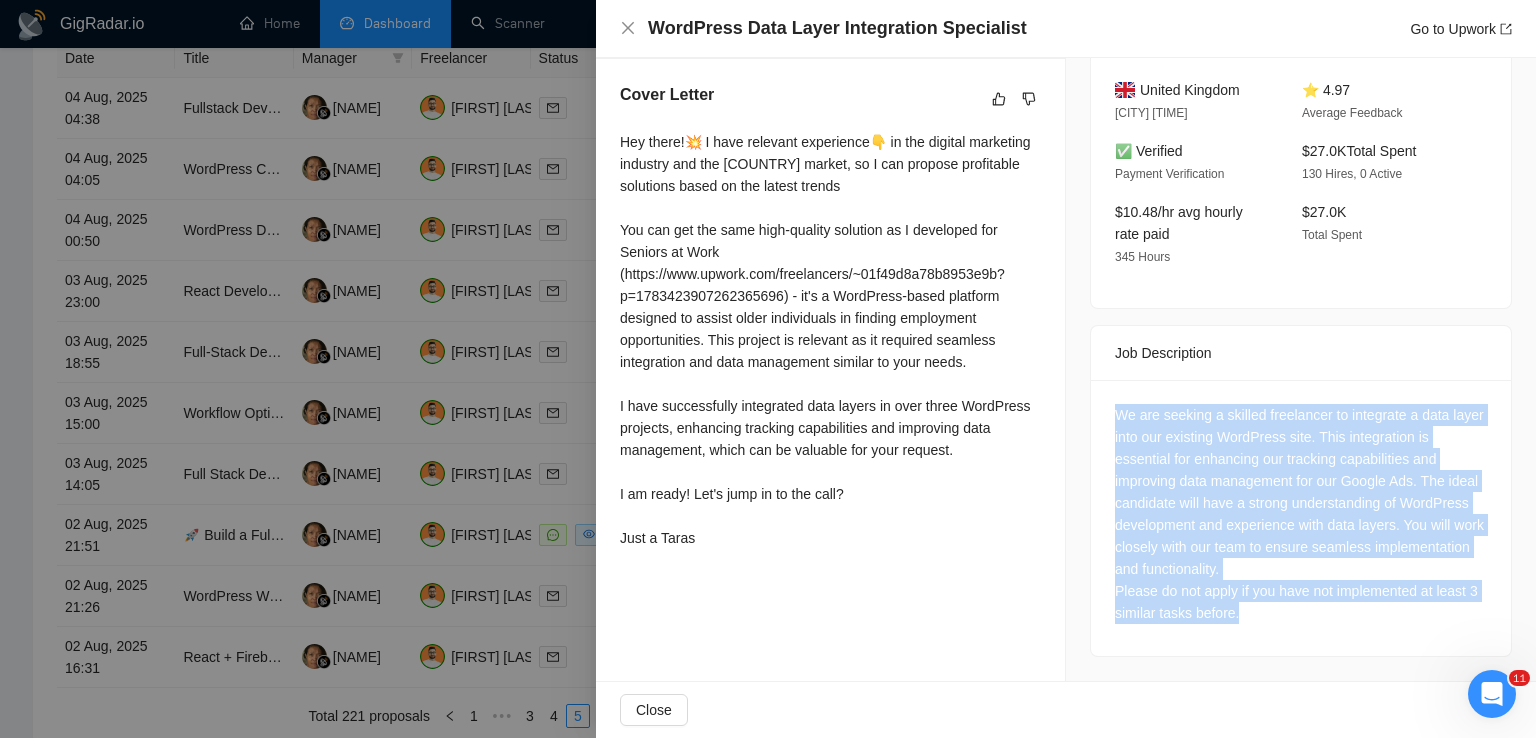 drag, startPoint x: 1108, startPoint y: 413, endPoint x: 1251, endPoint y: 607, distance: 241.0083 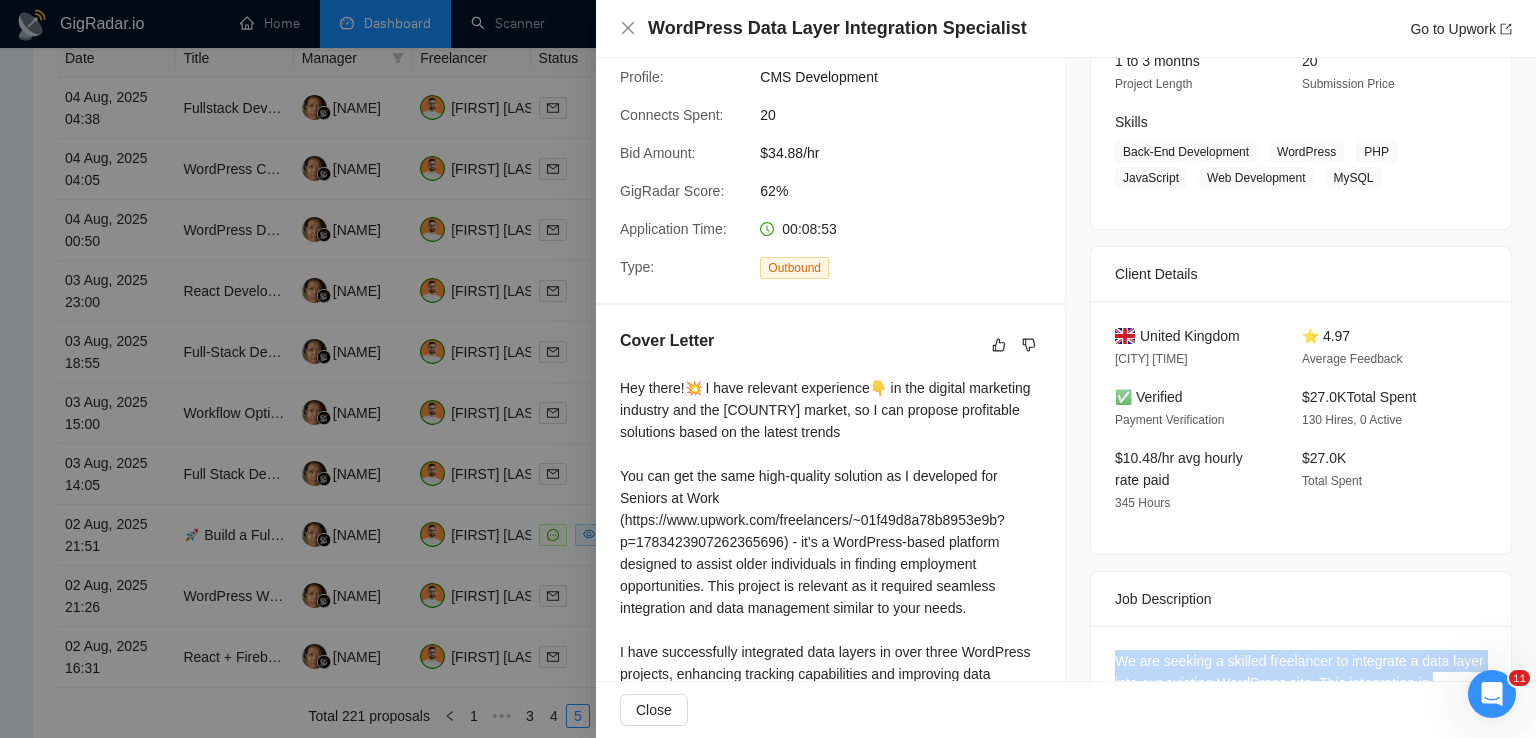 scroll, scrollTop: 276, scrollLeft: 0, axis: vertical 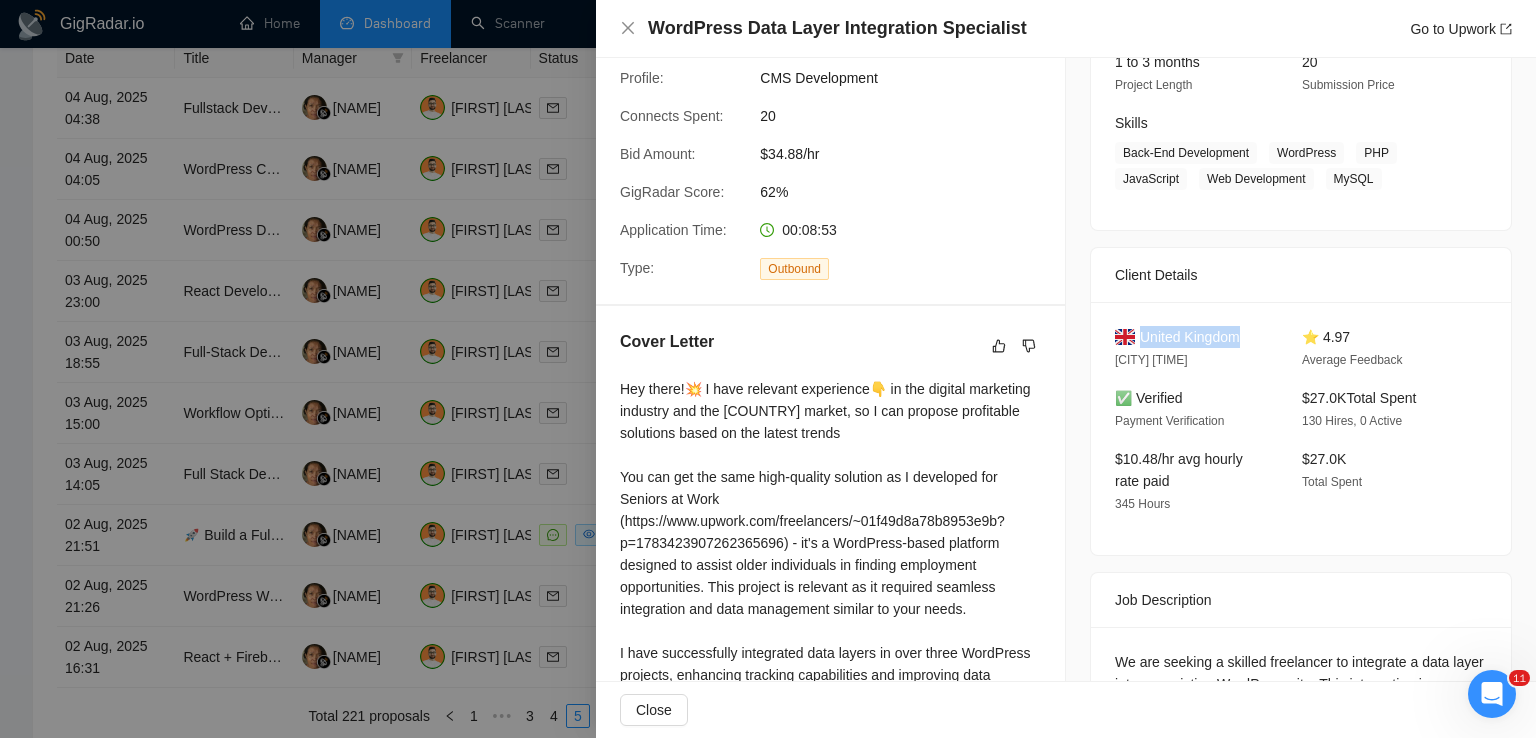 drag, startPoint x: 1238, startPoint y: 342, endPoint x: 1133, endPoint y: 334, distance: 105.30432 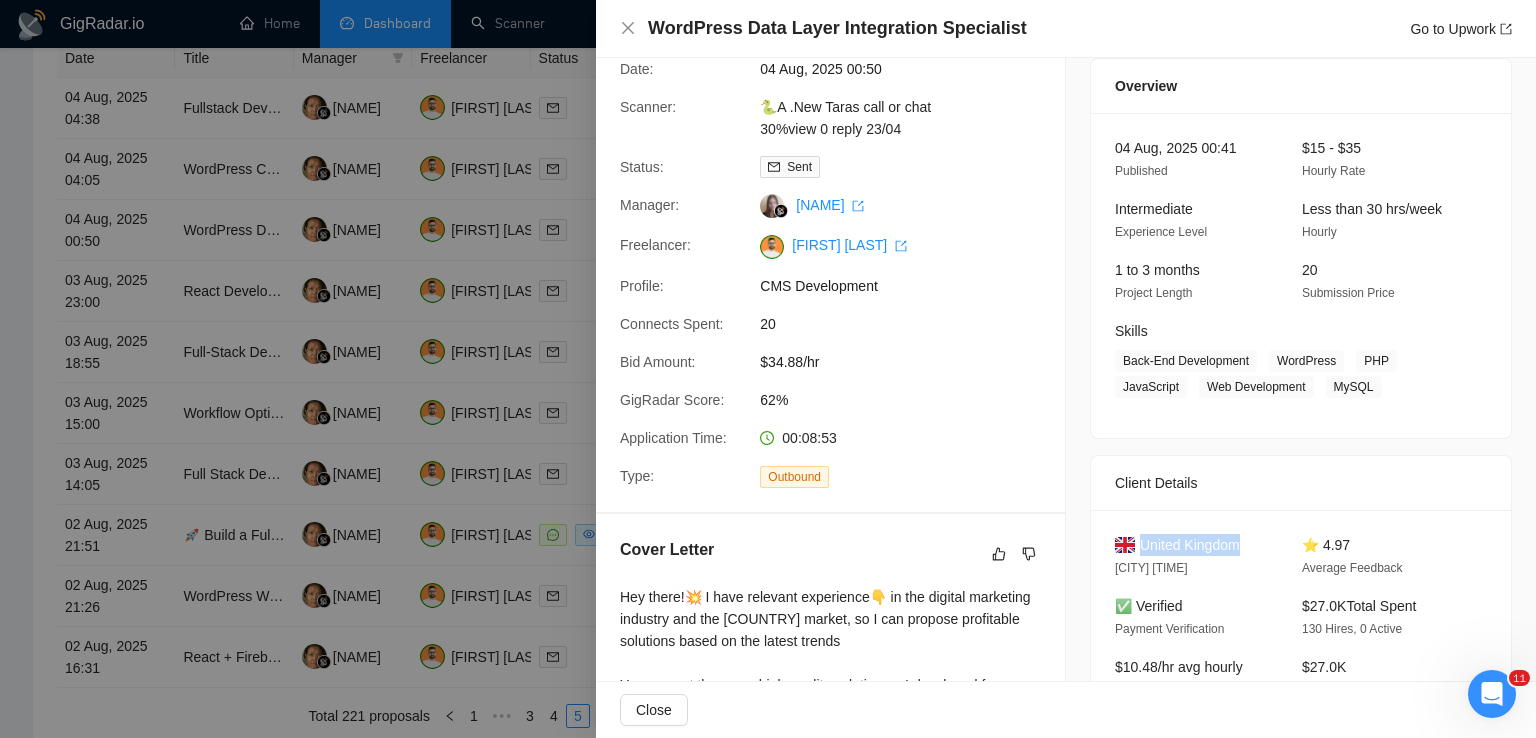 scroll, scrollTop: 64, scrollLeft: 0, axis: vertical 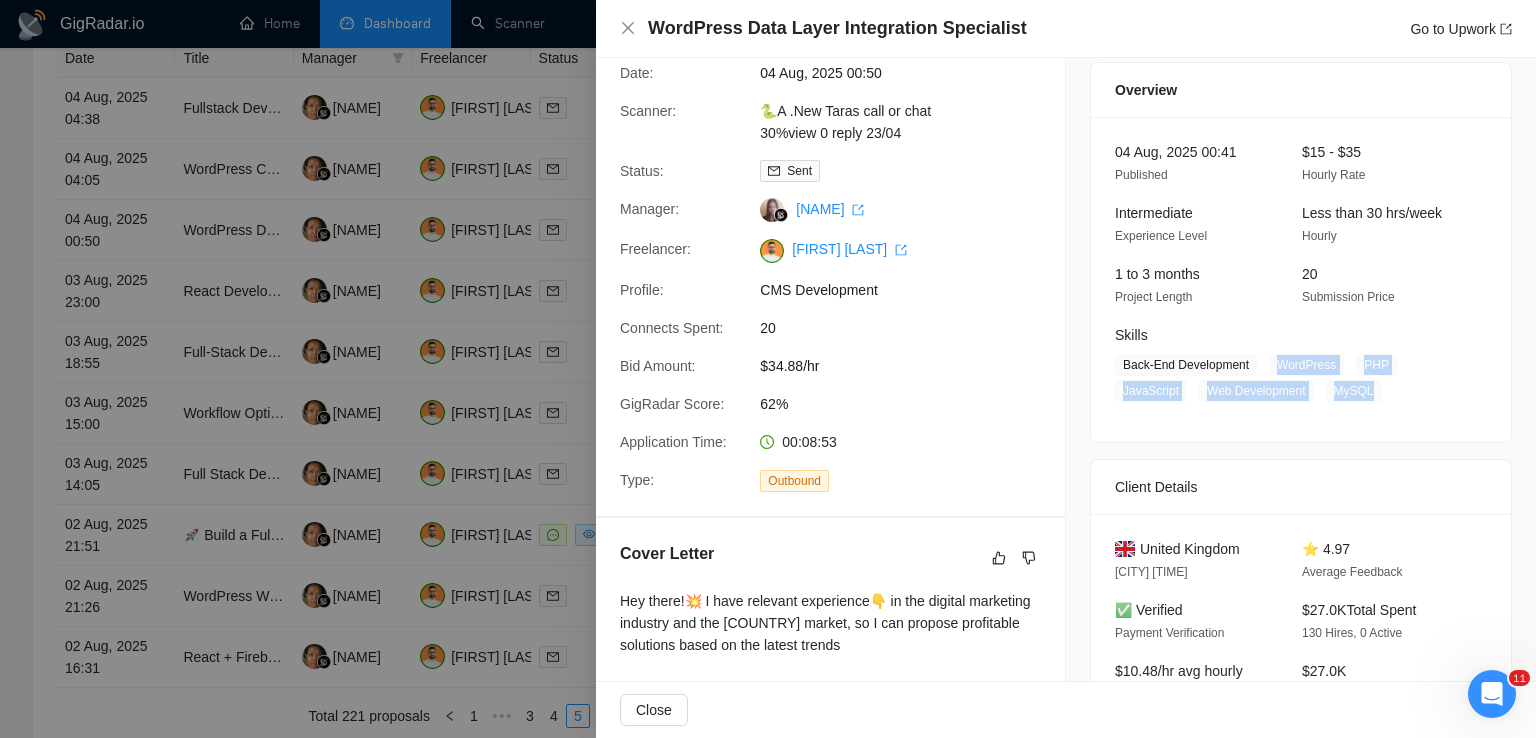 drag, startPoint x: 1269, startPoint y: 365, endPoint x: 1360, endPoint y: 385, distance: 93.17188 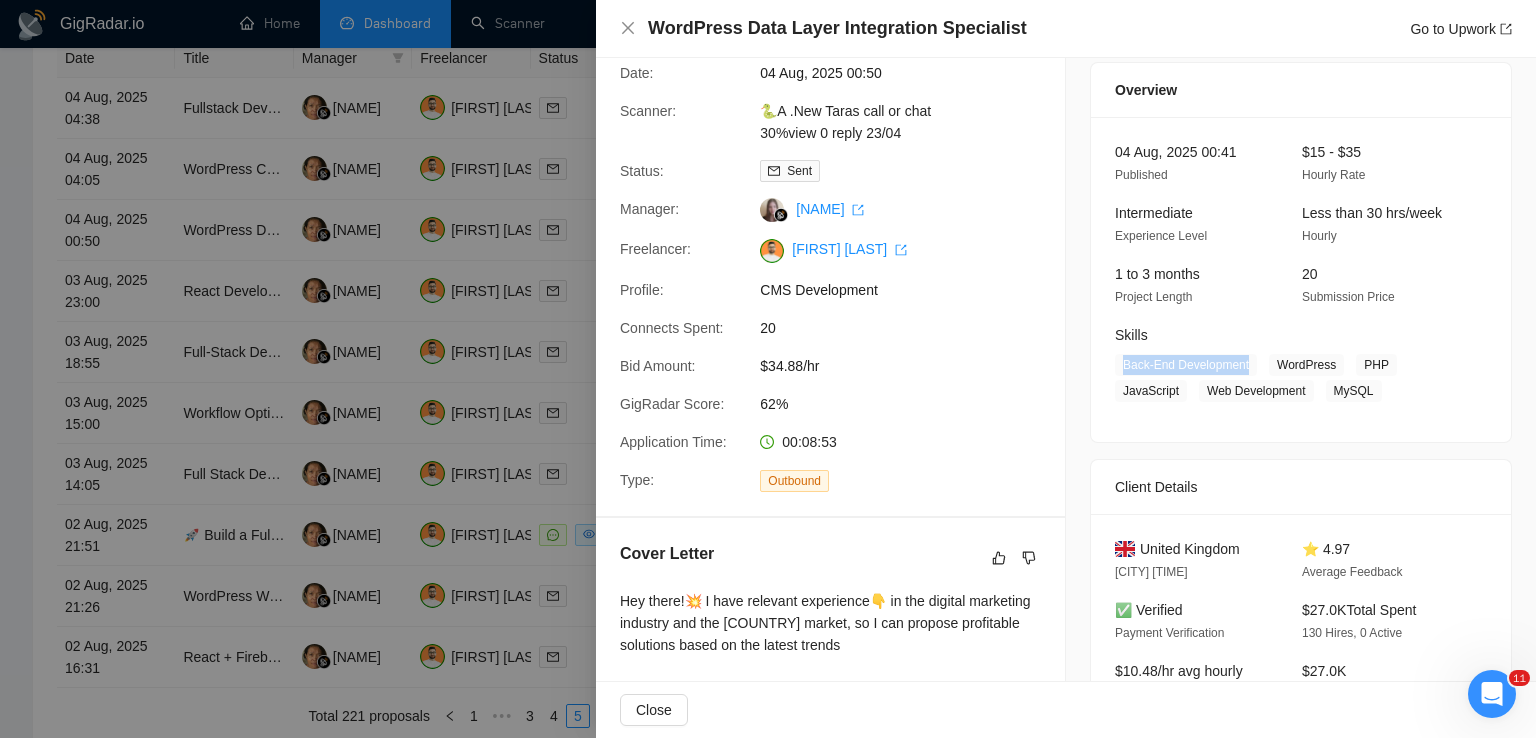 drag, startPoint x: 1251, startPoint y: 367, endPoint x: 1114, endPoint y: 361, distance: 137.13132 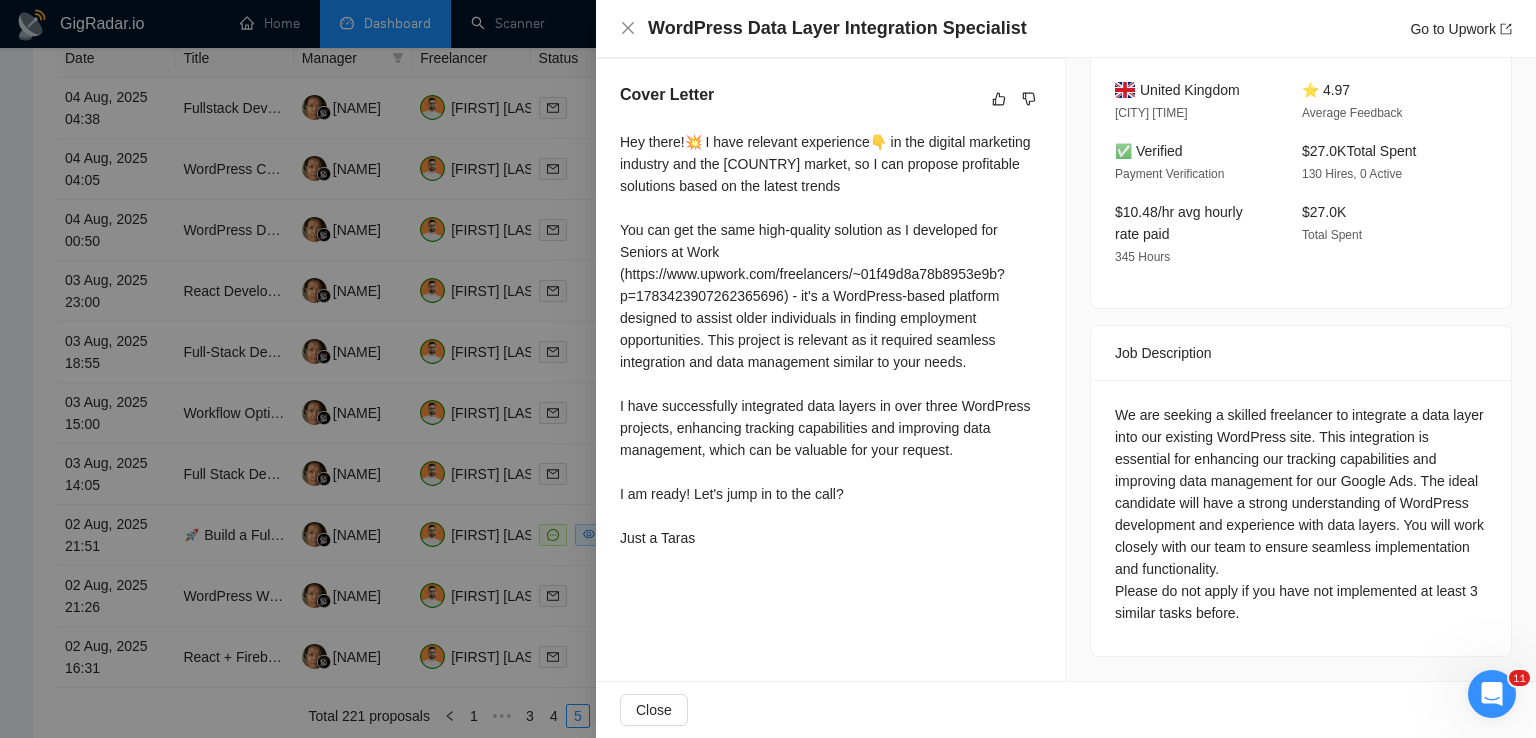 scroll, scrollTop: 467, scrollLeft: 0, axis: vertical 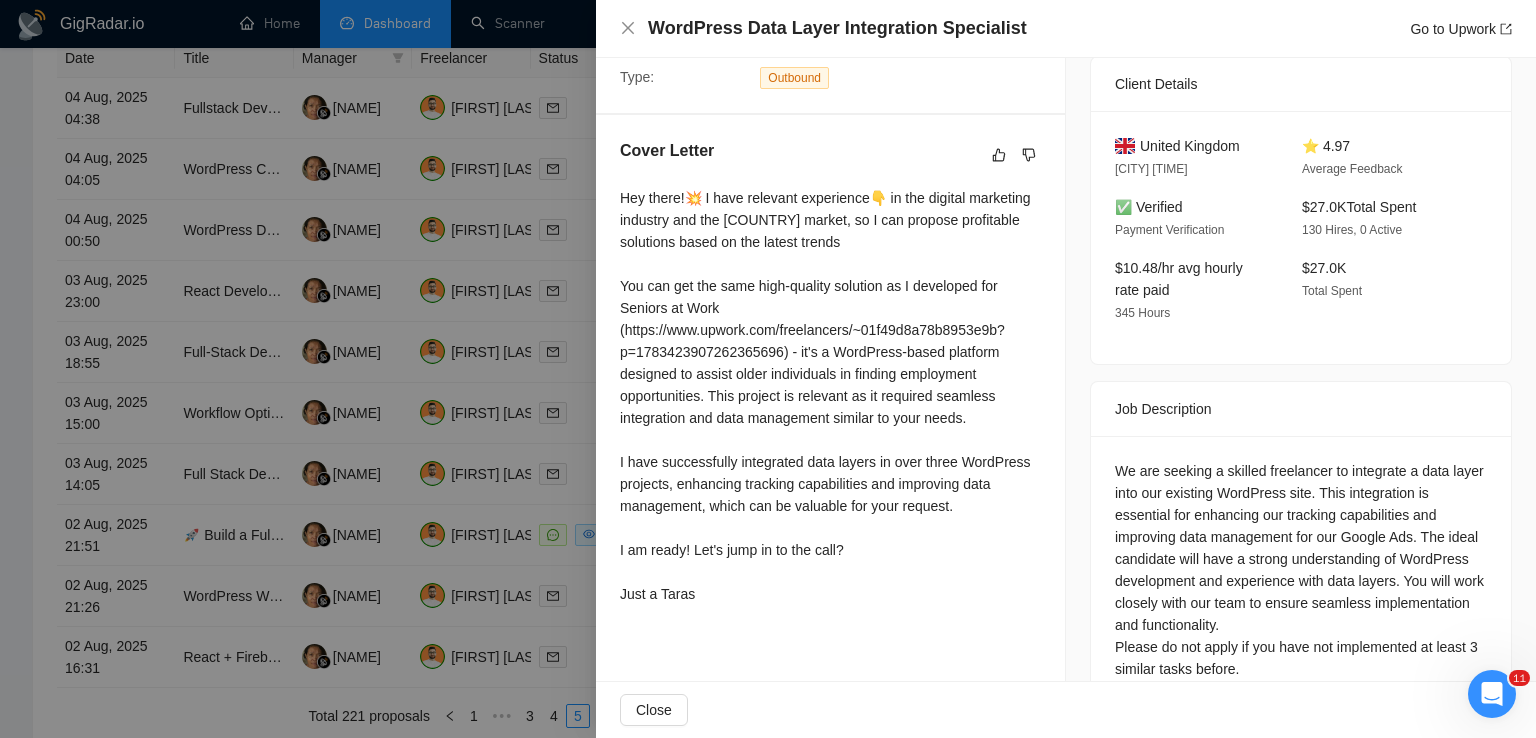 drag, startPoint x: 618, startPoint y: 199, endPoint x: 743, endPoint y: 614, distance: 433.41666 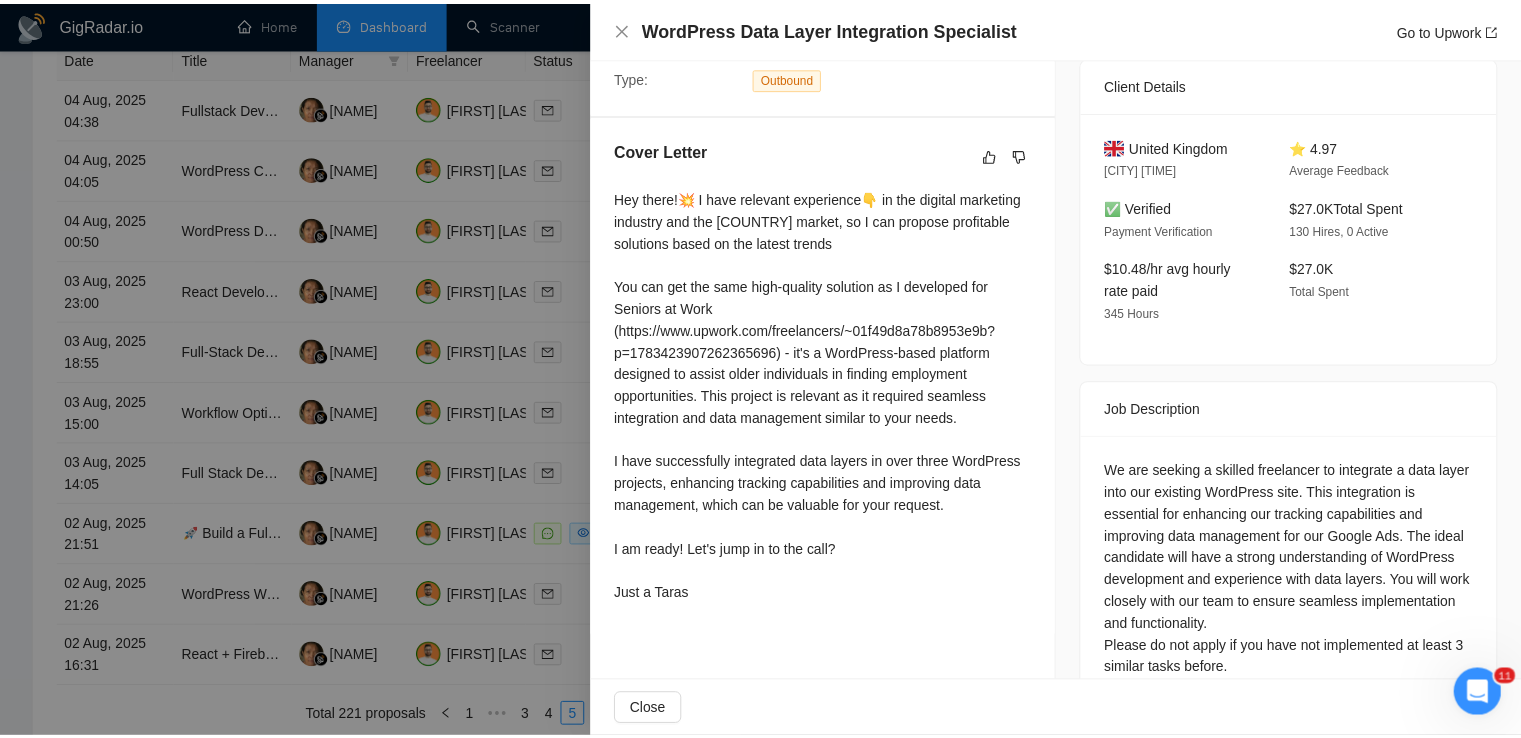 scroll, scrollTop: 0, scrollLeft: 0, axis: both 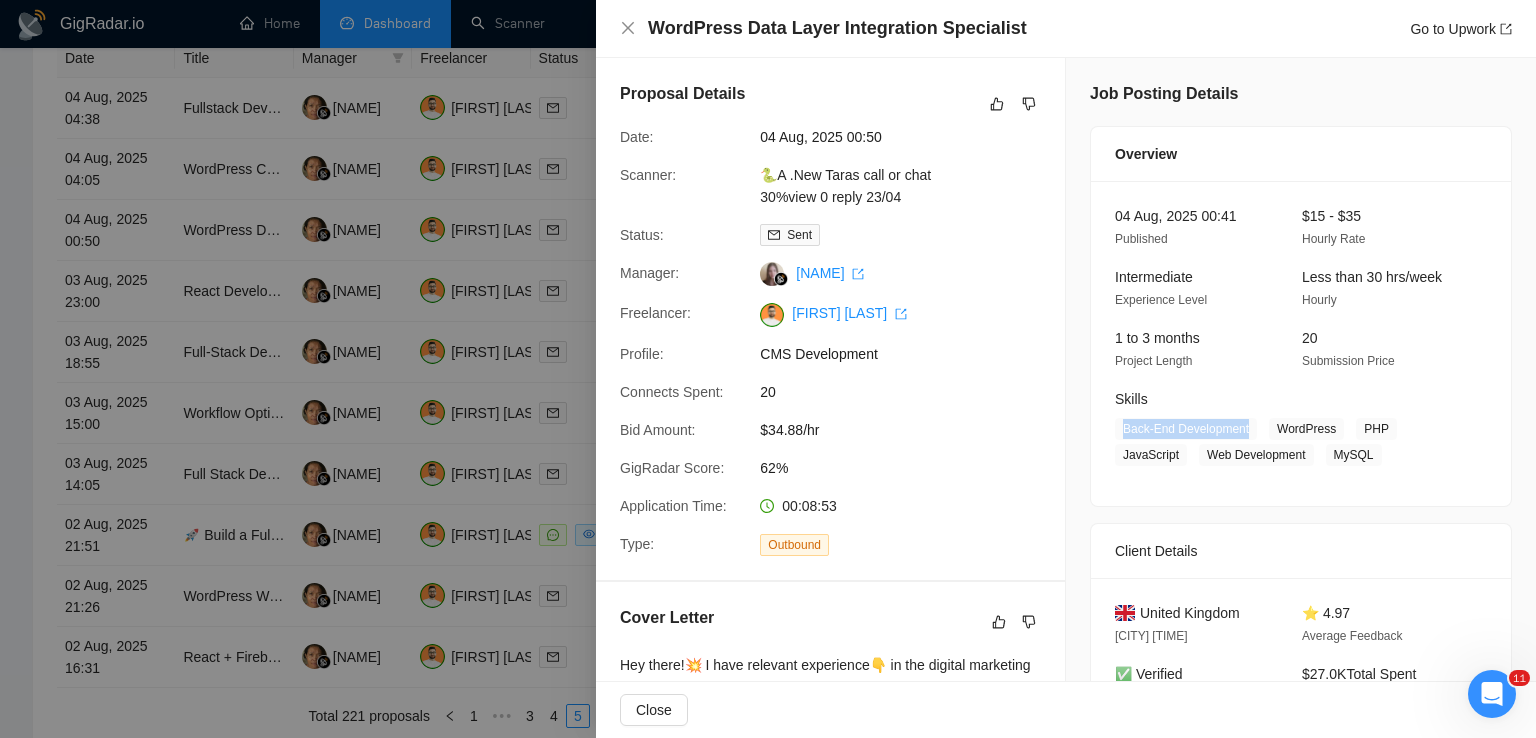 click on "Cover Letter Hey there!💥 I have relevant experience👇 in the digital marketing industry and the [COUNTRY] market, so I can propose profitable solutions based on the latest trends
You can get the same high-quality solution as I developed for Seniors at Work (https://www.upwork.com/freelancers/~01f49d8a78b8953e9b?p=1783423907262365696) - it's a WordPress-based platform designed to assist older individuals in finding employment opportunities. This project is relevant as it required seamless integration and data management similar to your needs.
I have successfully integrated data layers in over three WordPress projects, enhancing tracking capabilities and improving data management, which can be valuable for your request.
I am ready! Let's jump in to the call?
Just a [NAME]" at bounding box center [830, 843] 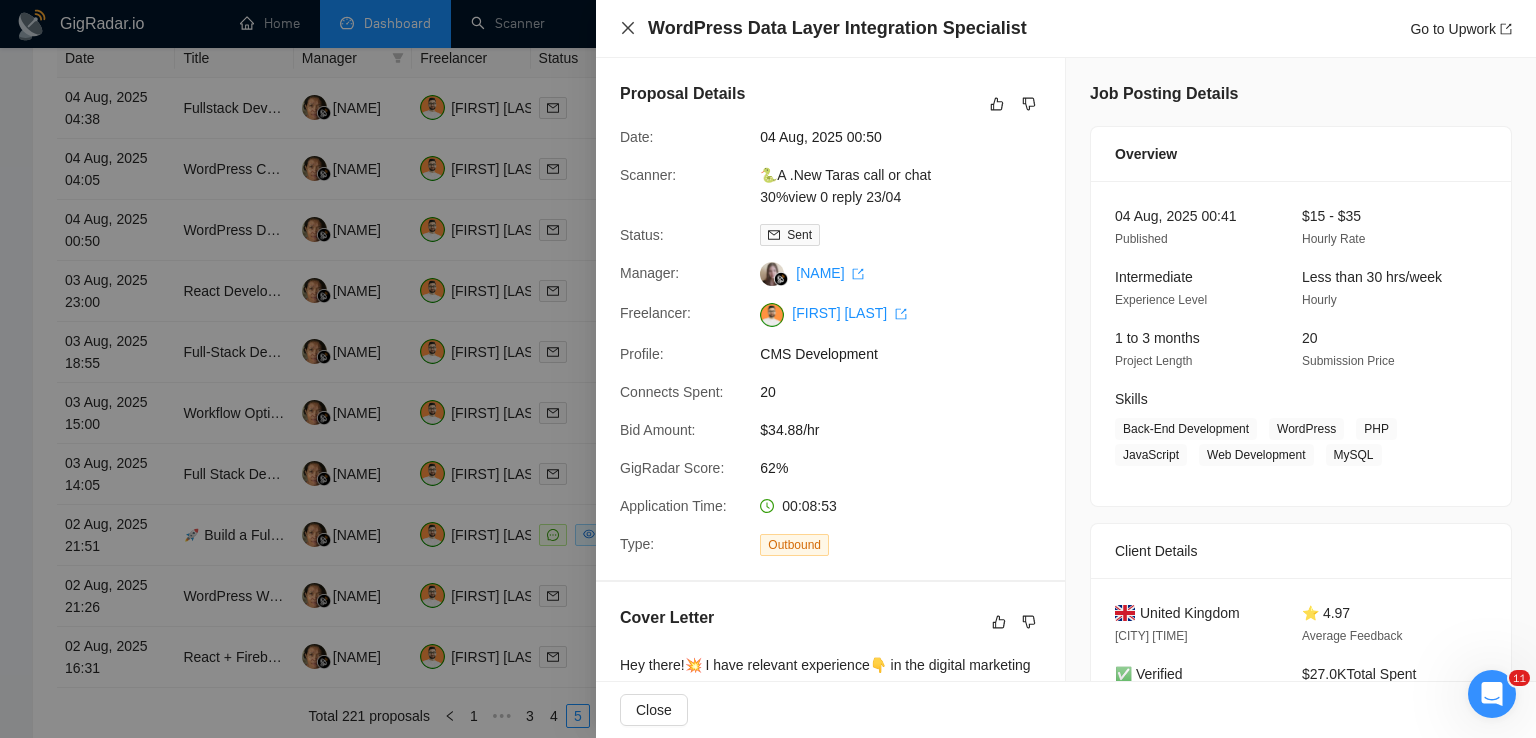 click 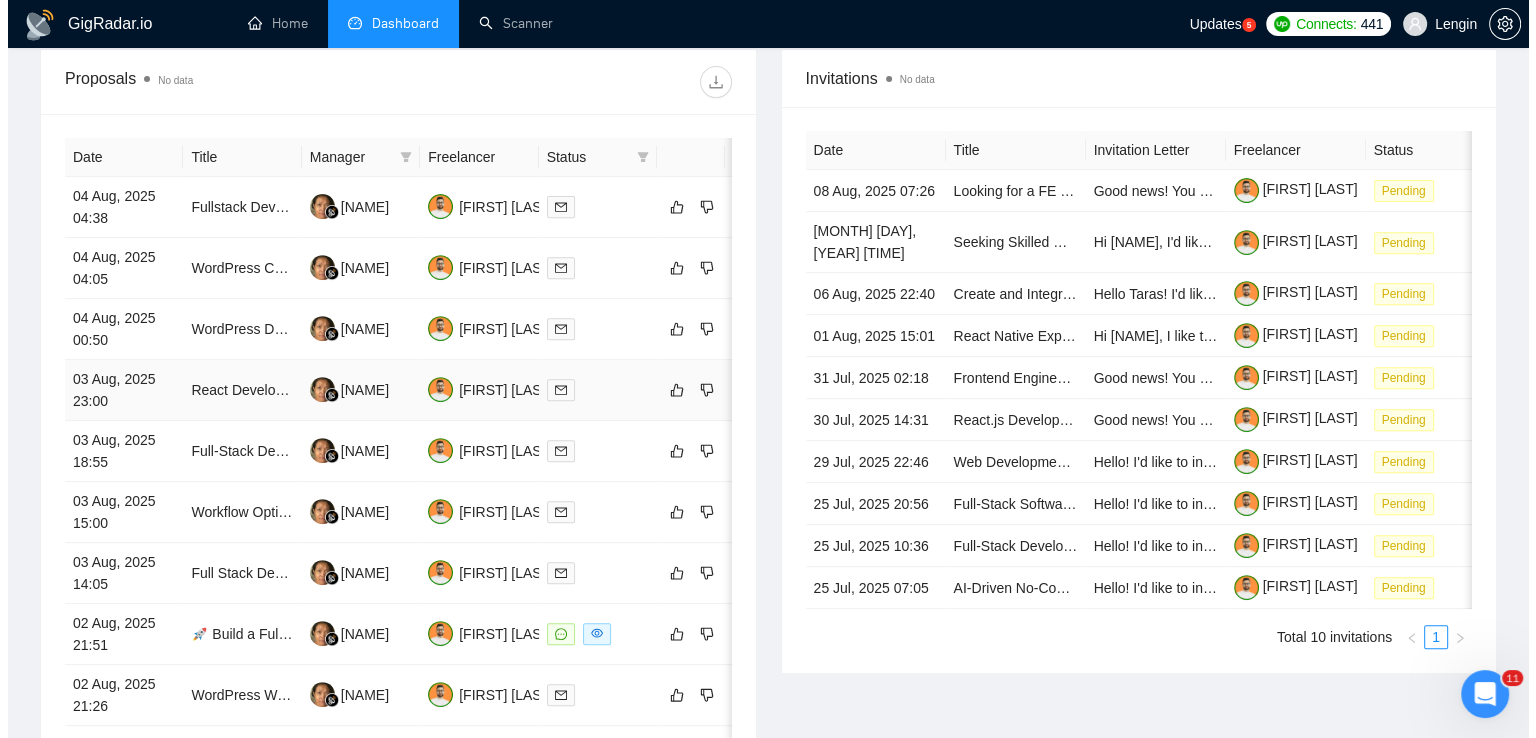 scroll, scrollTop: 732, scrollLeft: 0, axis: vertical 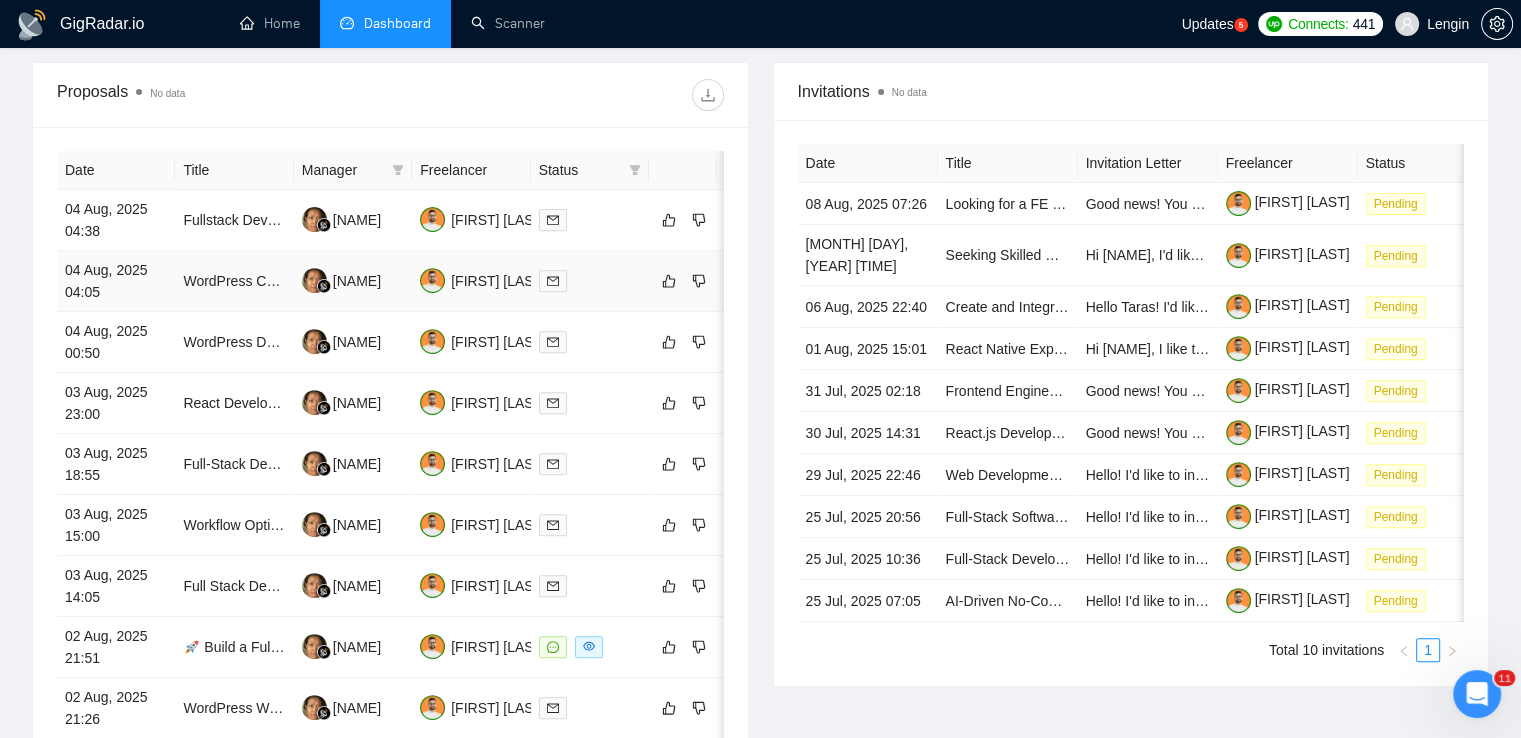 click on "WordPress Community Website Development" at bounding box center [234, 281] 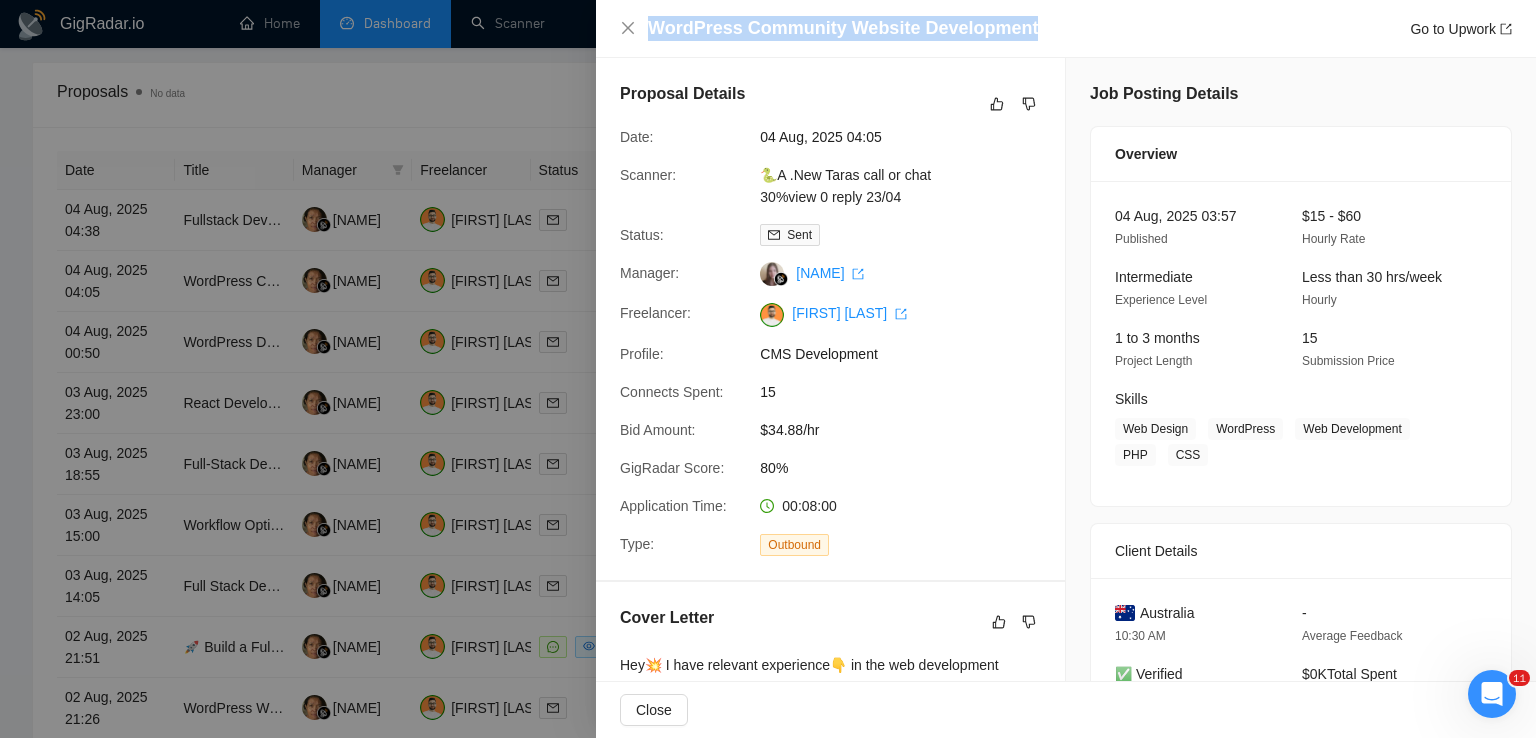 drag, startPoint x: 1032, startPoint y: 22, endPoint x: 652, endPoint y: 27, distance: 380.0329 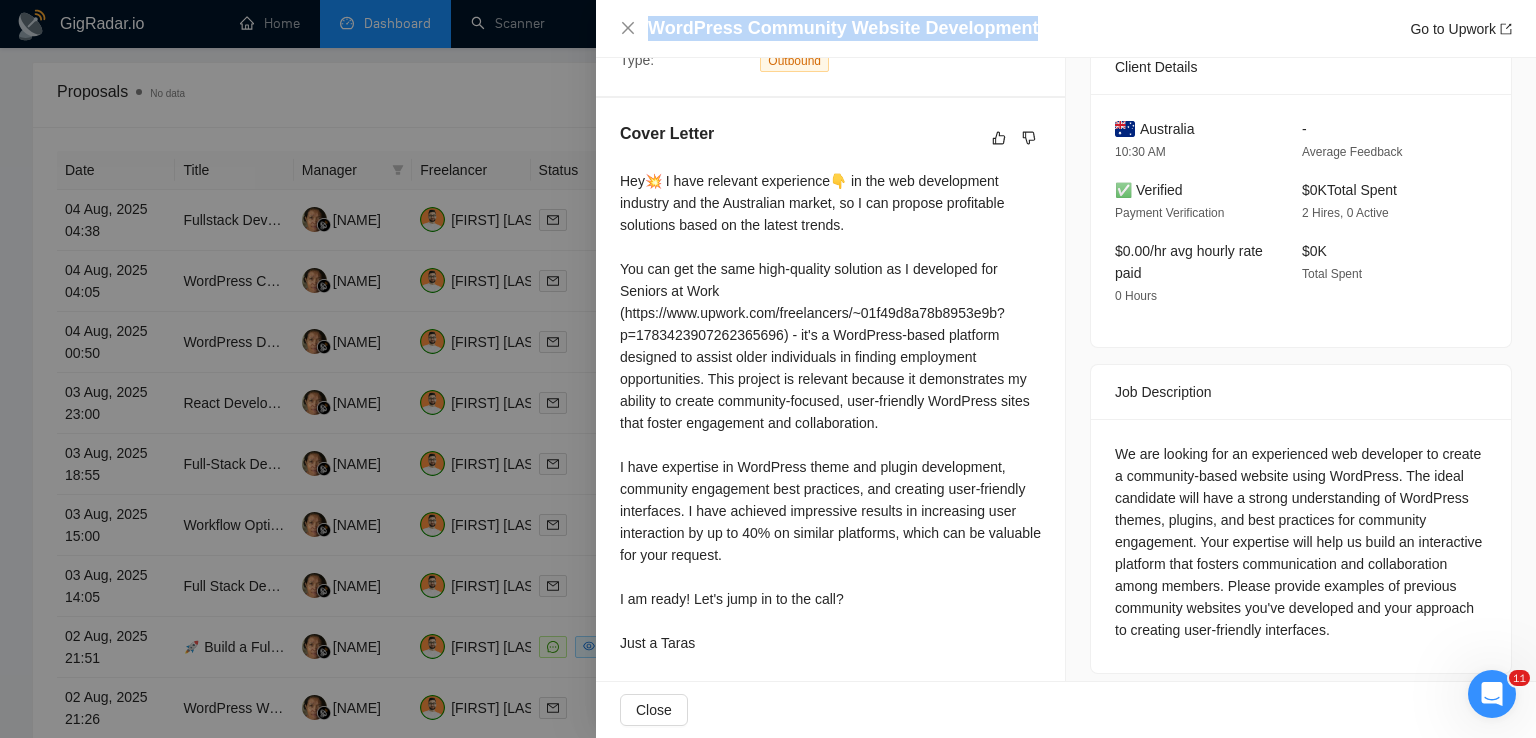 scroll, scrollTop: 502, scrollLeft: 0, axis: vertical 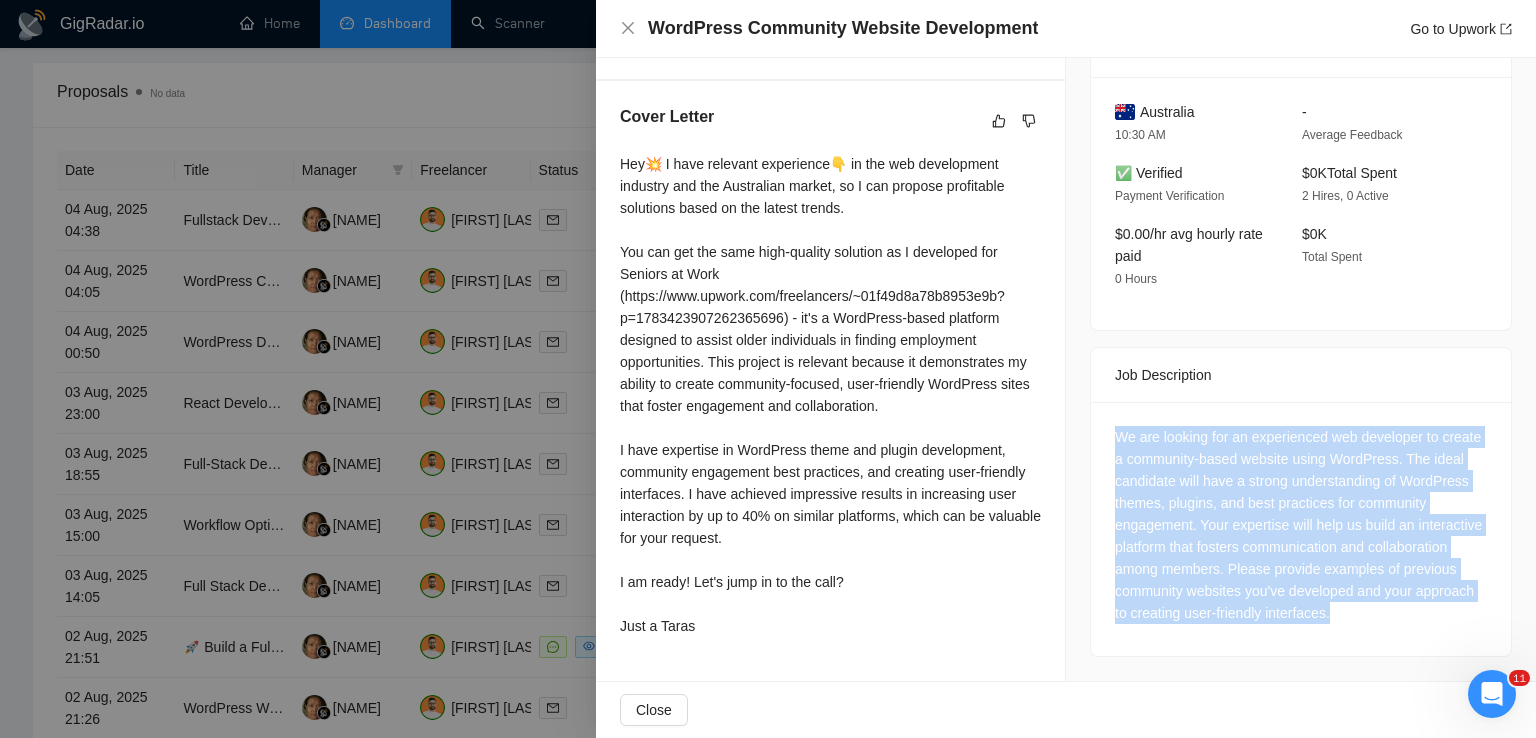 drag, startPoint x: 1432, startPoint y: 613, endPoint x: 1108, endPoint y: 433, distance: 370.6427 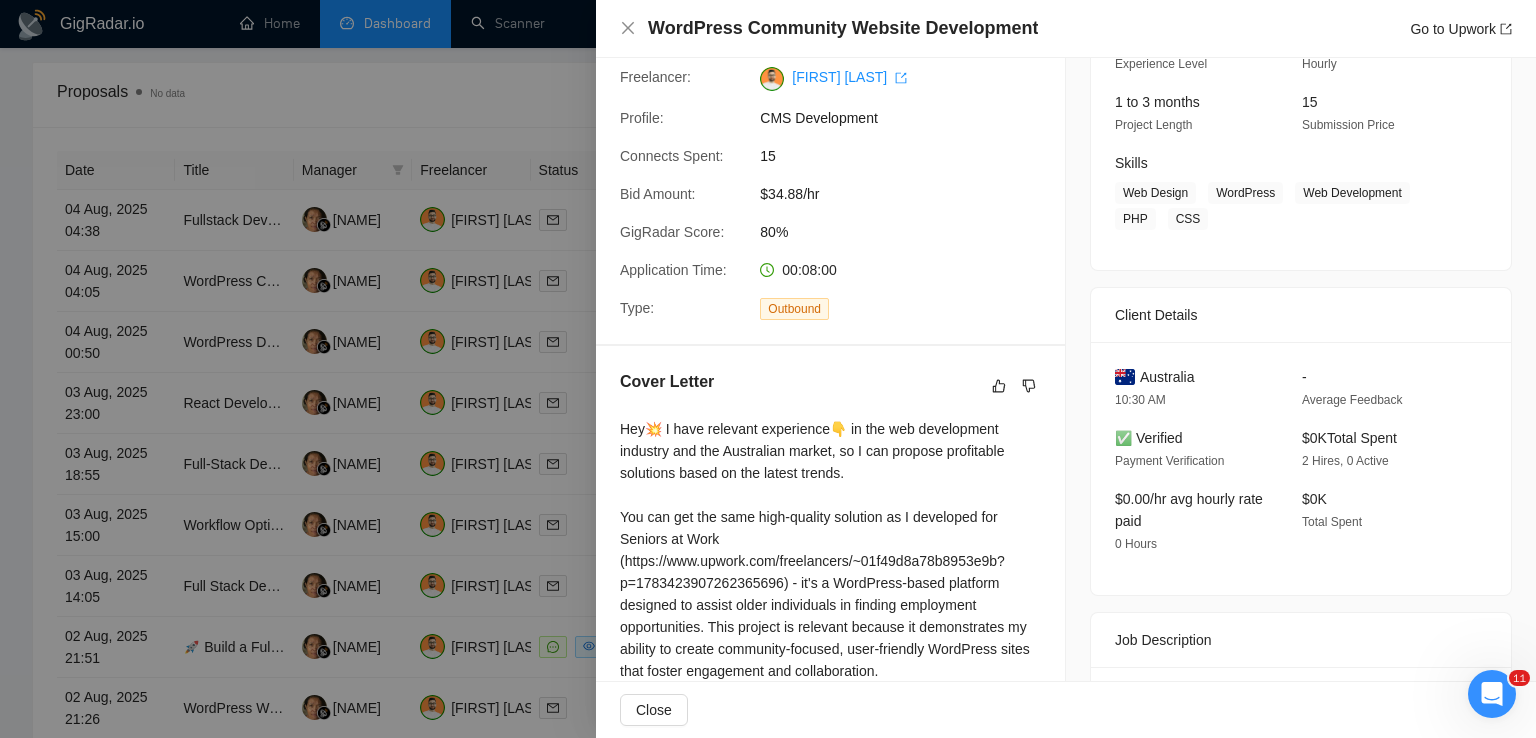scroll, scrollTop: 235, scrollLeft: 0, axis: vertical 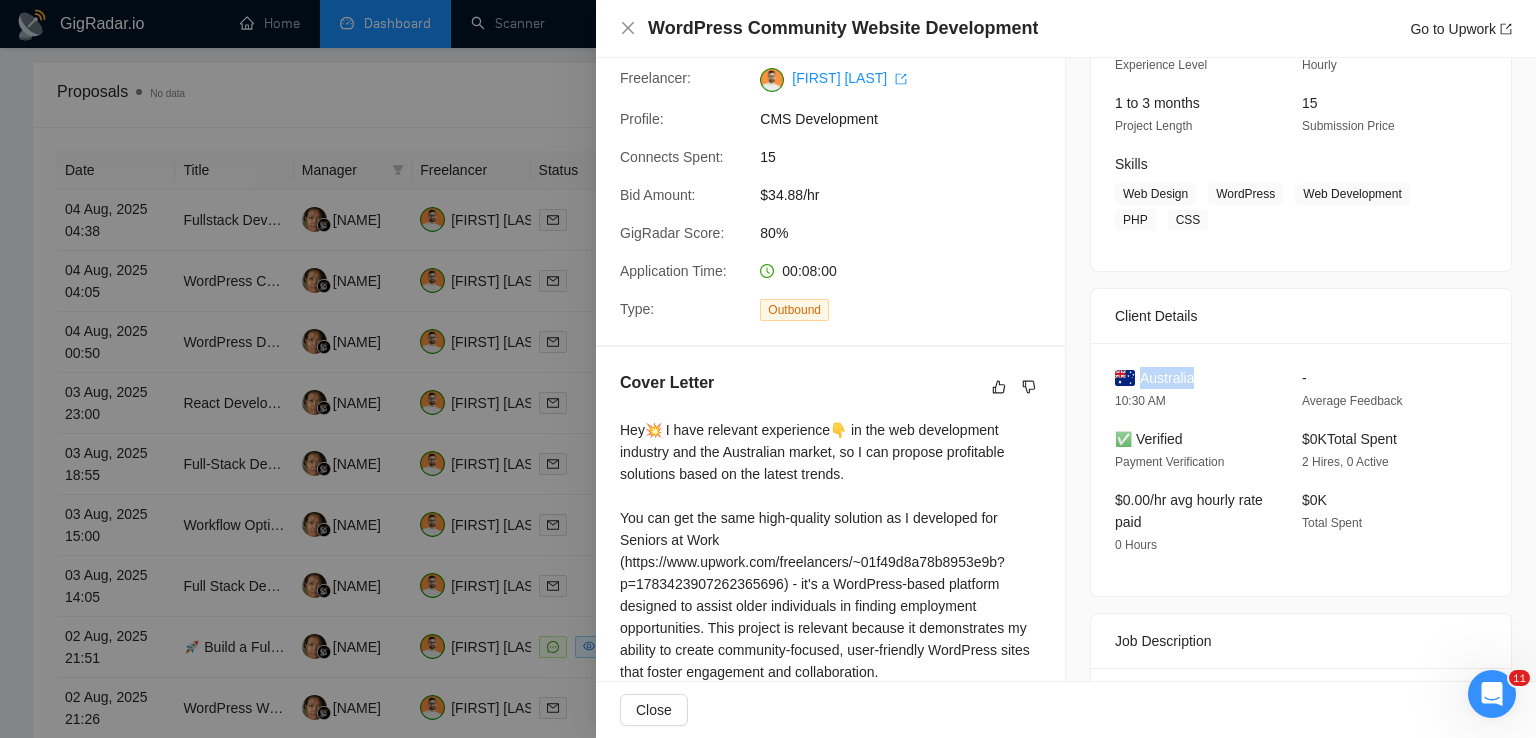 drag, startPoint x: 1196, startPoint y: 376, endPoint x: 1136, endPoint y: 377, distance: 60.00833 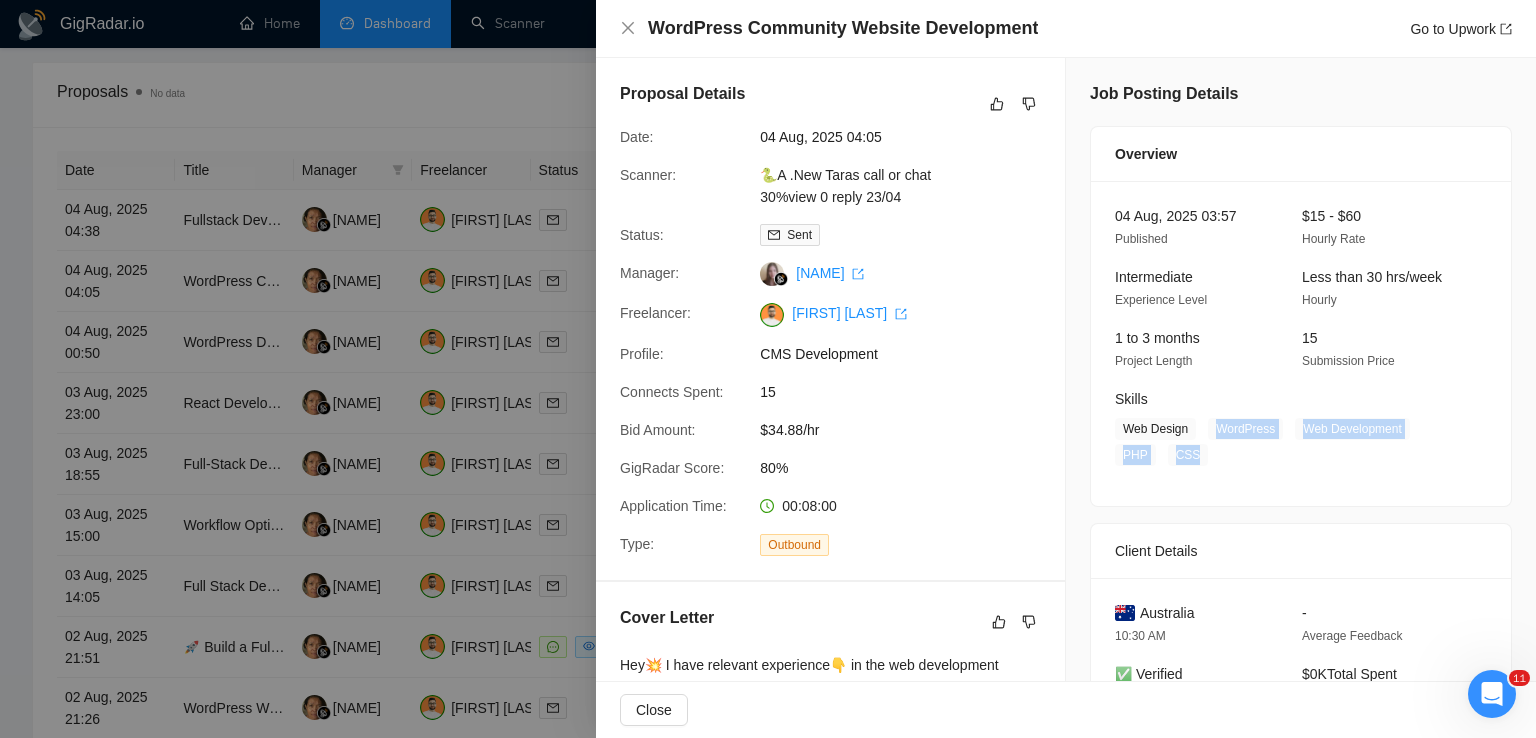 drag, startPoint x: 1209, startPoint y: 433, endPoint x: 1192, endPoint y: 460, distance: 31.906113 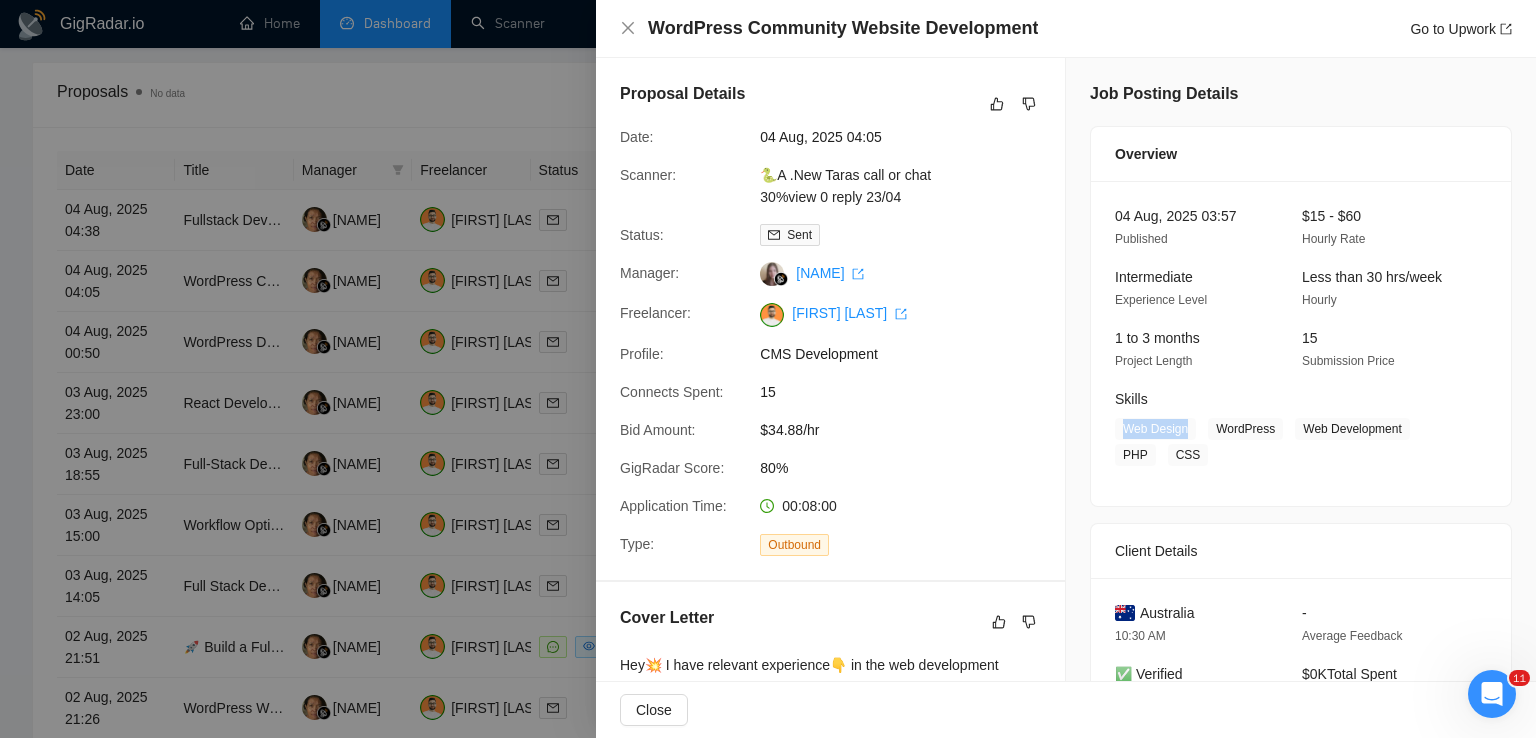 drag, startPoint x: 1180, startPoint y: 431, endPoint x: 1118, endPoint y: 432, distance: 62.008064 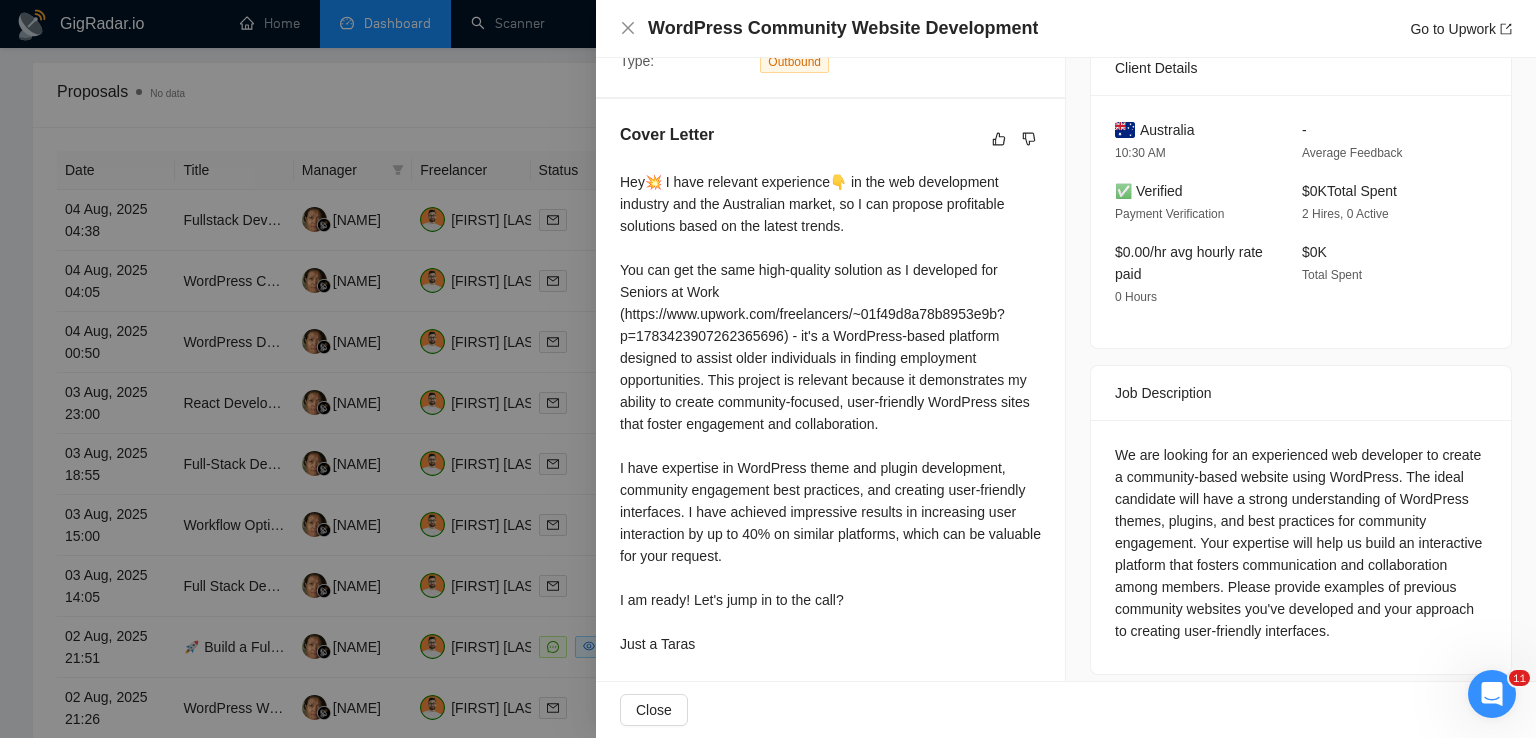 scroll, scrollTop: 502, scrollLeft: 0, axis: vertical 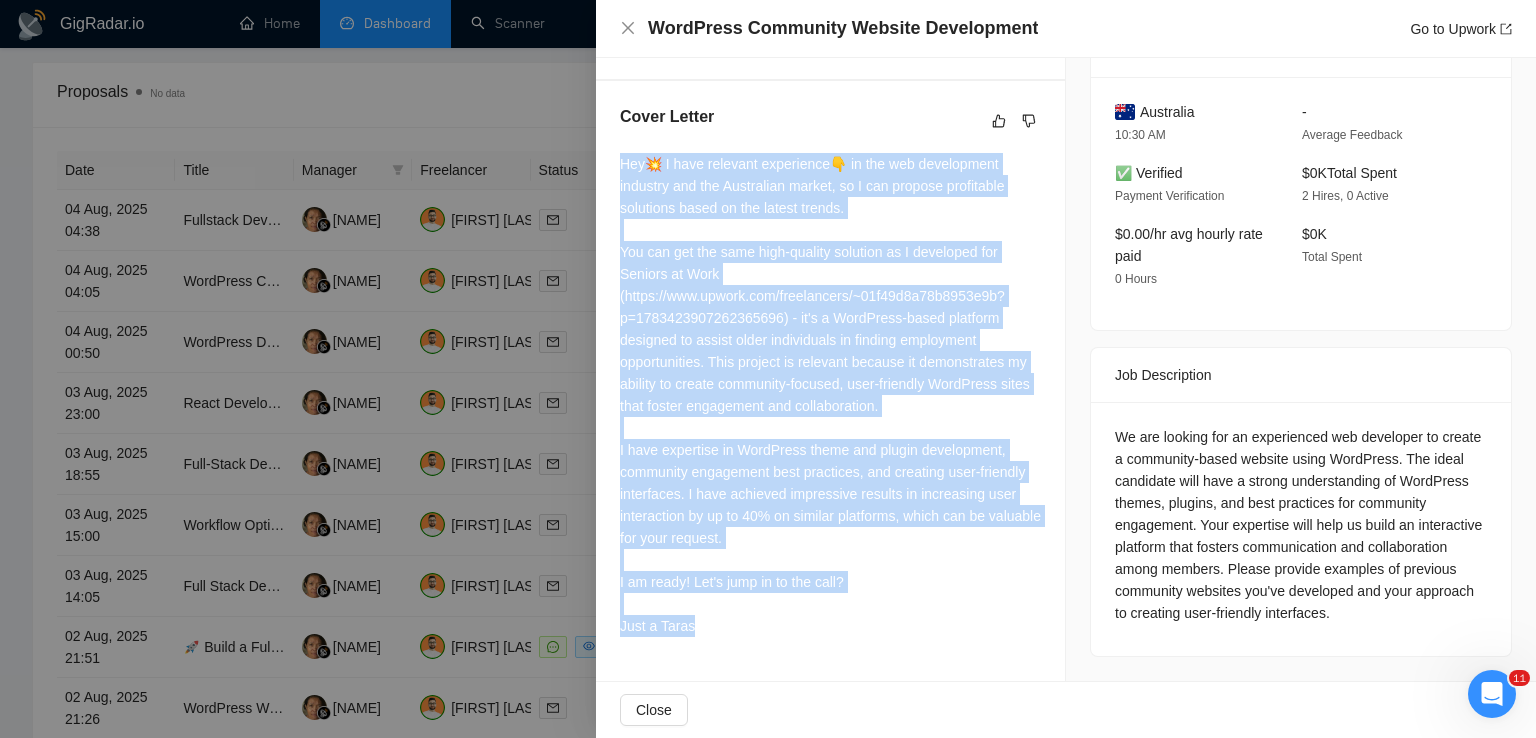 drag, startPoint x: 620, startPoint y: 165, endPoint x: 716, endPoint y: 626, distance: 470.8896 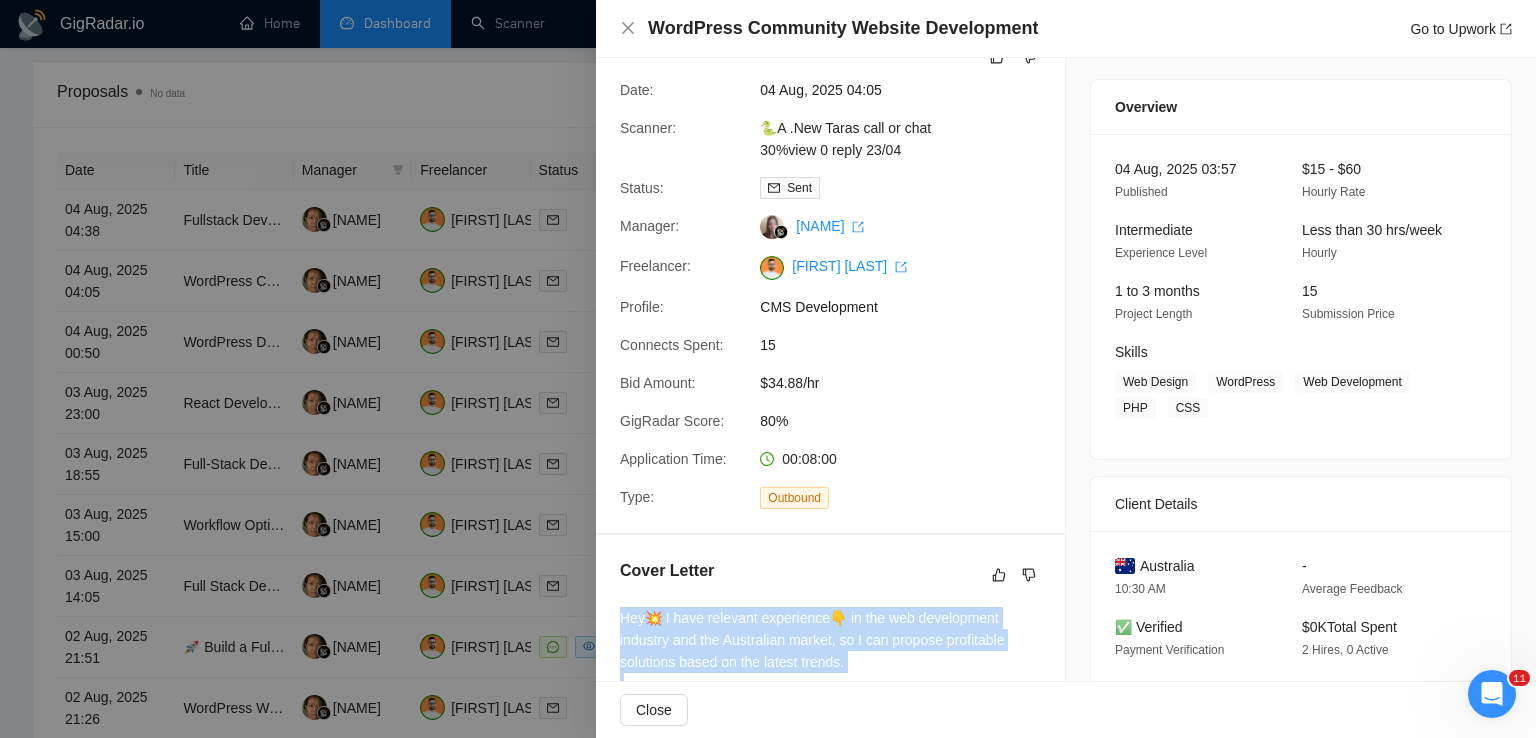 scroll, scrollTop: 0, scrollLeft: 0, axis: both 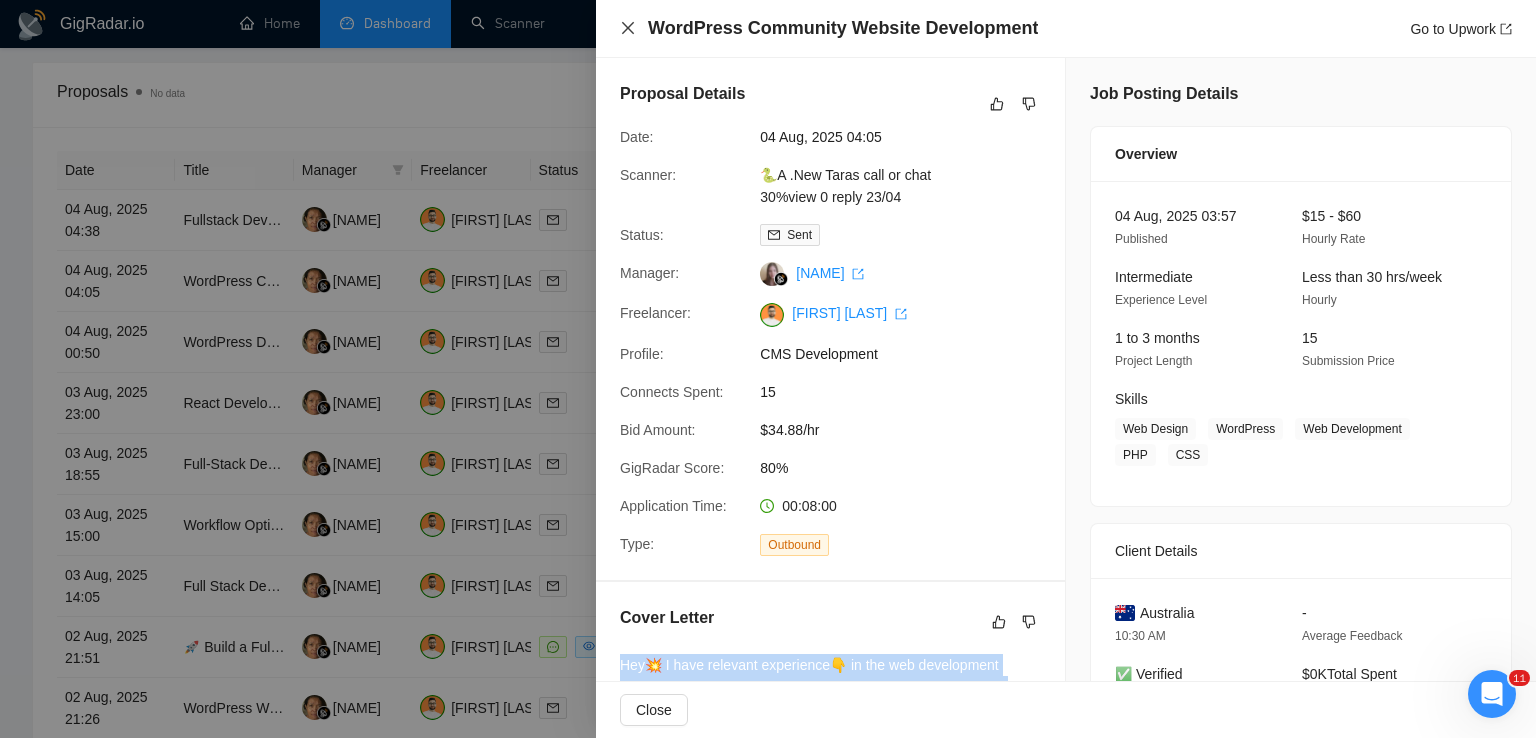 click 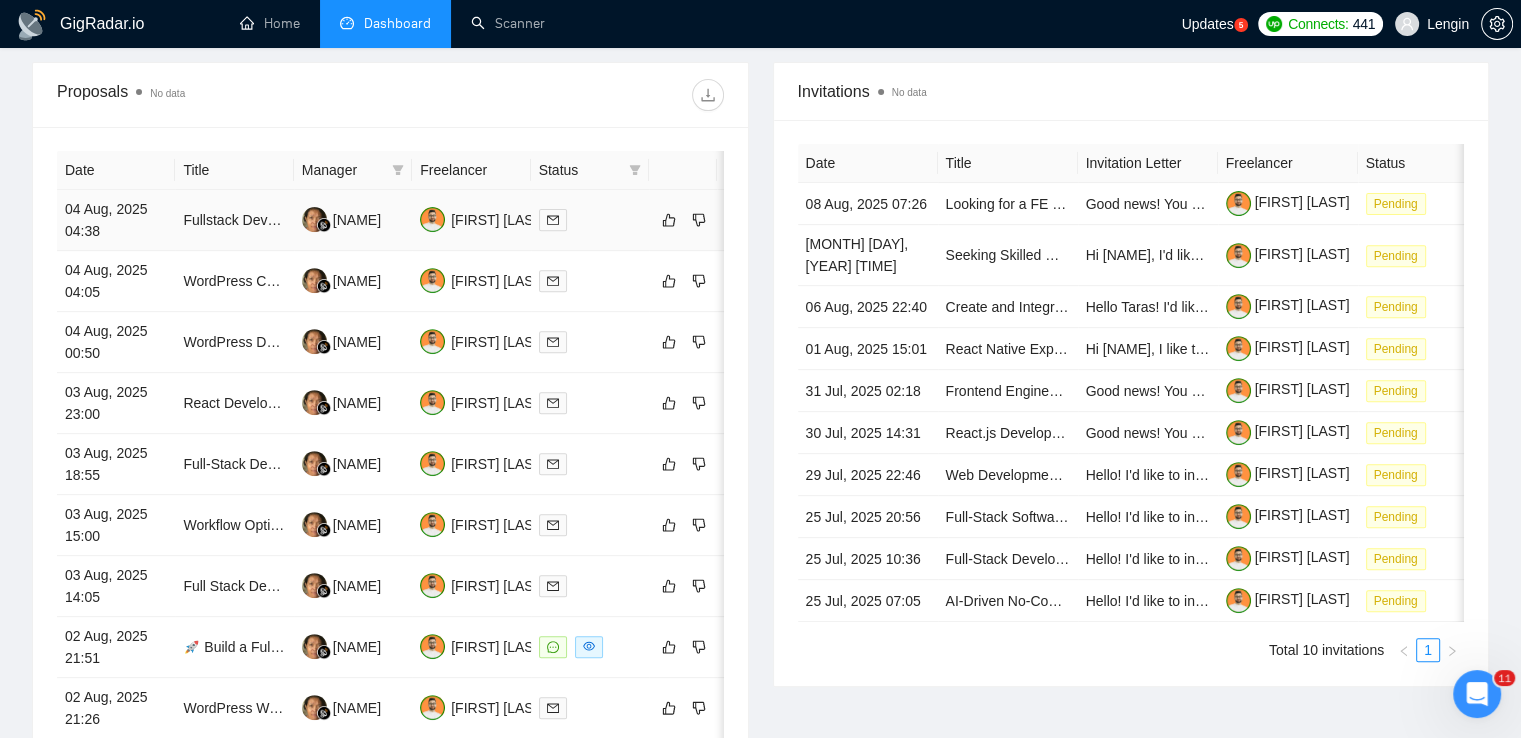 click on "Fullstack Developer (Next.js + Supabase)" at bounding box center [234, 220] 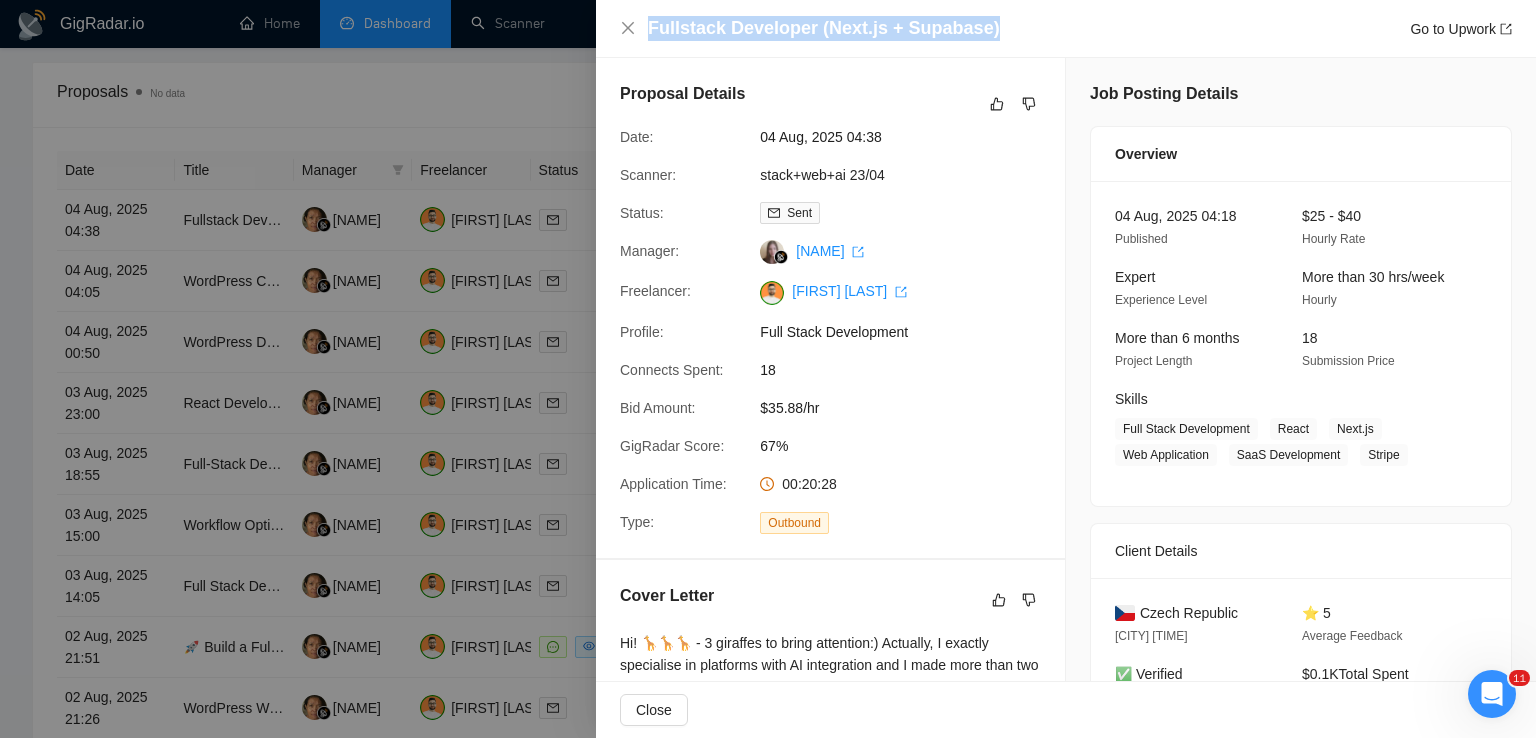 drag, startPoint x: 981, startPoint y: 37, endPoint x: 639, endPoint y: 46, distance: 342.1184 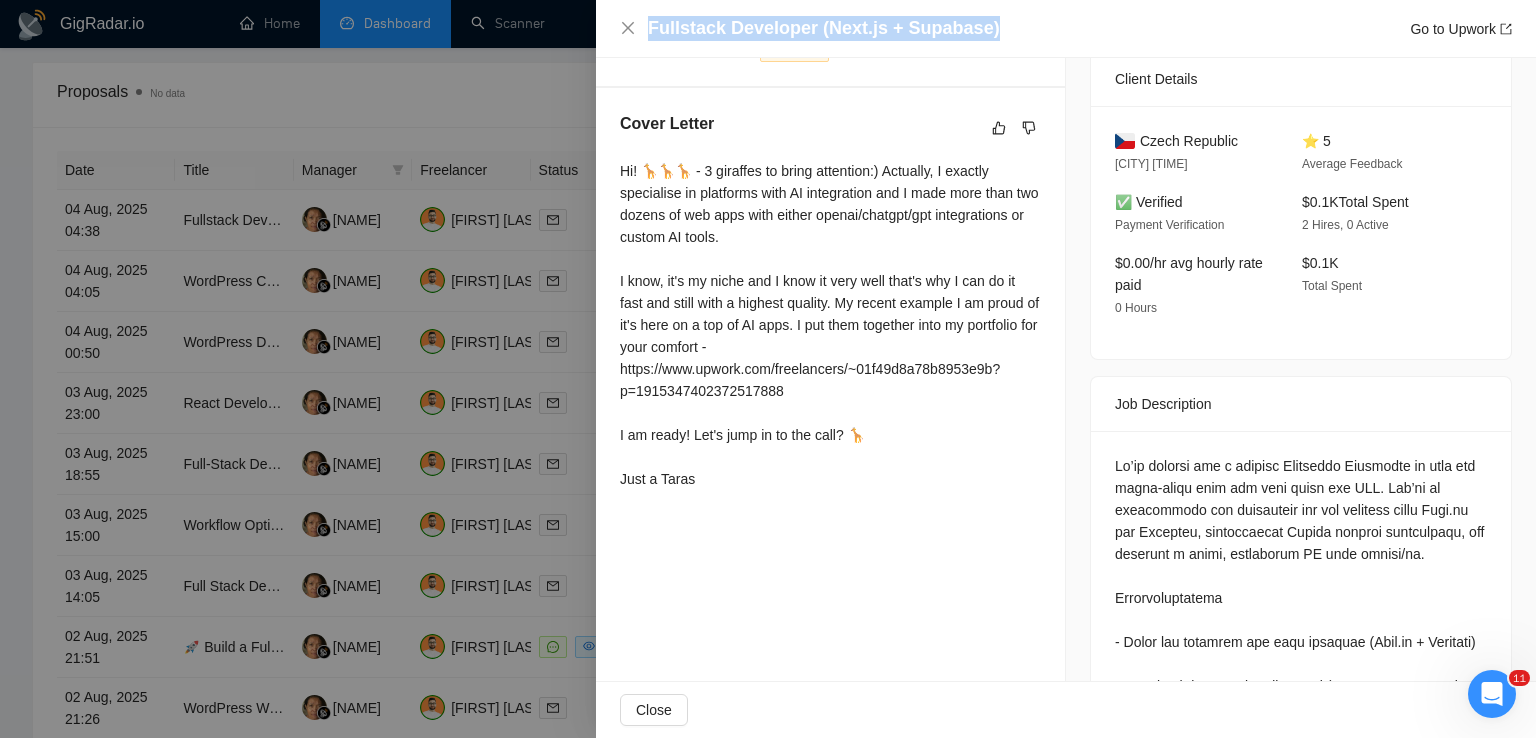 scroll, scrollTop: 464, scrollLeft: 0, axis: vertical 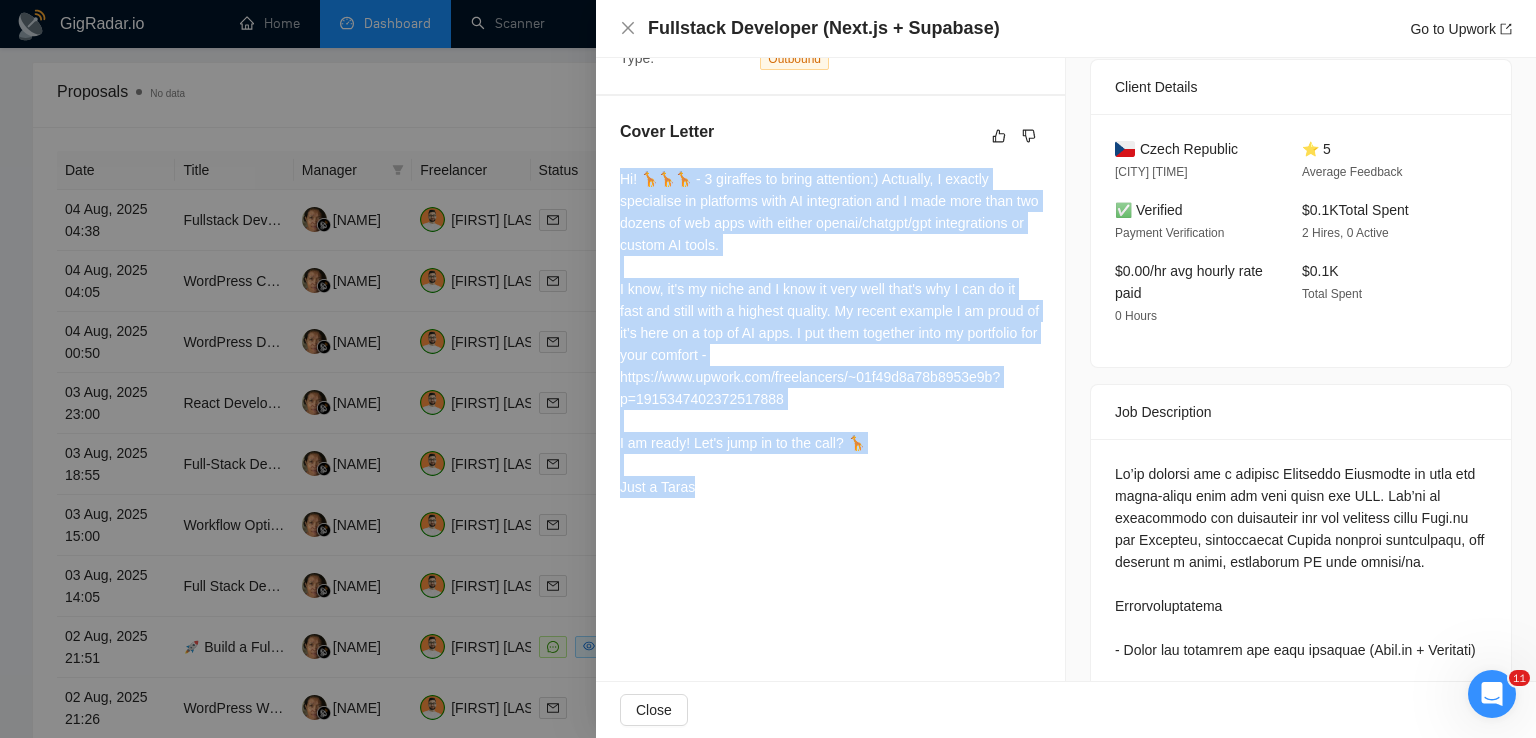 drag, startPoint x: 624, startPoint y: 180, endPoint x: 757, endPoint y: 541, distance: 384.72067 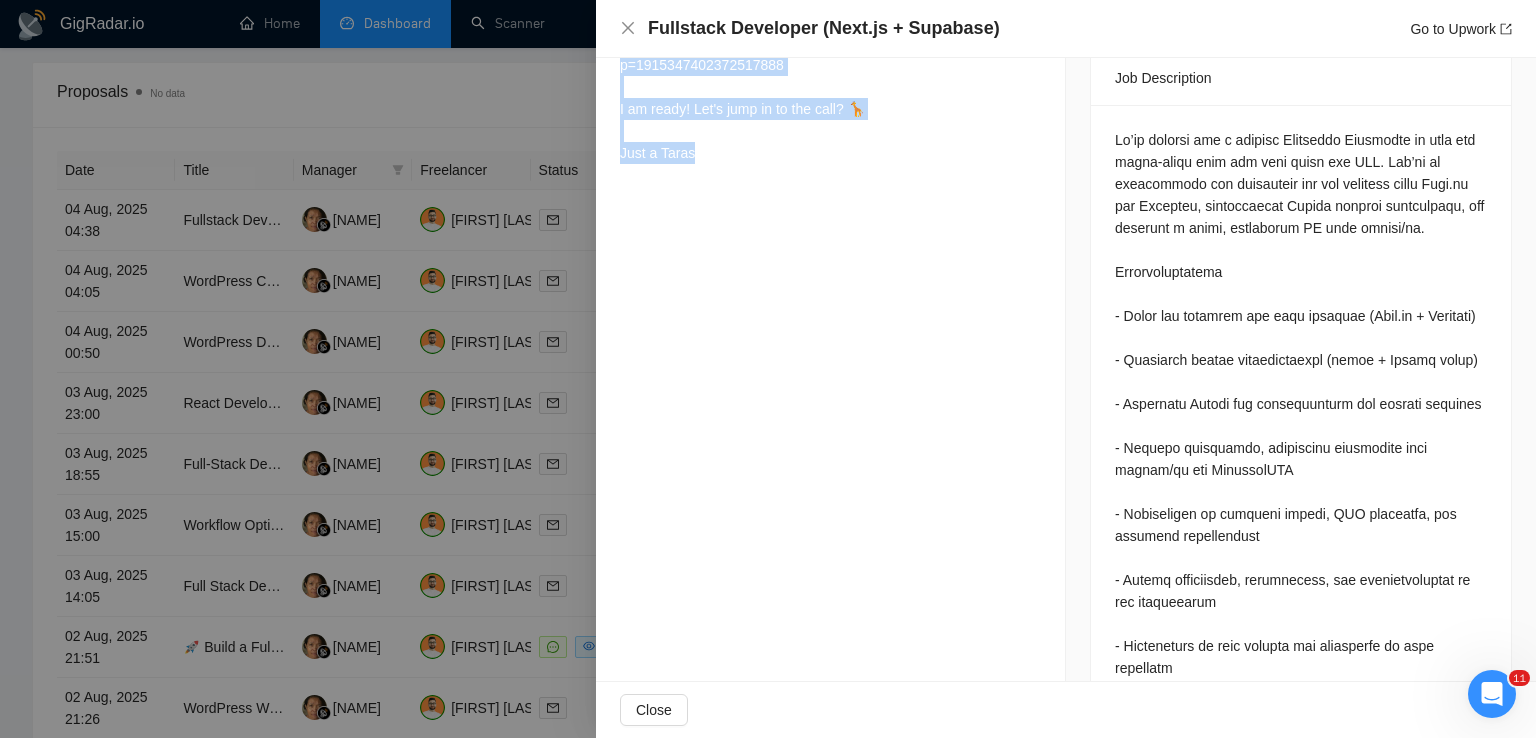 scroll, scrollTop: 800, scrollLeft: 0, axis: vertical 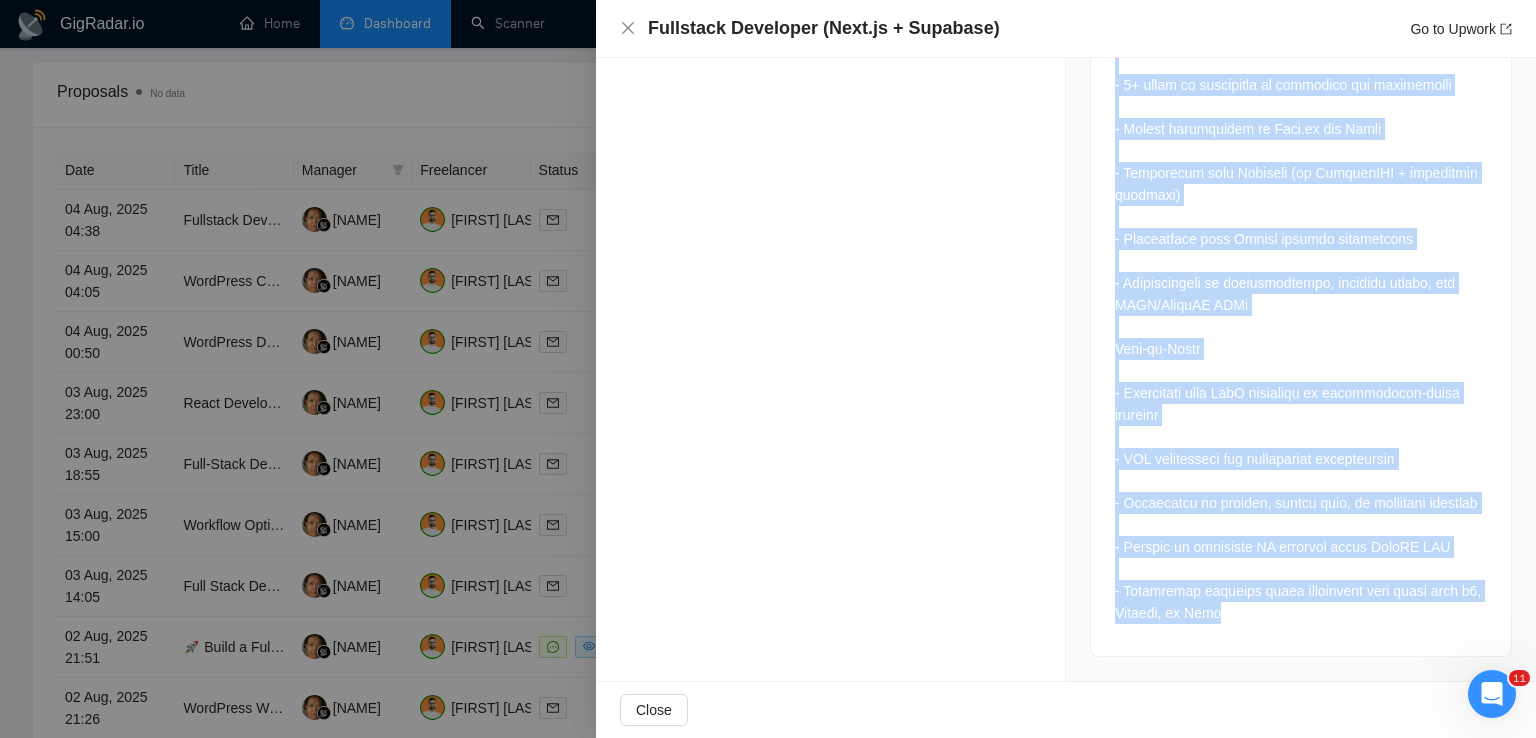 drag, startPoint x: 1110, startPoint y: 141, endPoint x: 1318, endPoint y: 617, distance: 519.46124 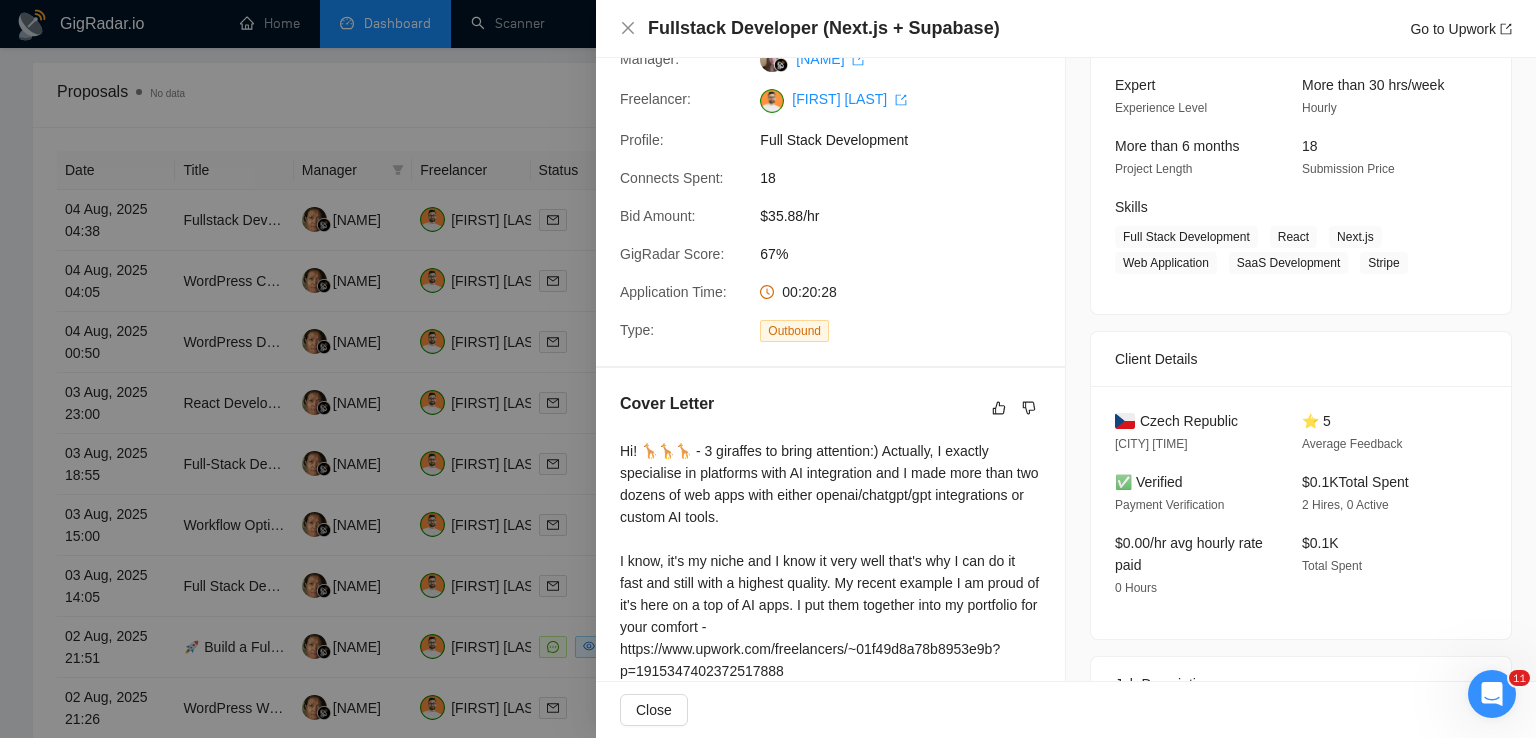 scroll, scrollTop: 187, scrollLeft: 0, axis: vertical 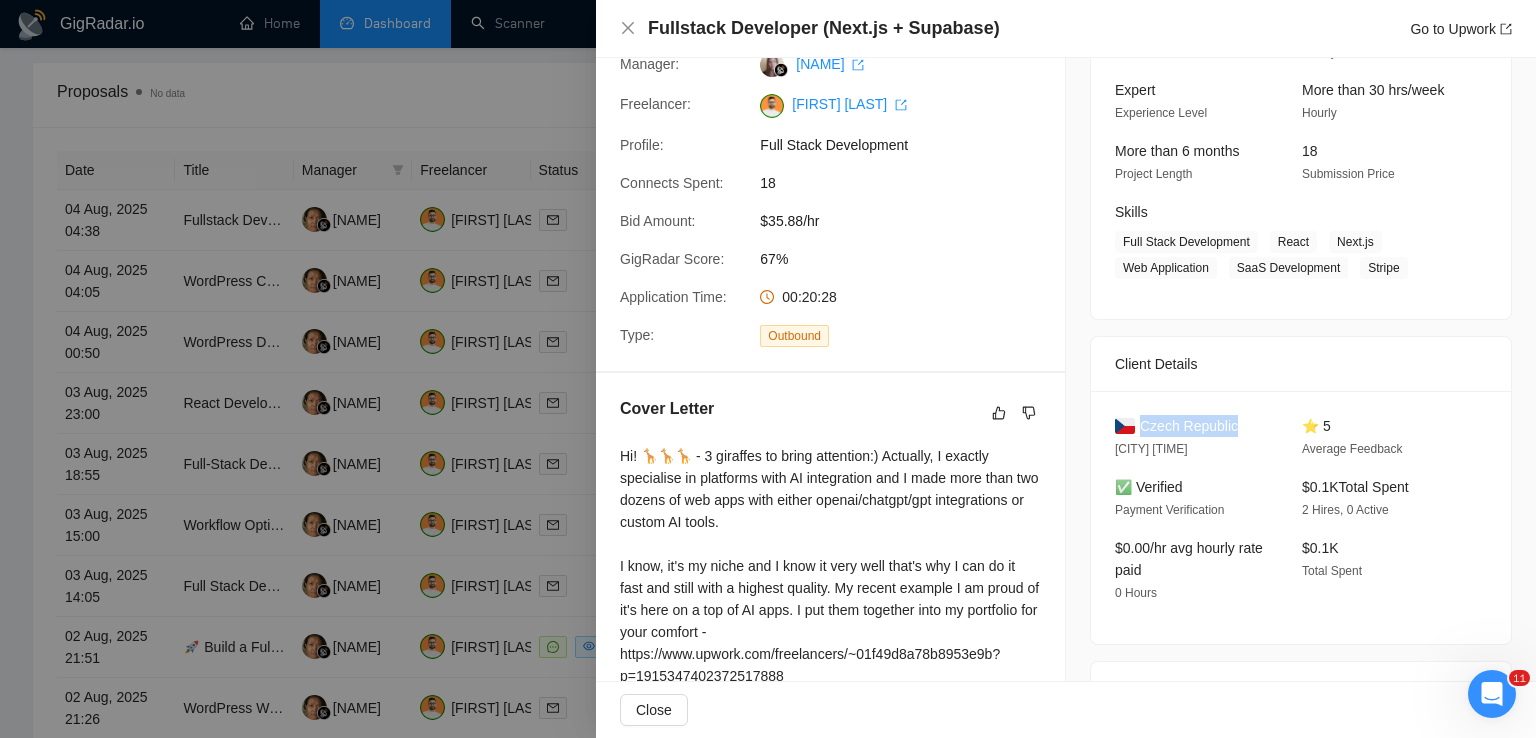 drag, startPoint x: 1255, startPoint y: 423, endPoint x: 1134, endPoint y: 429, distance: 121.14867 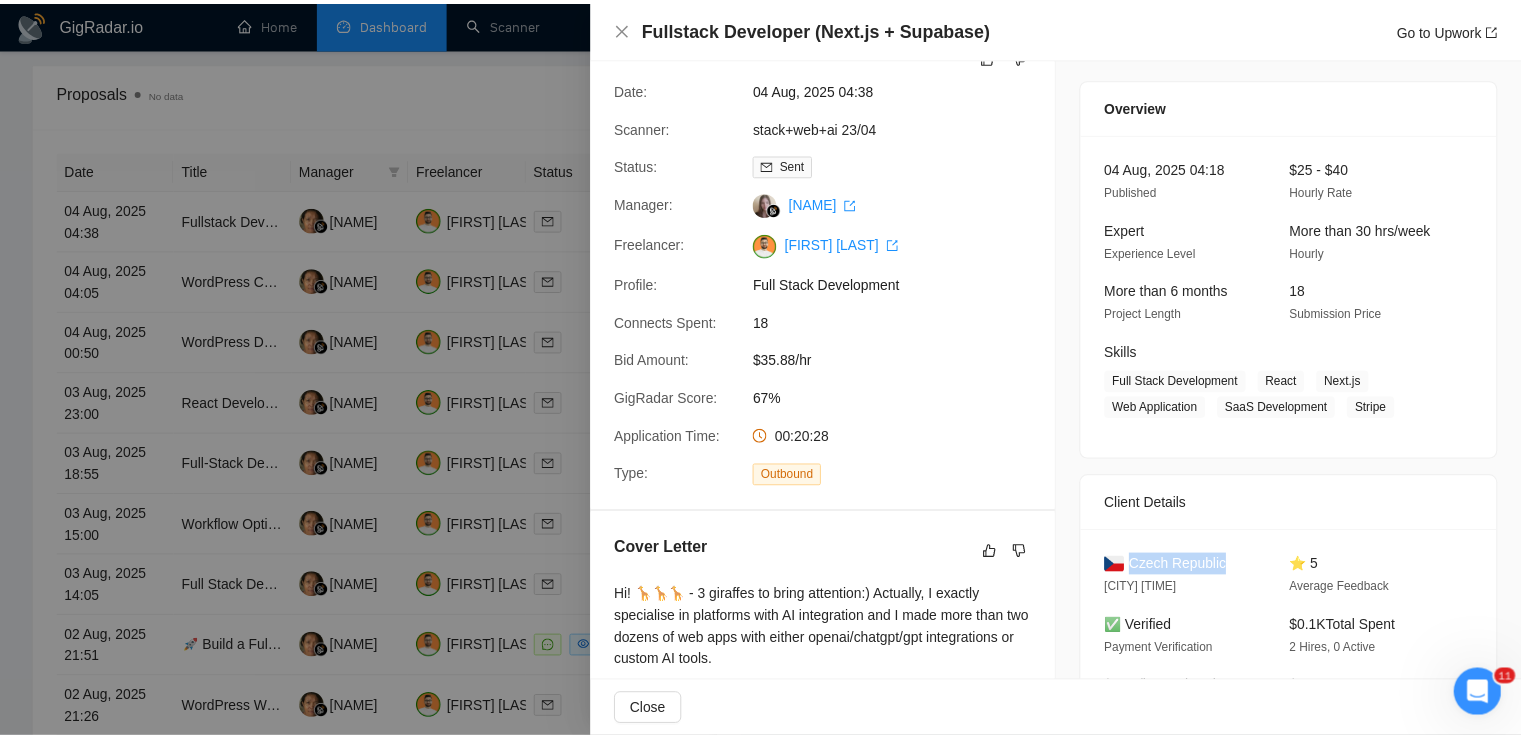 scroll, scrollTop: 47, scrollLeft: 0, axis: vertical 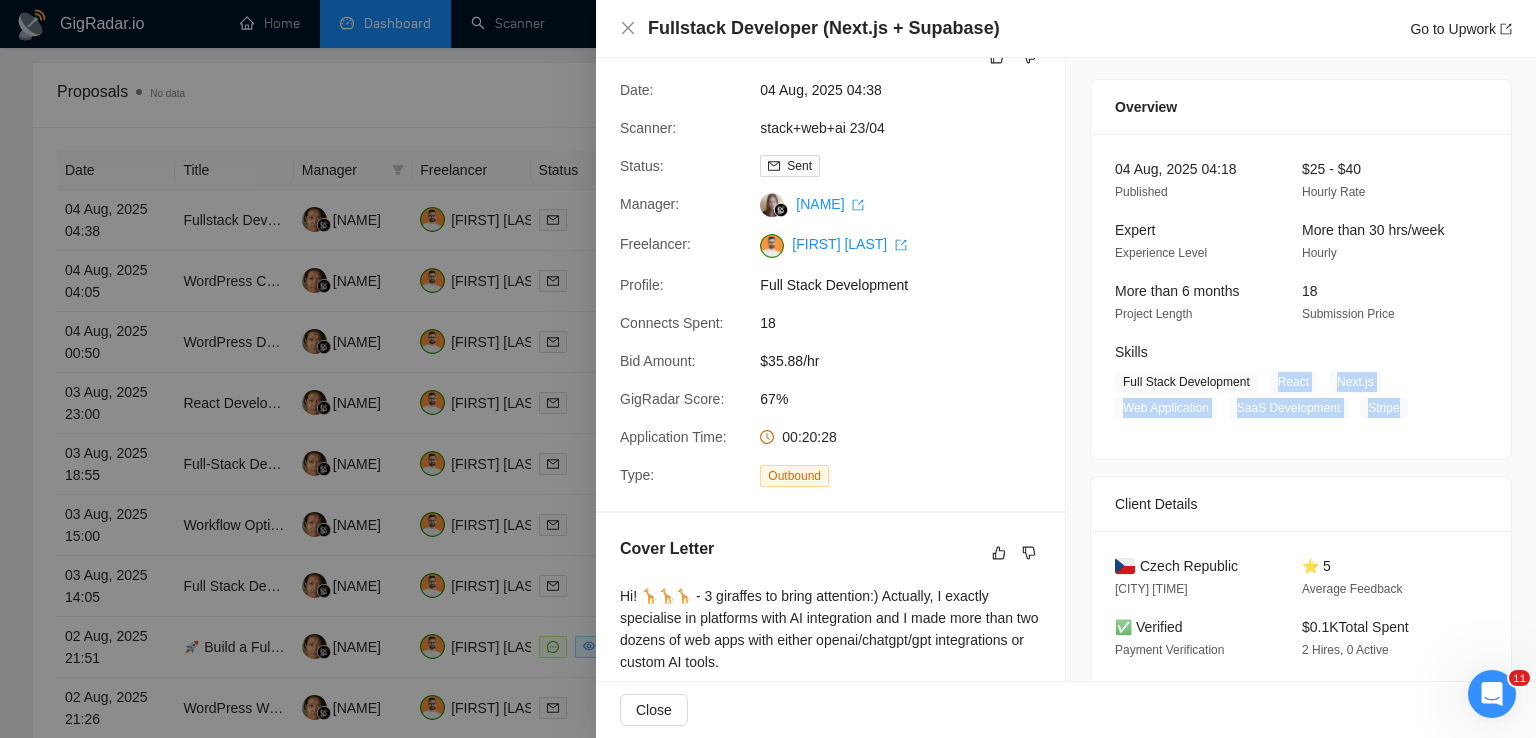 drag, startPoint x: 1267, startPoint y: 385, endPoint x: 1396, endPoint y: 414, distance: 132.21951 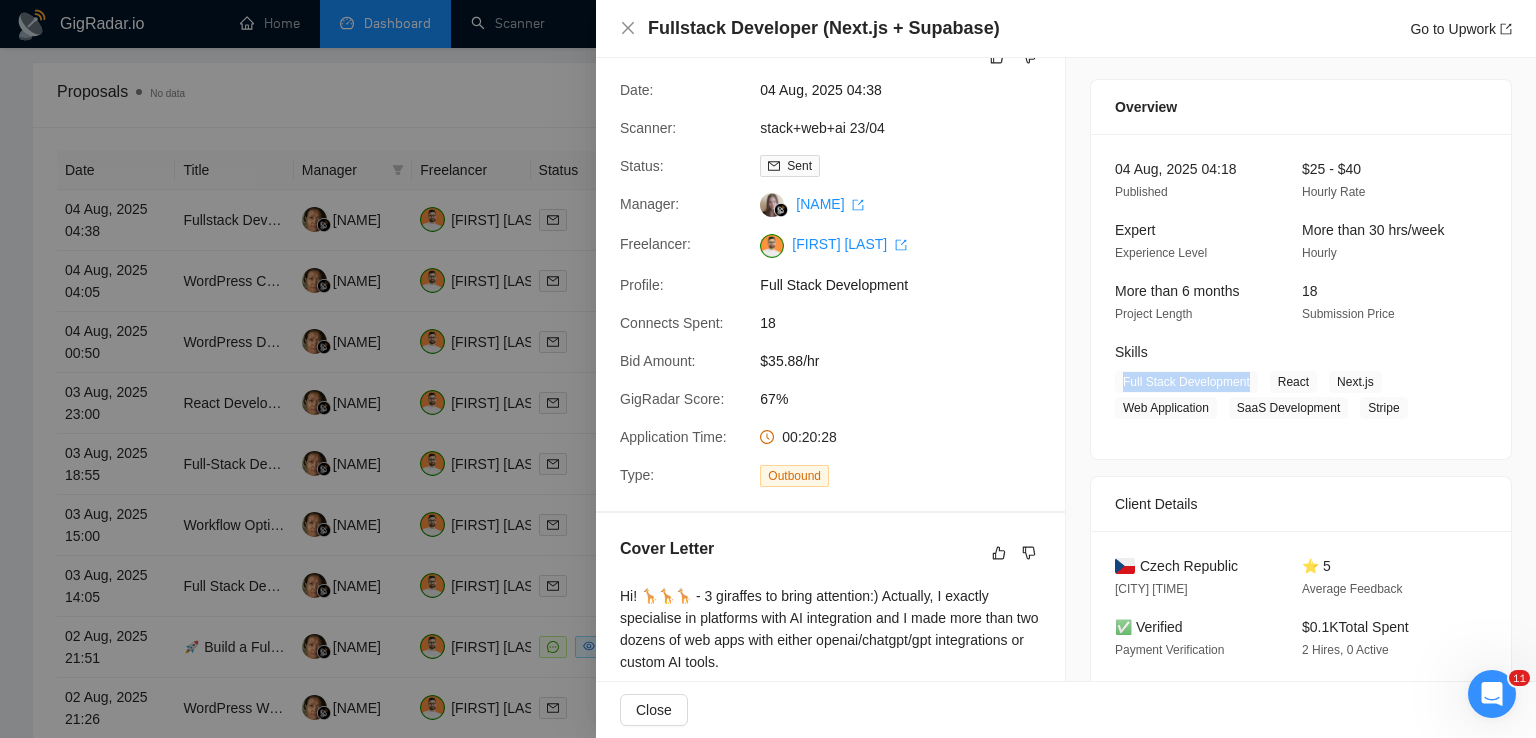 drag, startPoint x: 1241, startPoint y: 381, endPoint x: 1107, endPoint y: 387, distance: 134.13426 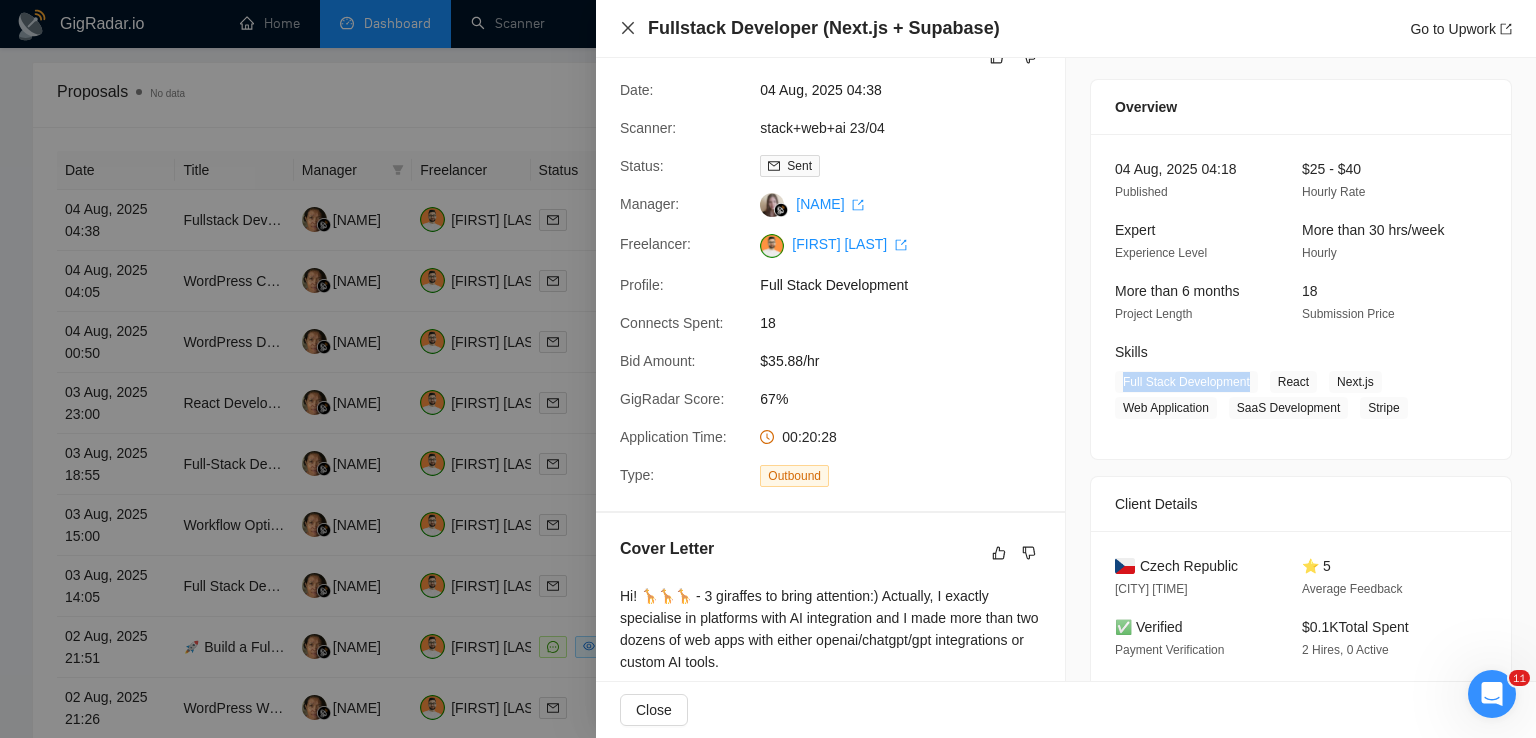 click 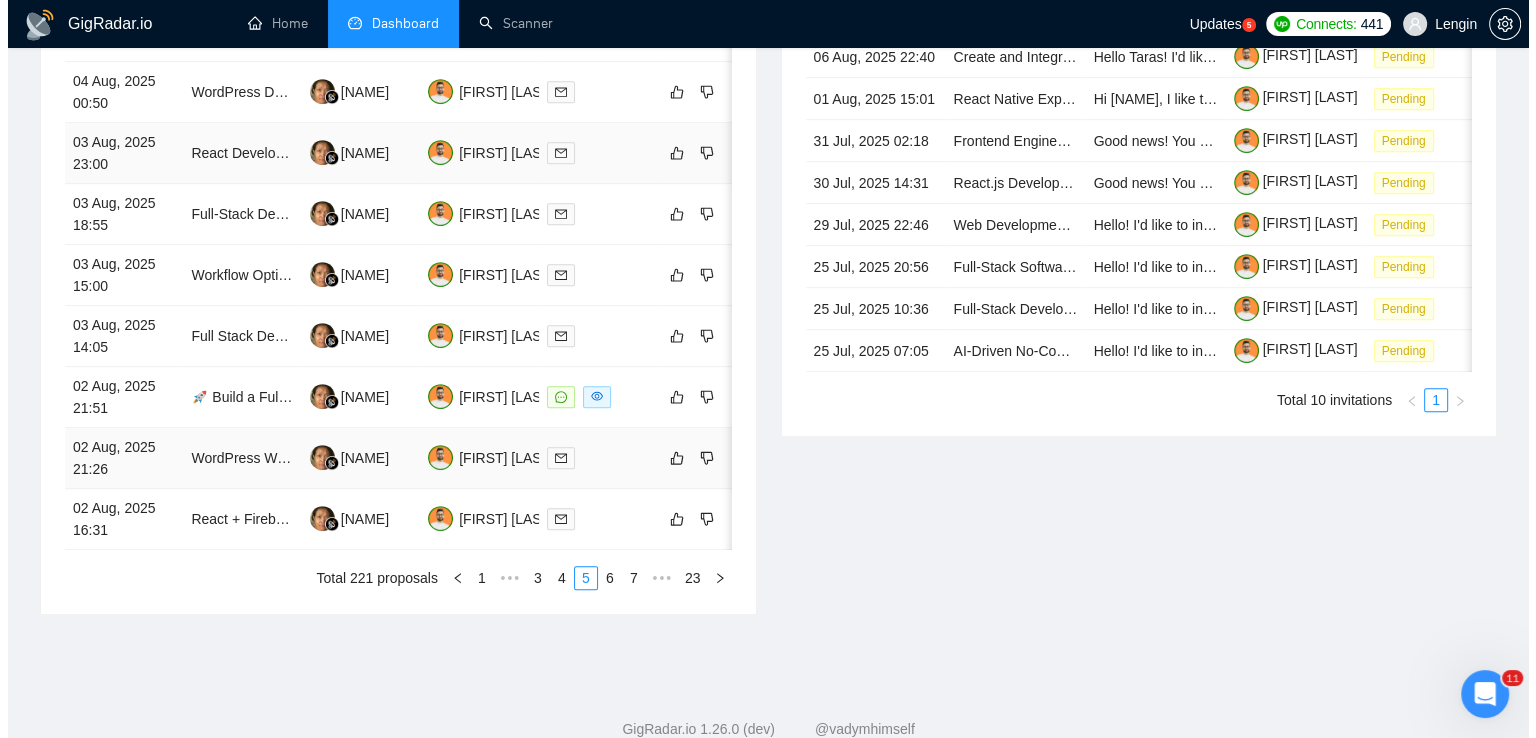 scroll, scrollTop: 984, scrollLeft: 0, axis: vertical 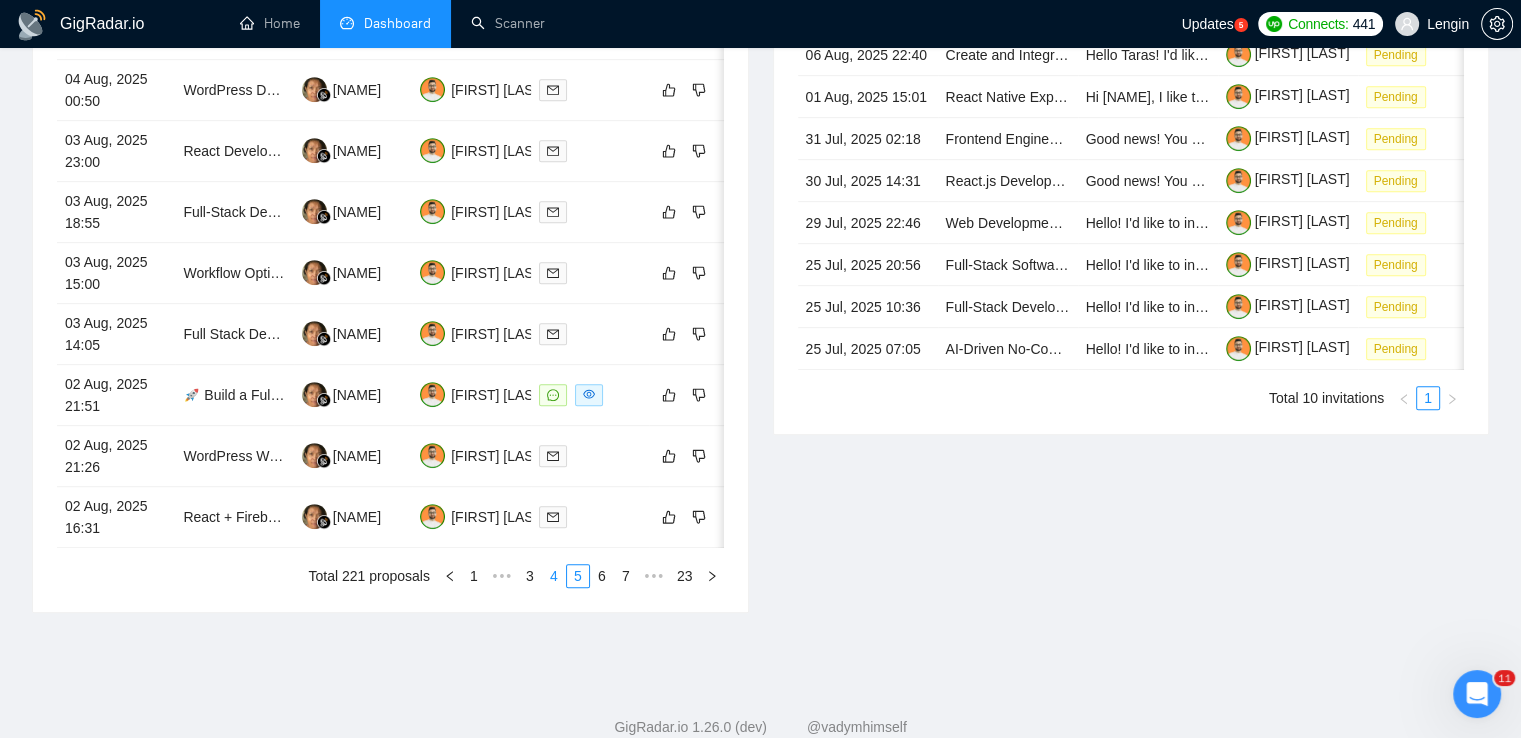 click on "4" at bounding box center (554, 576) 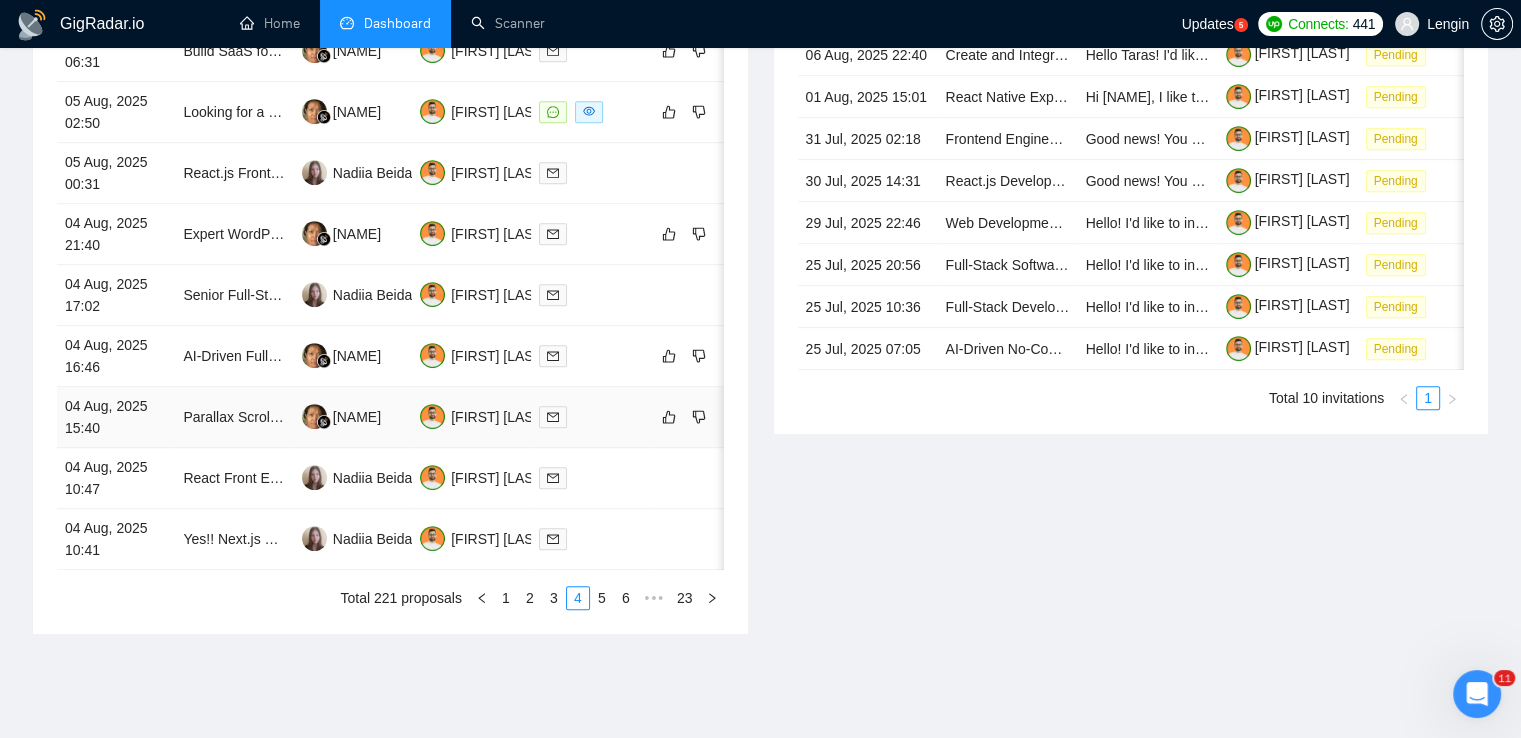 click on "Parallax Scroll Effect Development with Next.js and Tailwind CSS" at bounding box center (234, 417) 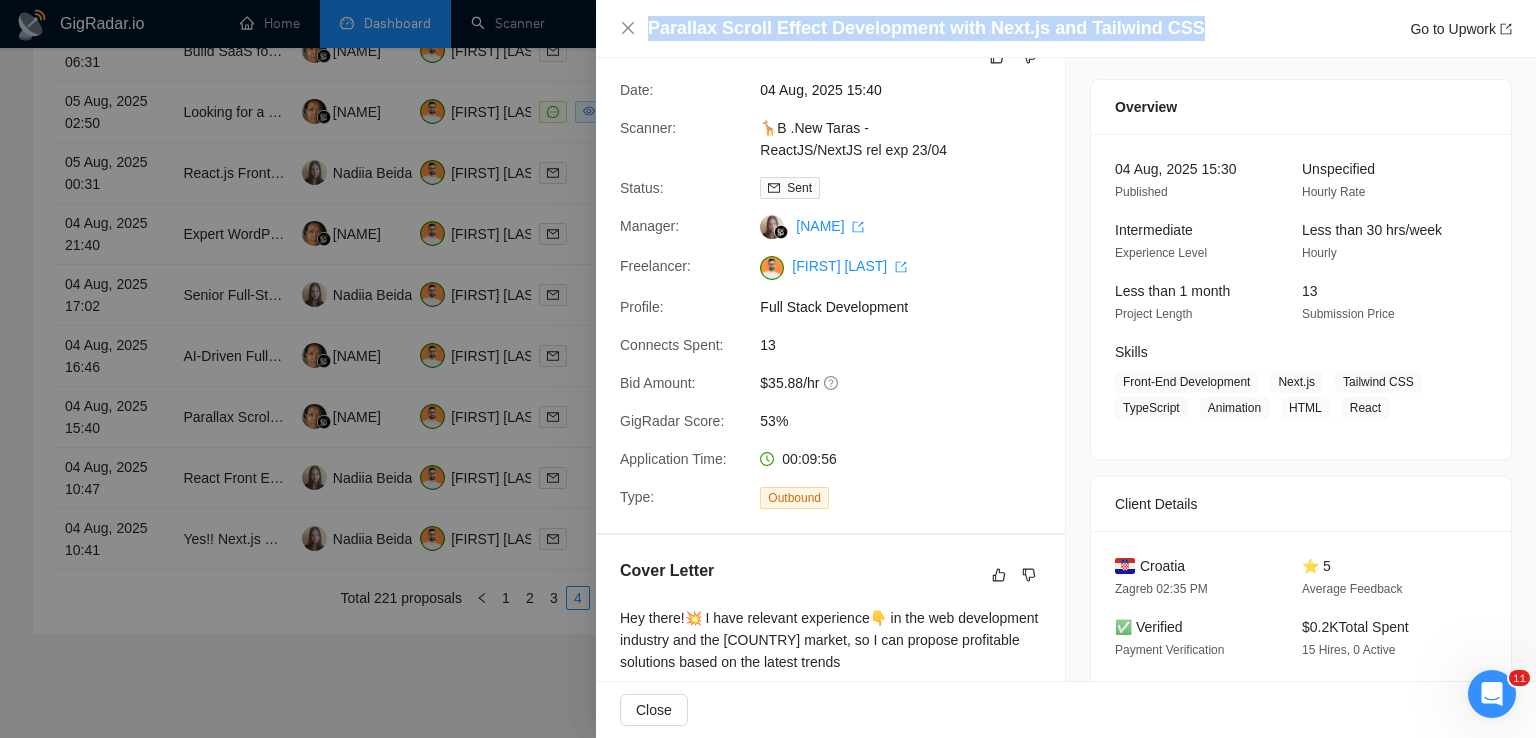 drag, startPoint x: 1177, startPoint y: 29, endPoint x: 648, endPoint y: 32, distance: 529.0085 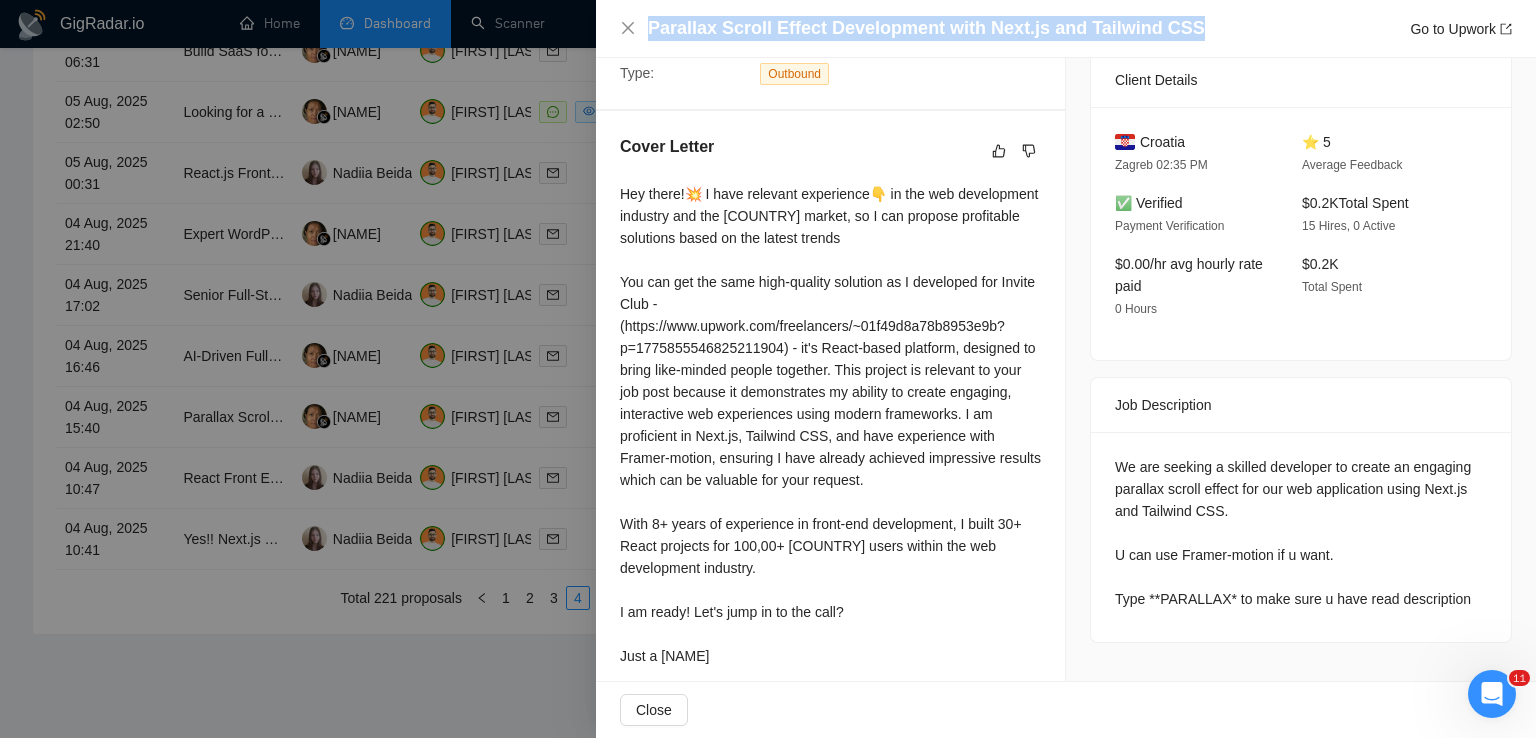 scroll, scrollTop: 490, scrollLeft: 0, axis: vertical 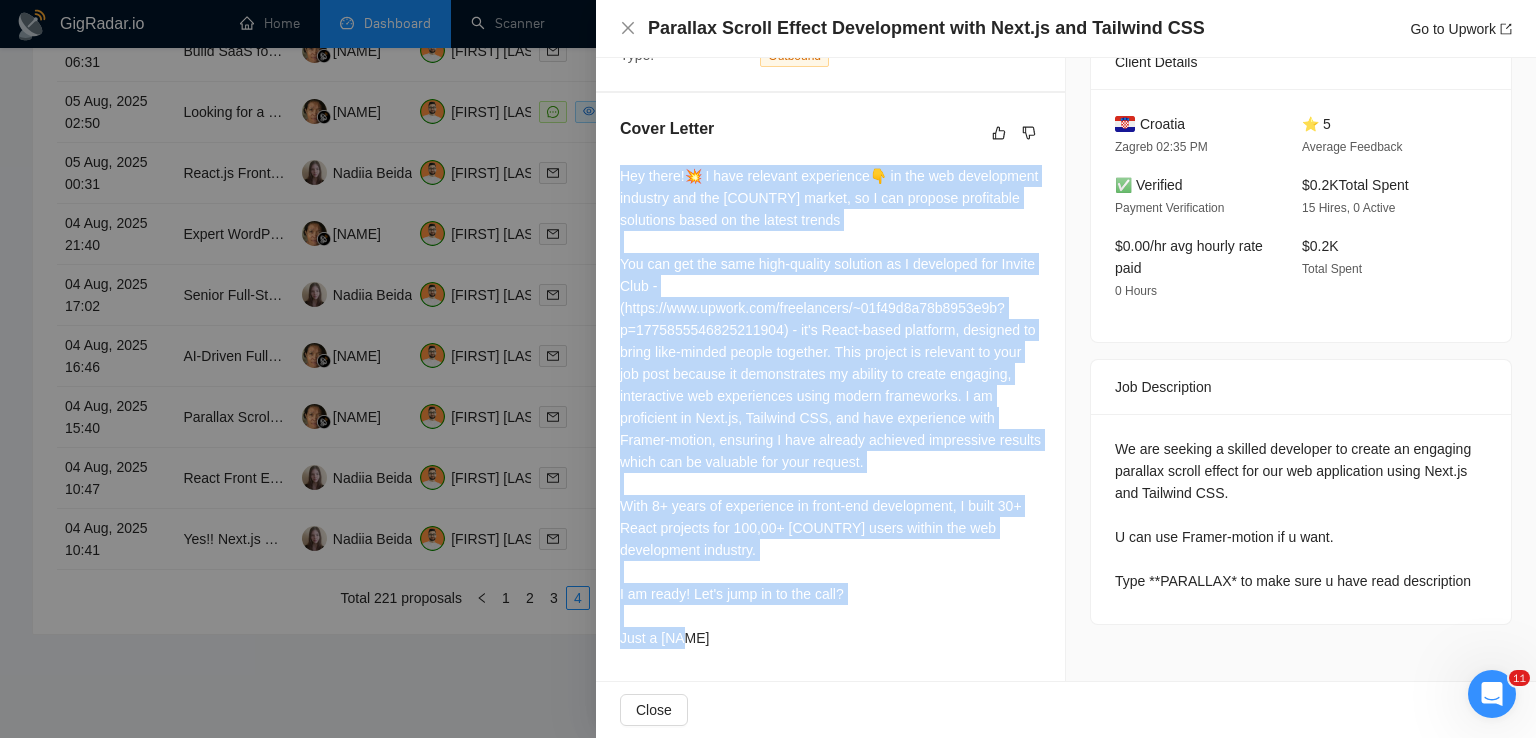 drag, startPoint x: 620, startPoint y: 173, endPoint x: 742, endPoint y: 641, distance: 483.64035 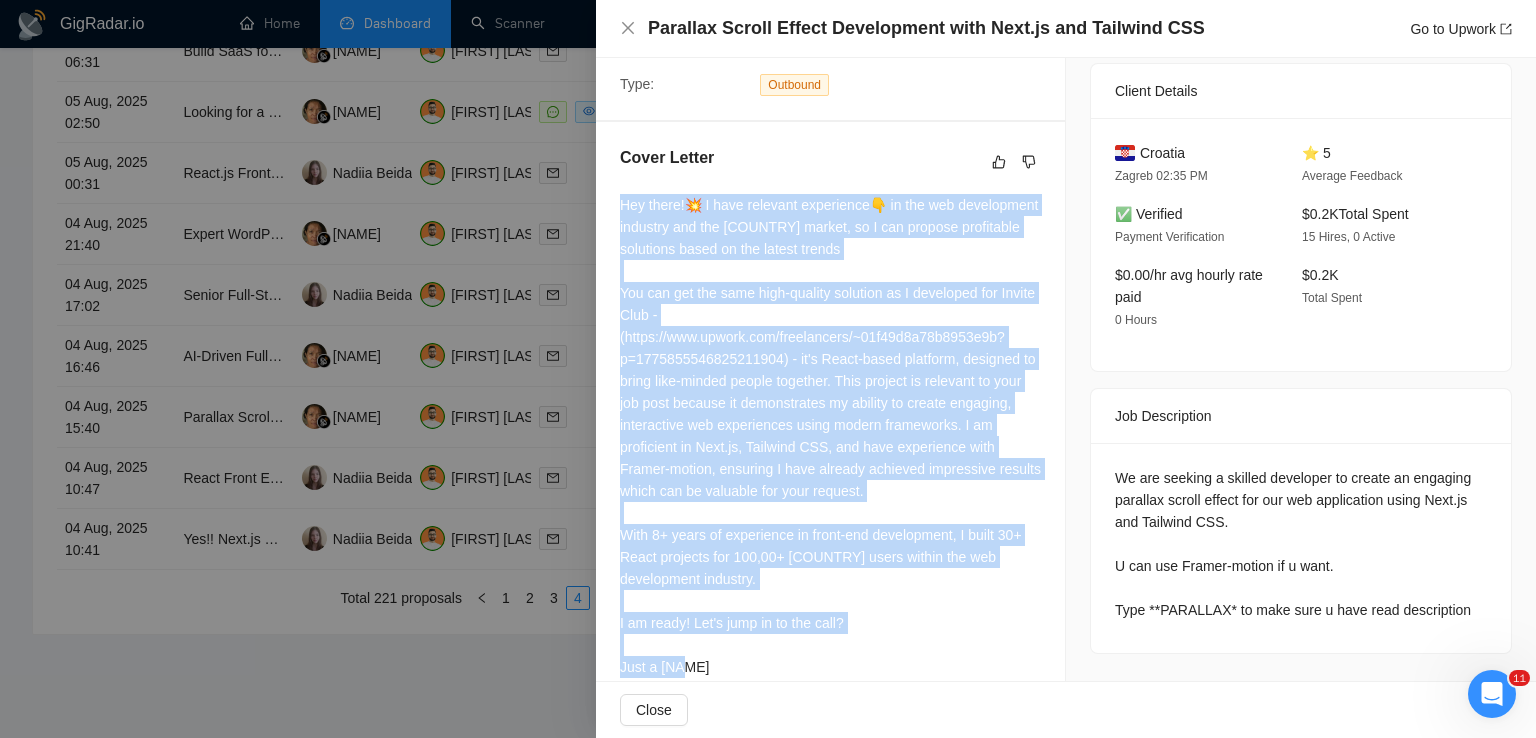 scroll, scrollTop: 490, scrollLeft: 0, axis: vertical 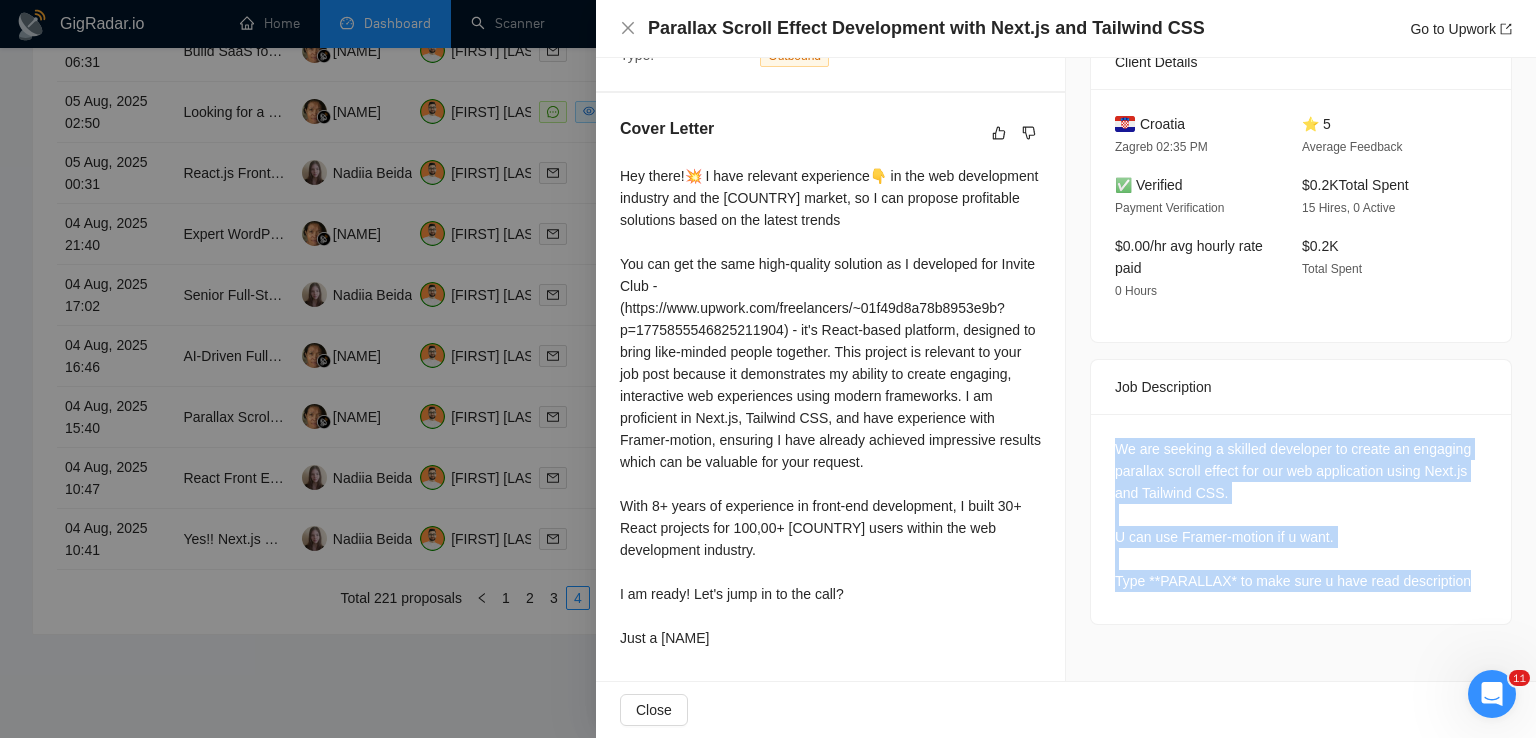 drag, startPoint x: 1463, startPoint y: 581, endPoint x: 1098, endPoint y: 439, distance: 391.64908 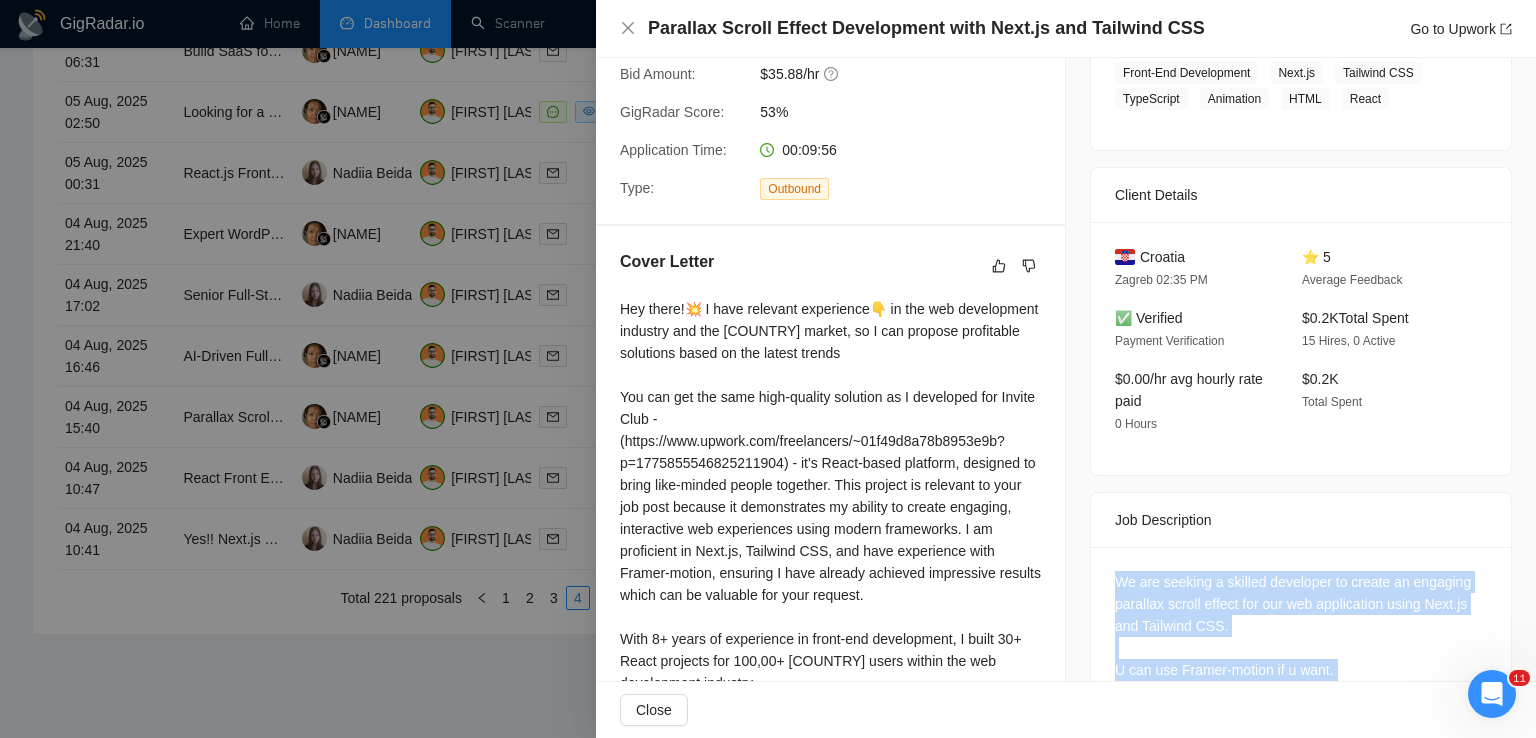 scroll, scrollTop: 362, scrollLeft: 0, axis: vertical 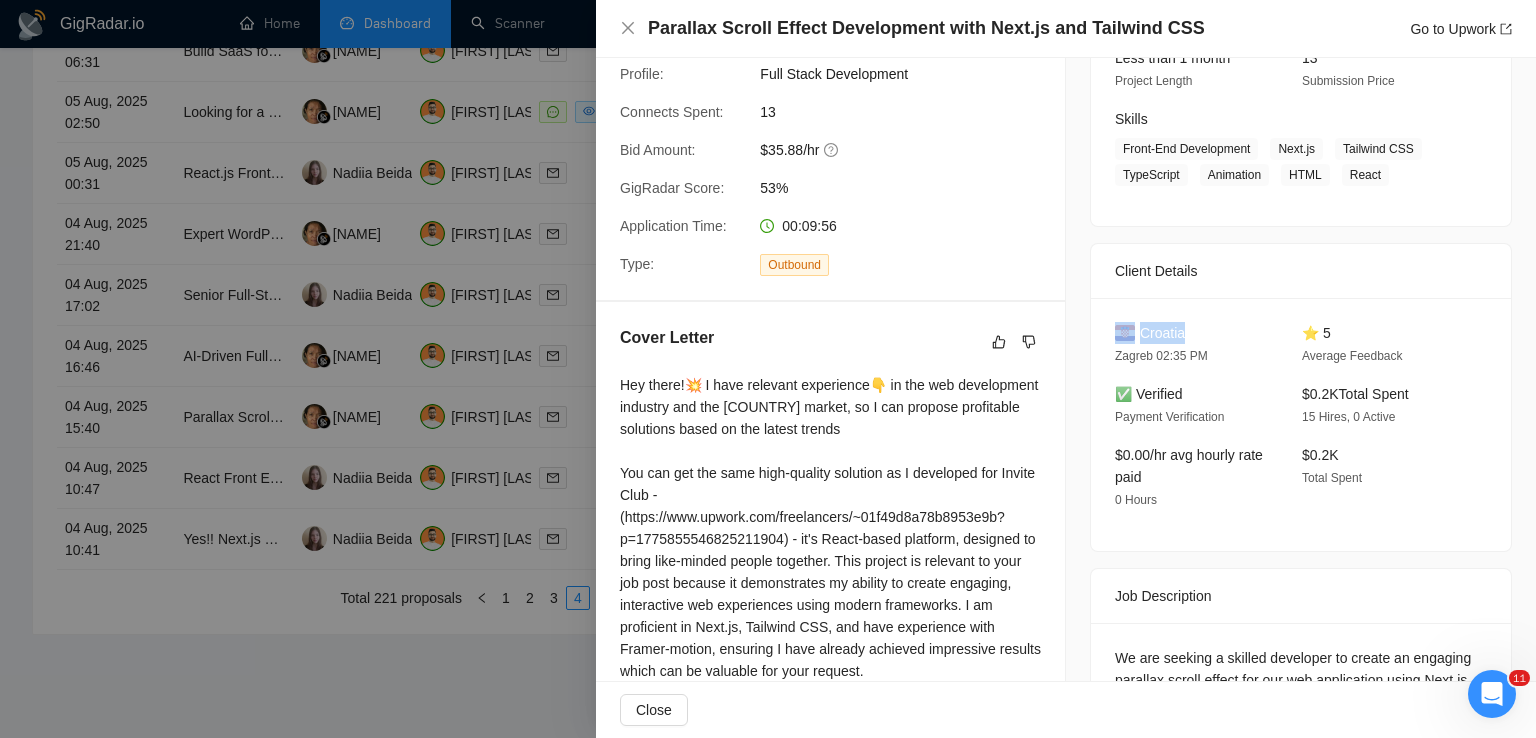 drag, startPoint x: 1197, startPoint y: 333, endPoint x: 1128, endPoint y: 334, distance: 69.00725 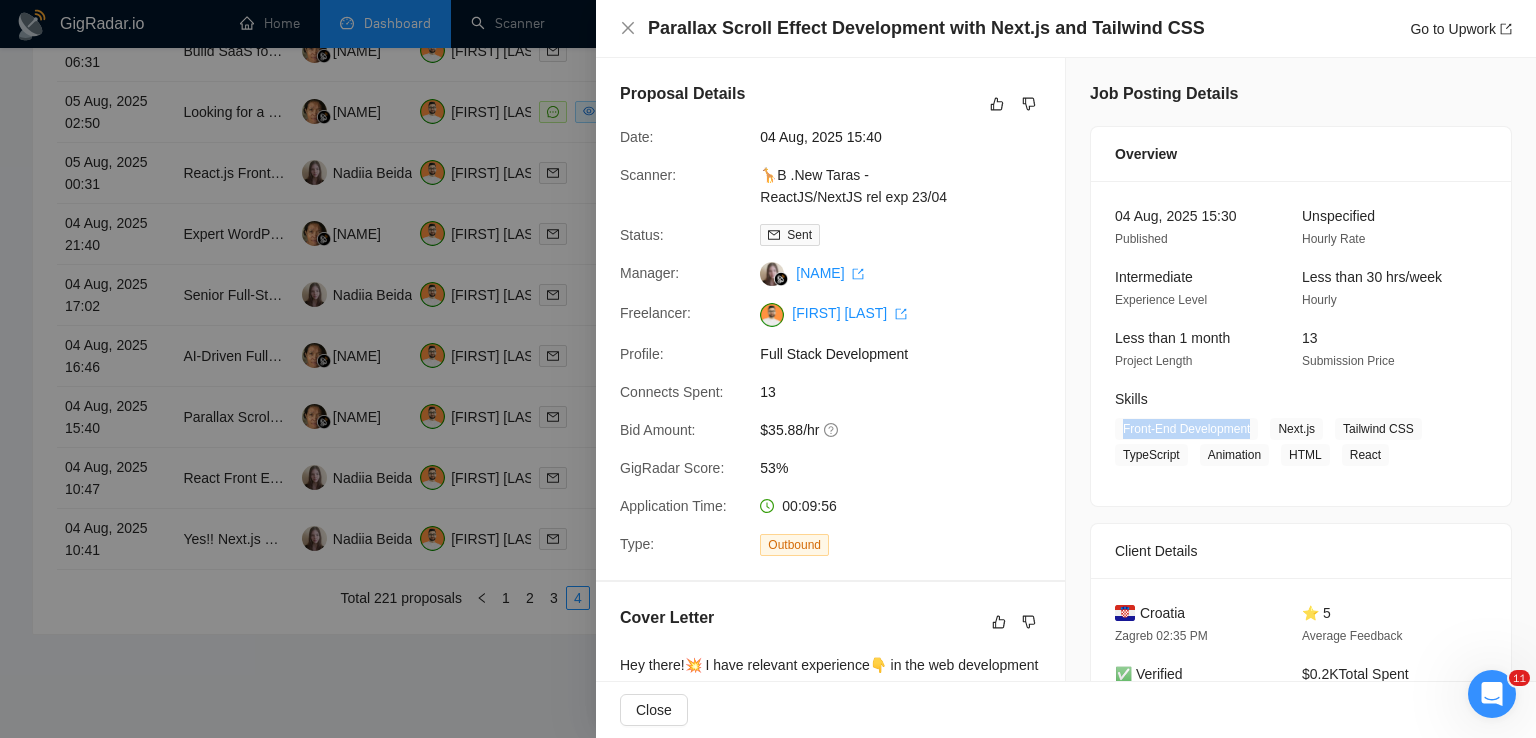 drag, startPoint x: 1115, startPoint y: 427, endPoint x: 1249, endPoint y: 430, distance: 134.03358 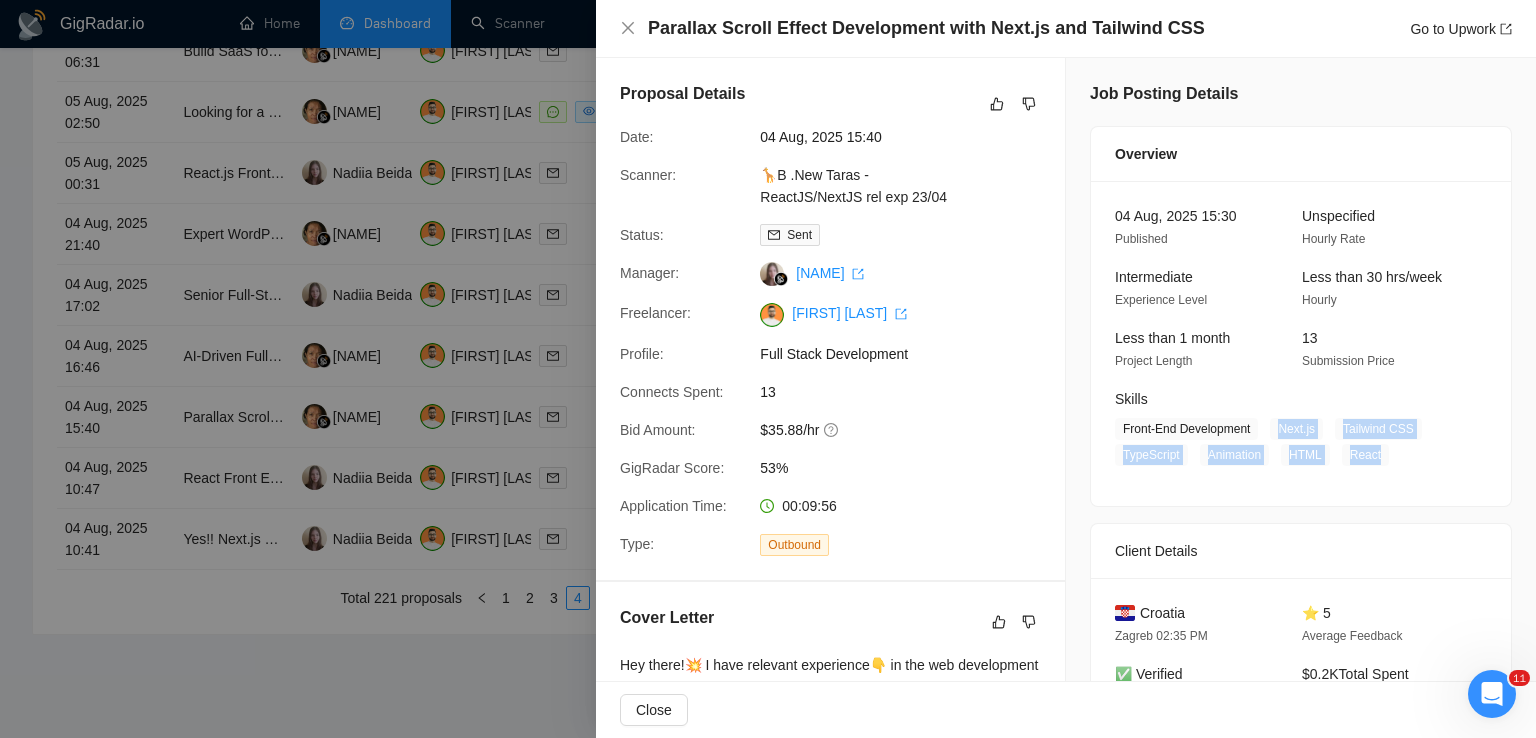 drag, startPoint x: 1376, startPoint y: 455, endPoint x: 1269, endPoint y: 425, distance: 111.12605 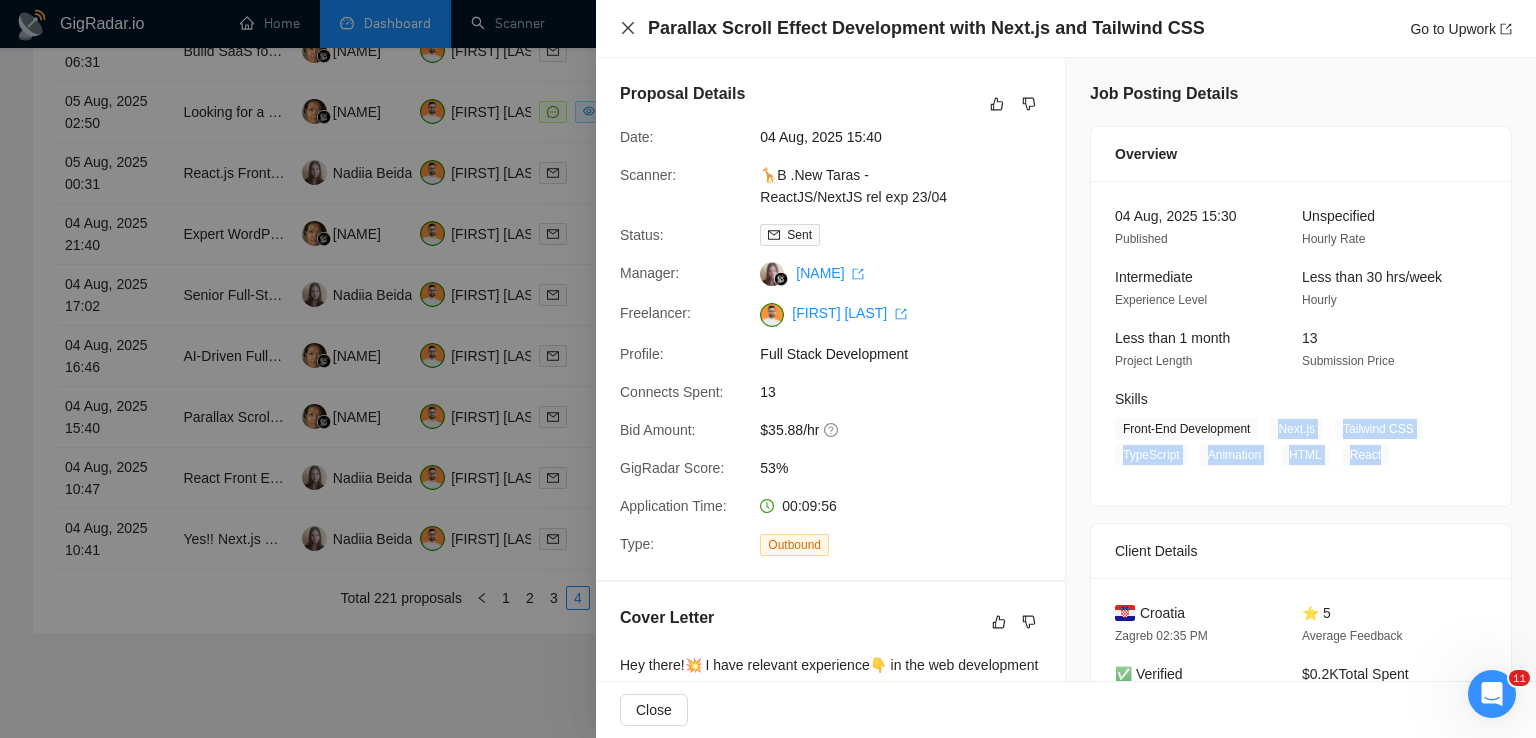 click 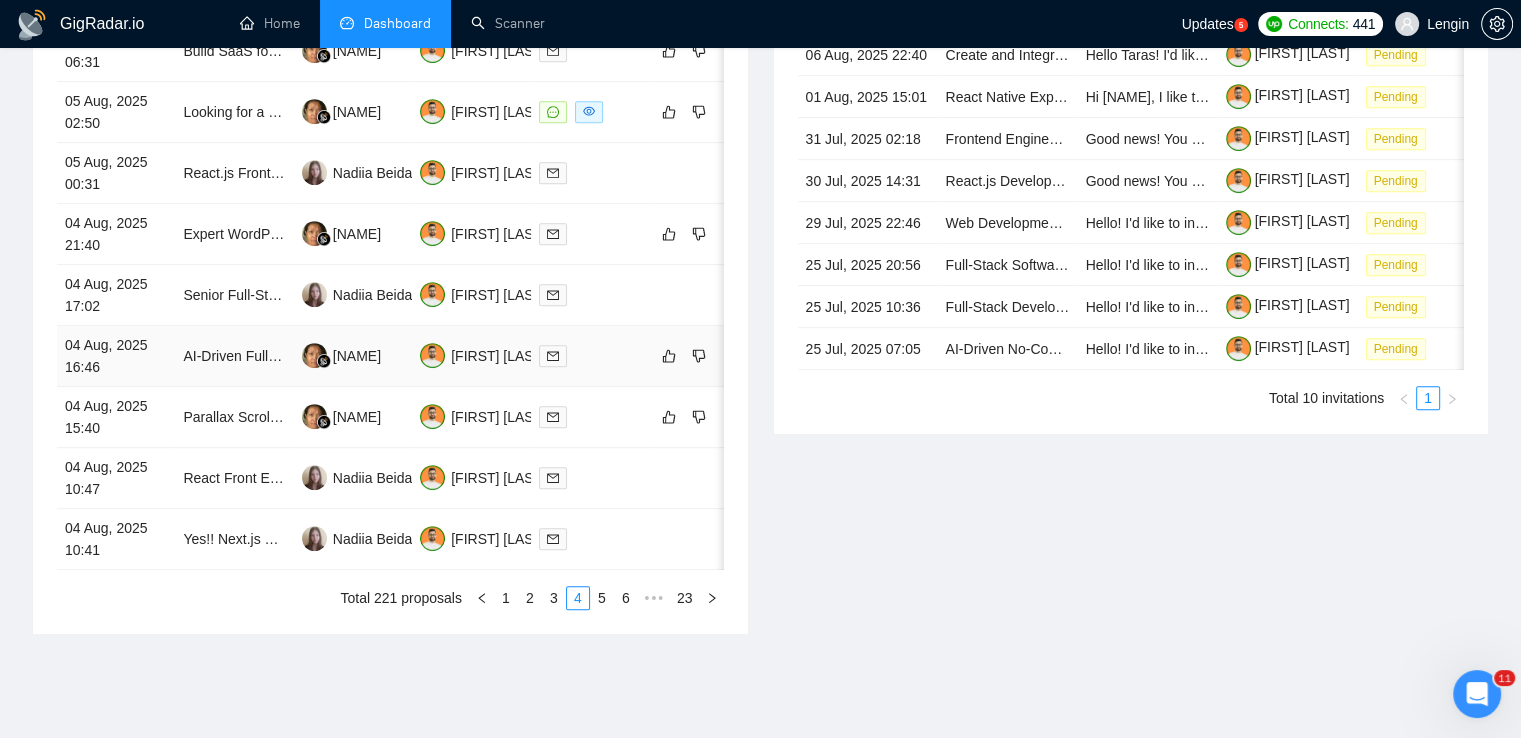 click on "AI-Driven Full Stack Developer/Architect – Next.js, React, Node.js (AWS)" at bounding box center (234, 356) 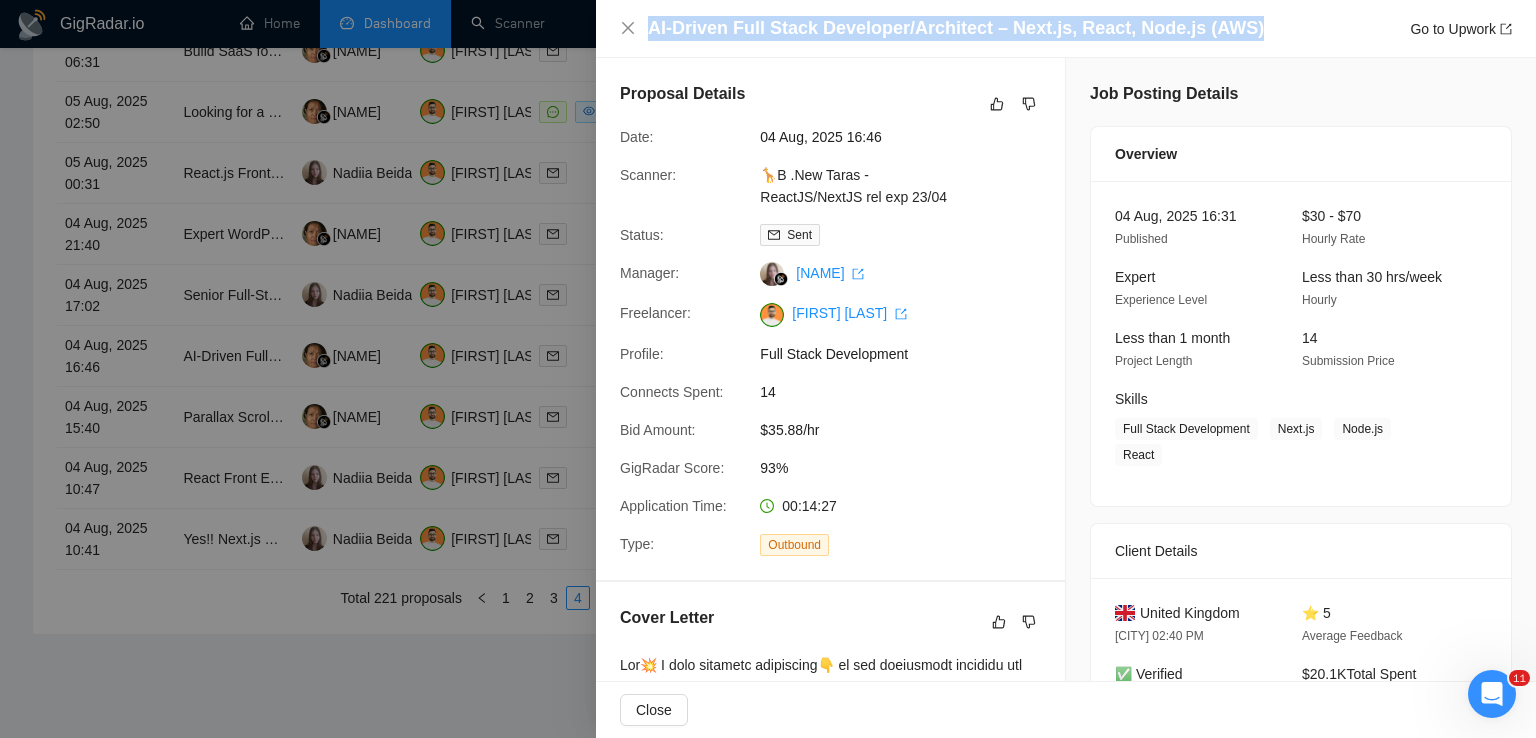 drag, startPoint x: 1238, startPoint y: 24, endPoint x: 647, endPoint y: 9, distance: 591.1903 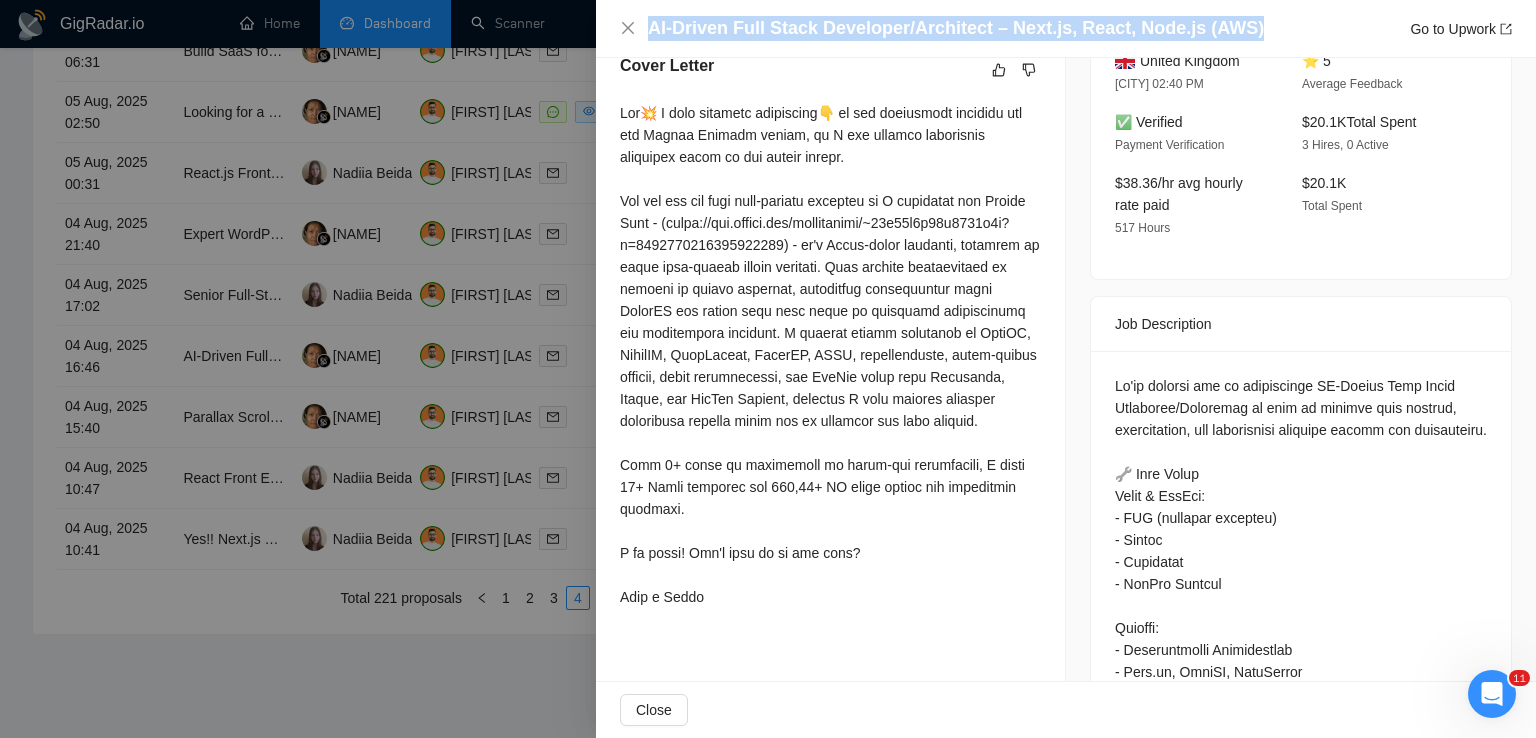 scroll, scrollTop: 554, scrollLeft: 0, axis: vertical 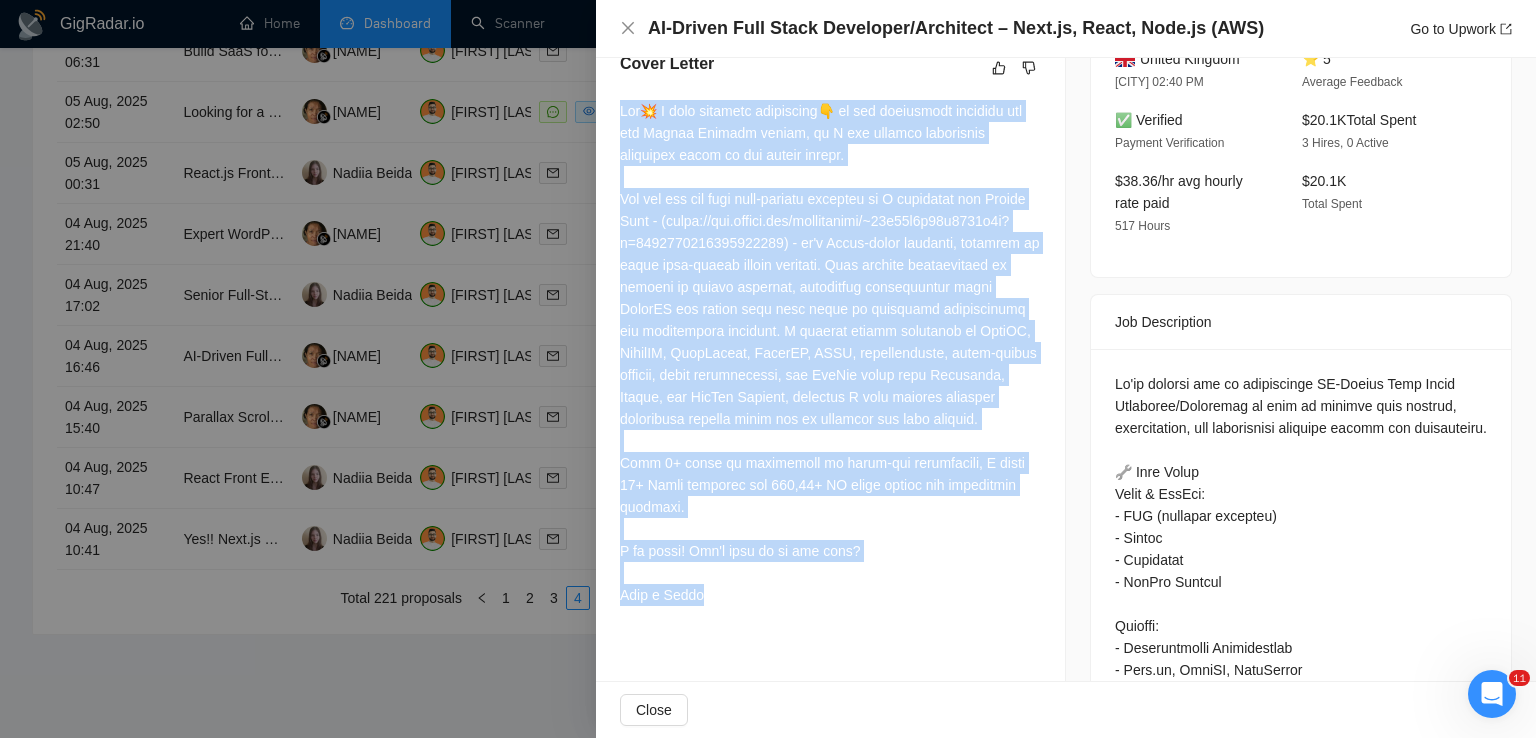 drag, startPoint x: 621, startPoint y: 109, endPoint x: 754, endPoint y: 621, distance: 528.99243 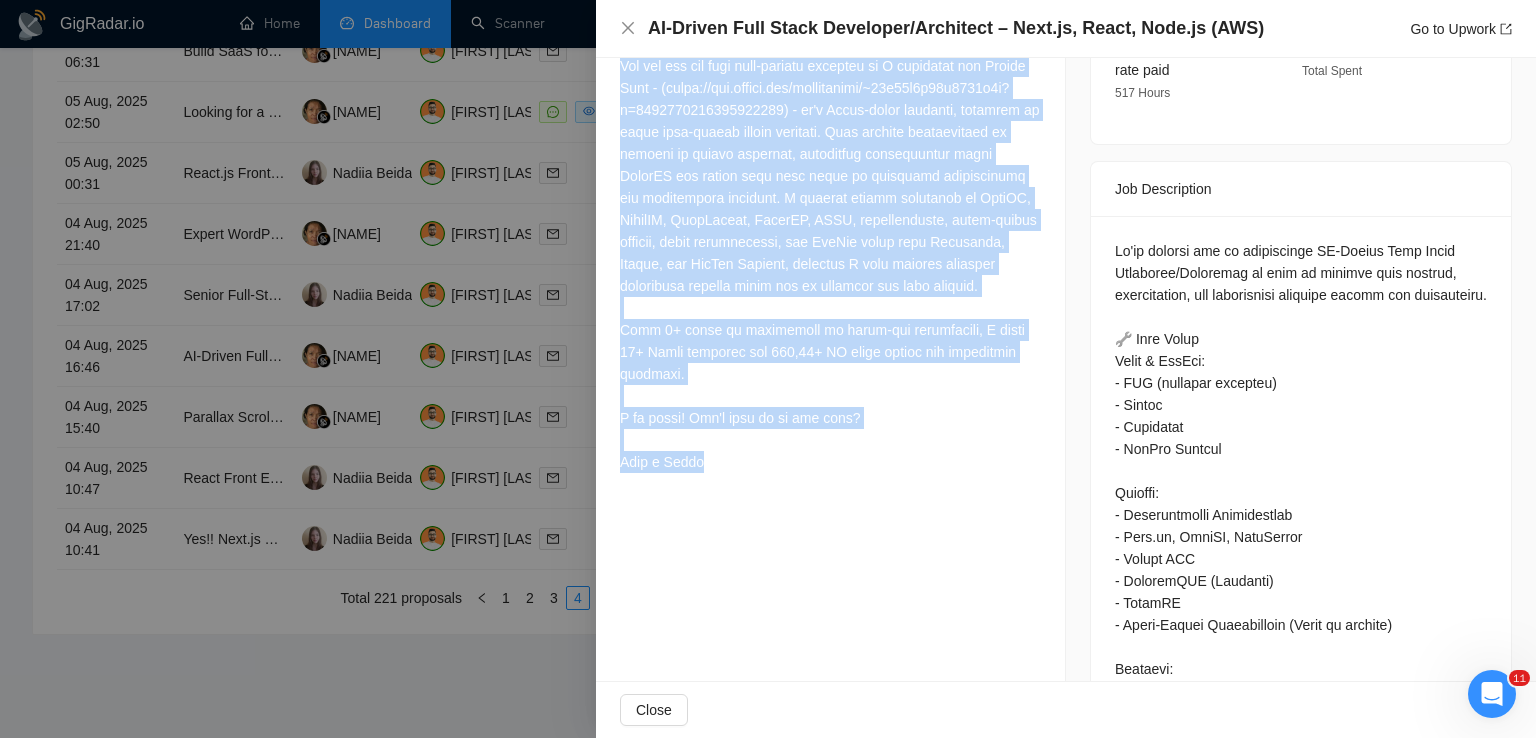 scroll, scrollTop: 744, scrollLeft: 0, axis: vertical 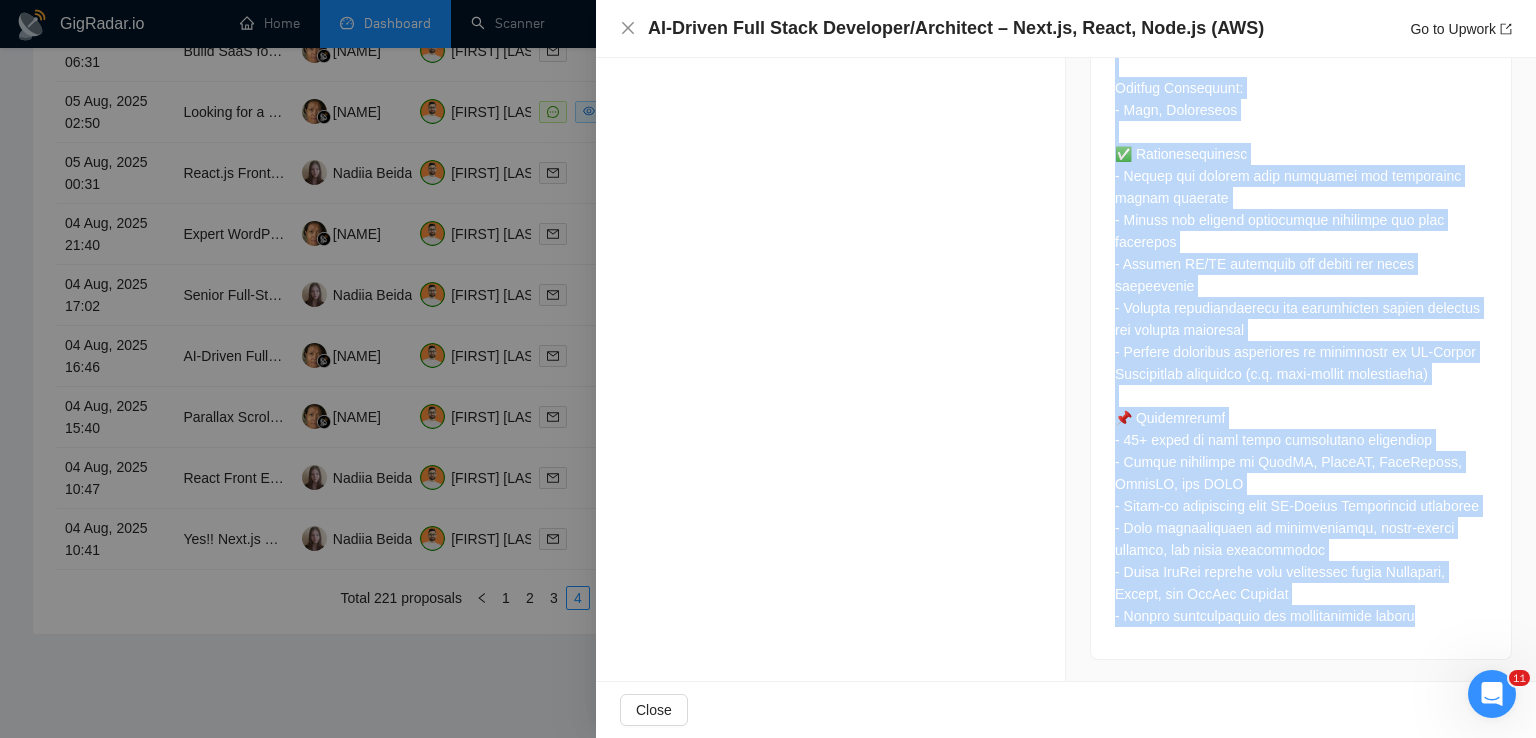 drag, startPoint x: 1104, startPoint y: 170, endPoint x: 1444, endPoint y: 649, distance: 587.4019 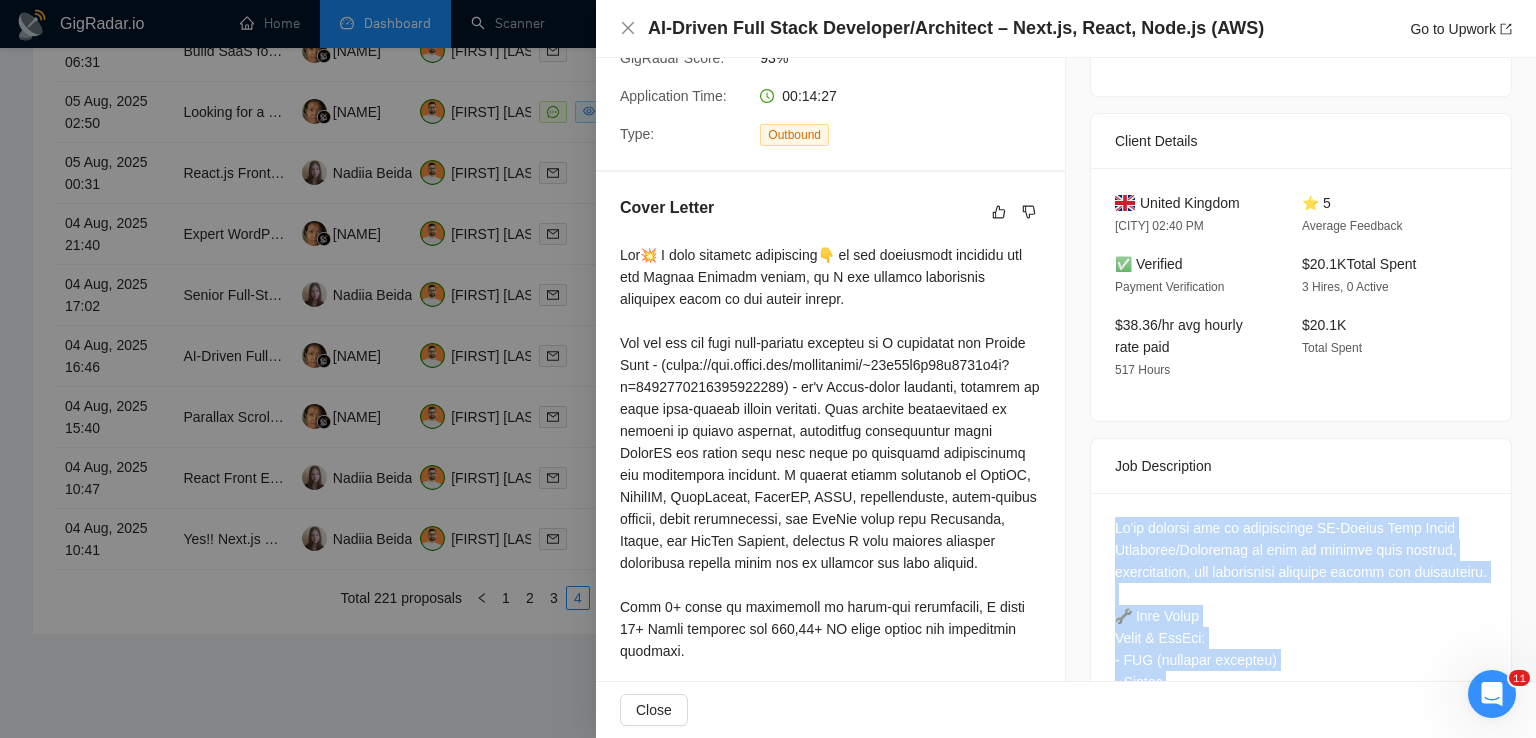 scroll, scrollTop: 238, scrollLeft: 0, axis: vertical 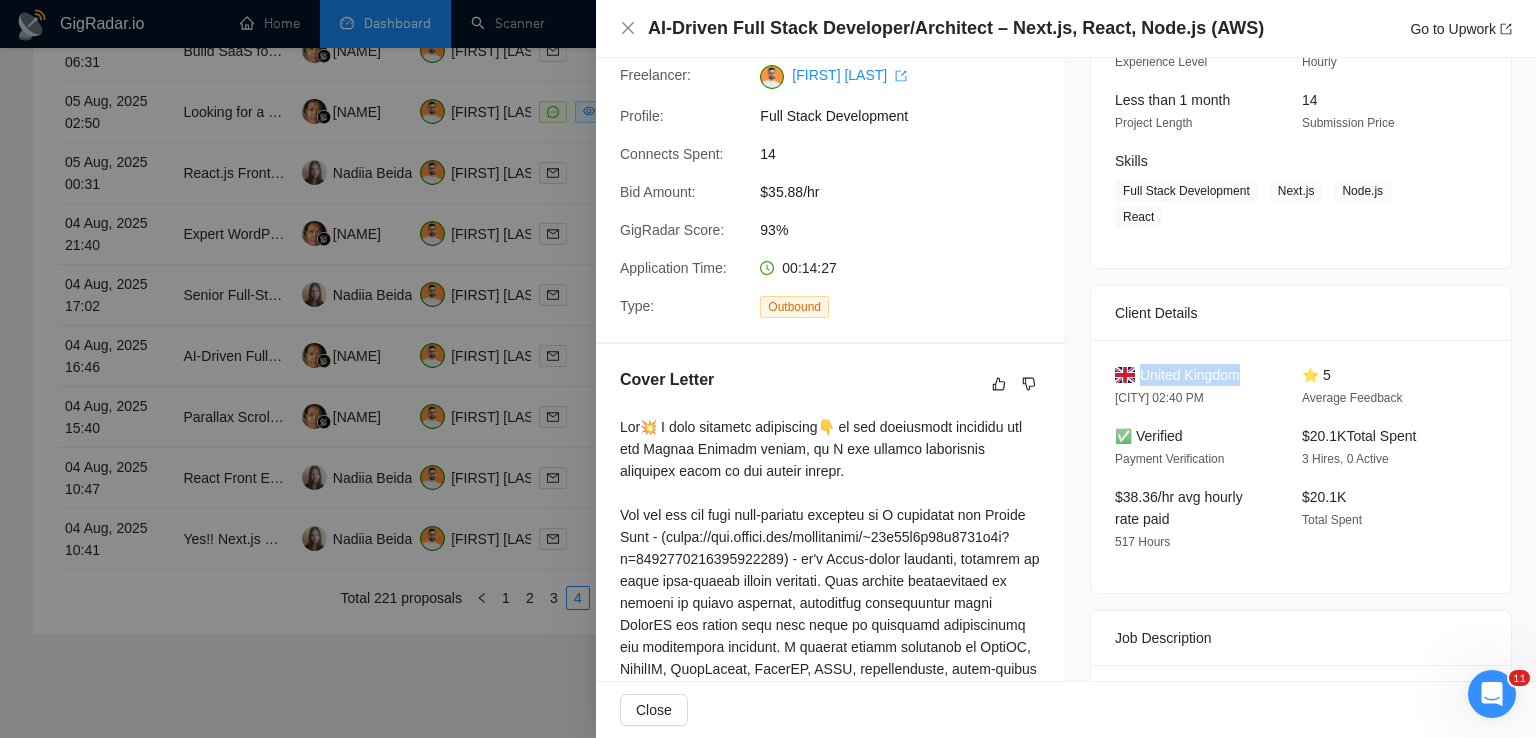 drag, startPoint x: 1241, startPoint y: 346, endPoint x: 1133, endPoint y: 348, distance: 108.01852 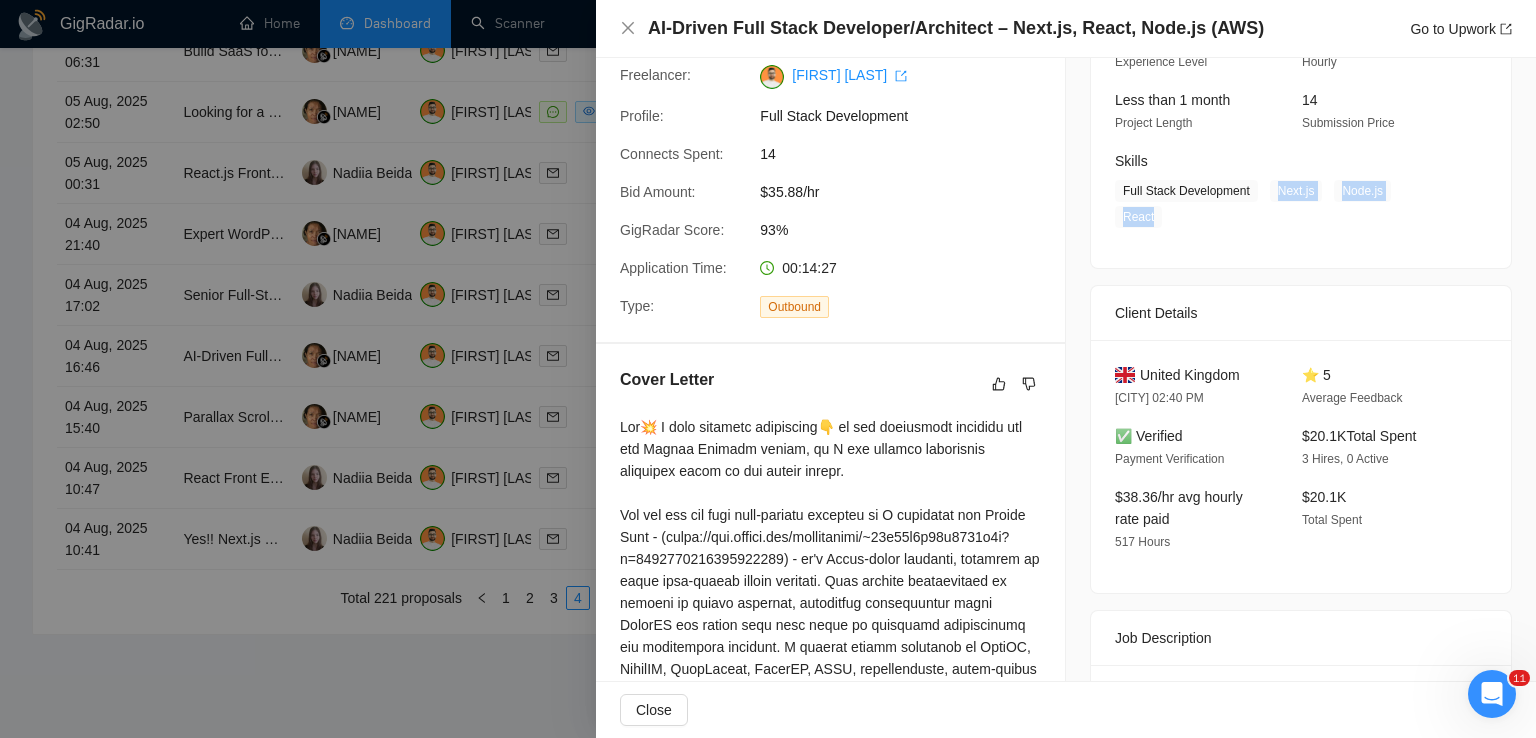 drag, startPoint x: 1432, startPoint y: 197, endPoint x: 1265, endPoint y: 201, distance: 167.0479 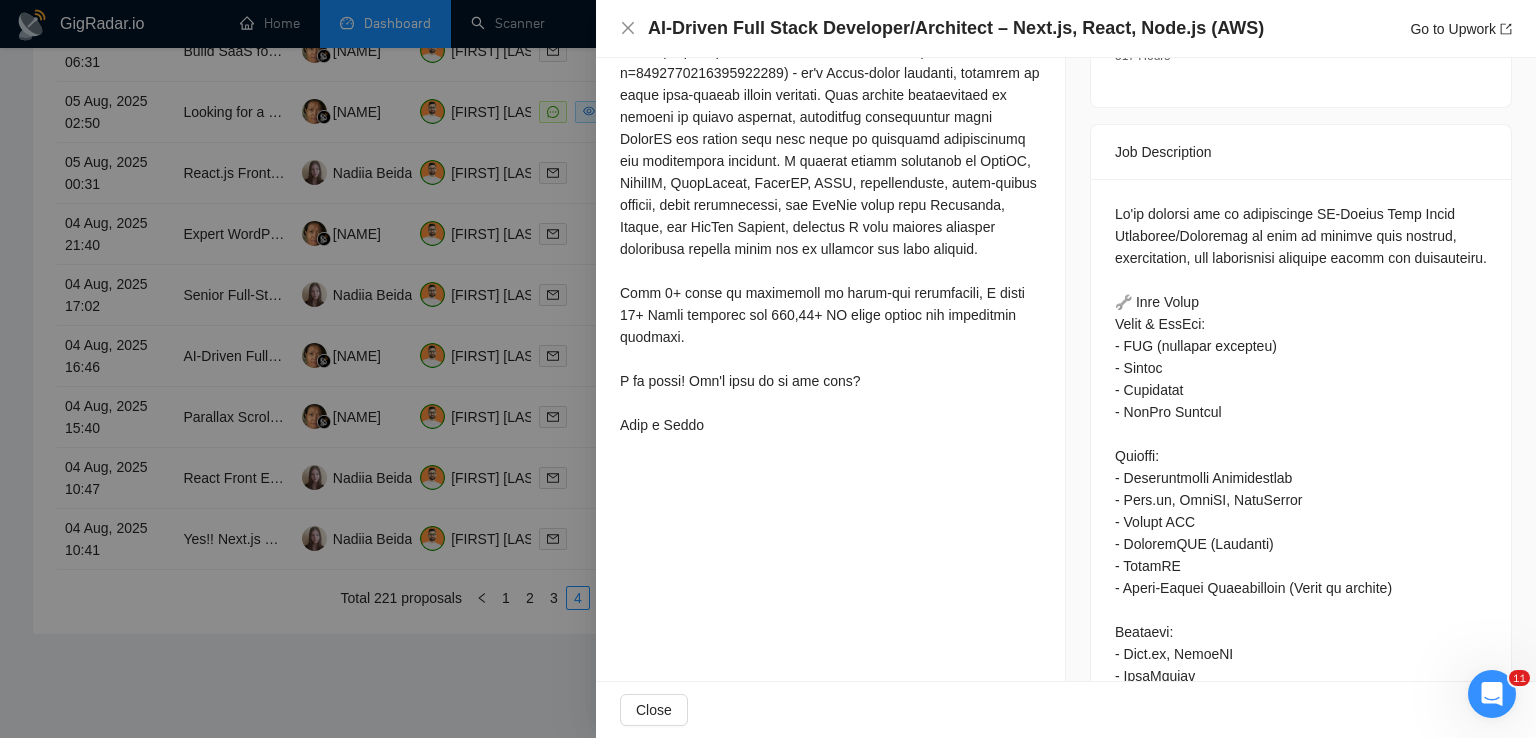 scroll, scrollTop: 0, scrollLeft: 0, axis: both 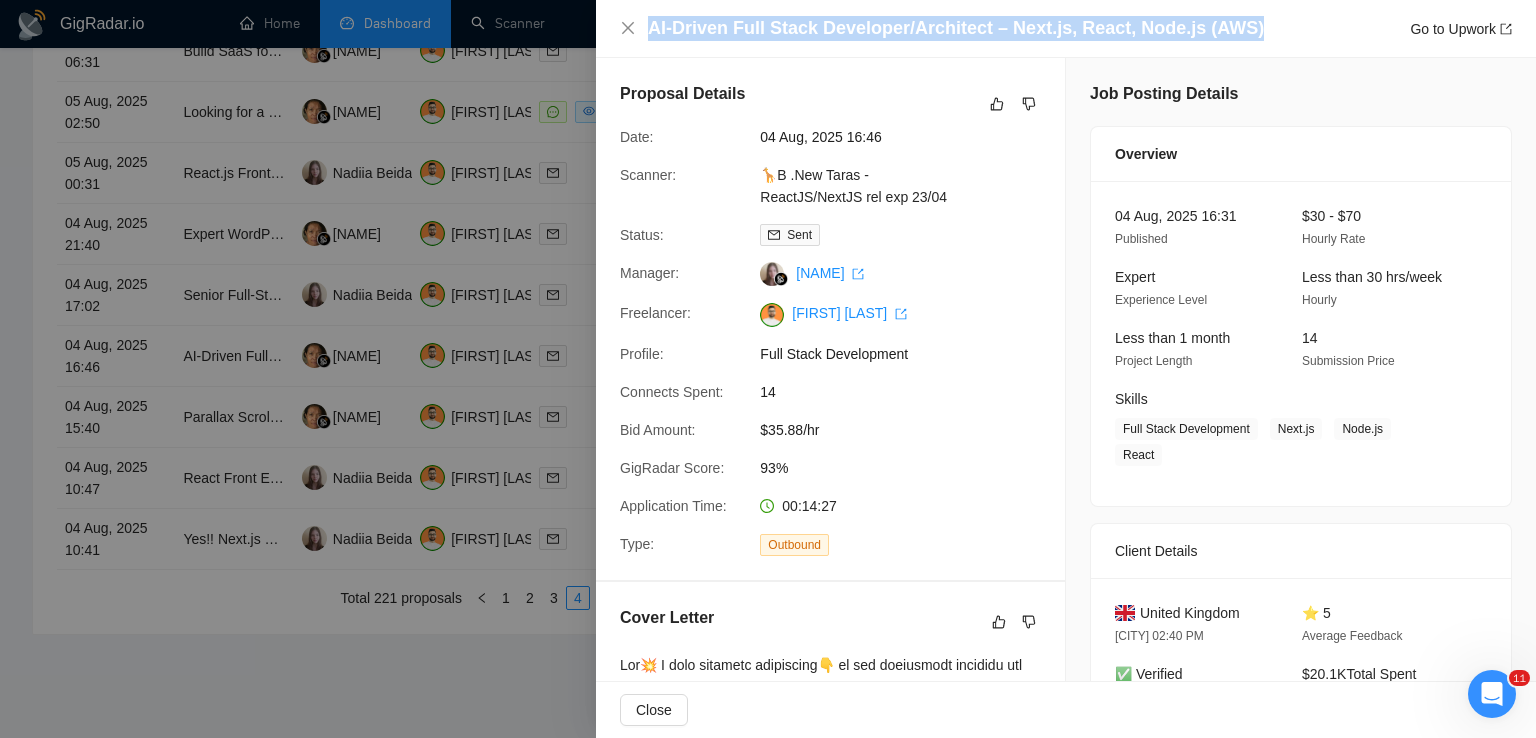 drag, startPoint x: 1232, startPoint y: 23, endPoint x: 652, endPoint y: 33, distance: 580.0862 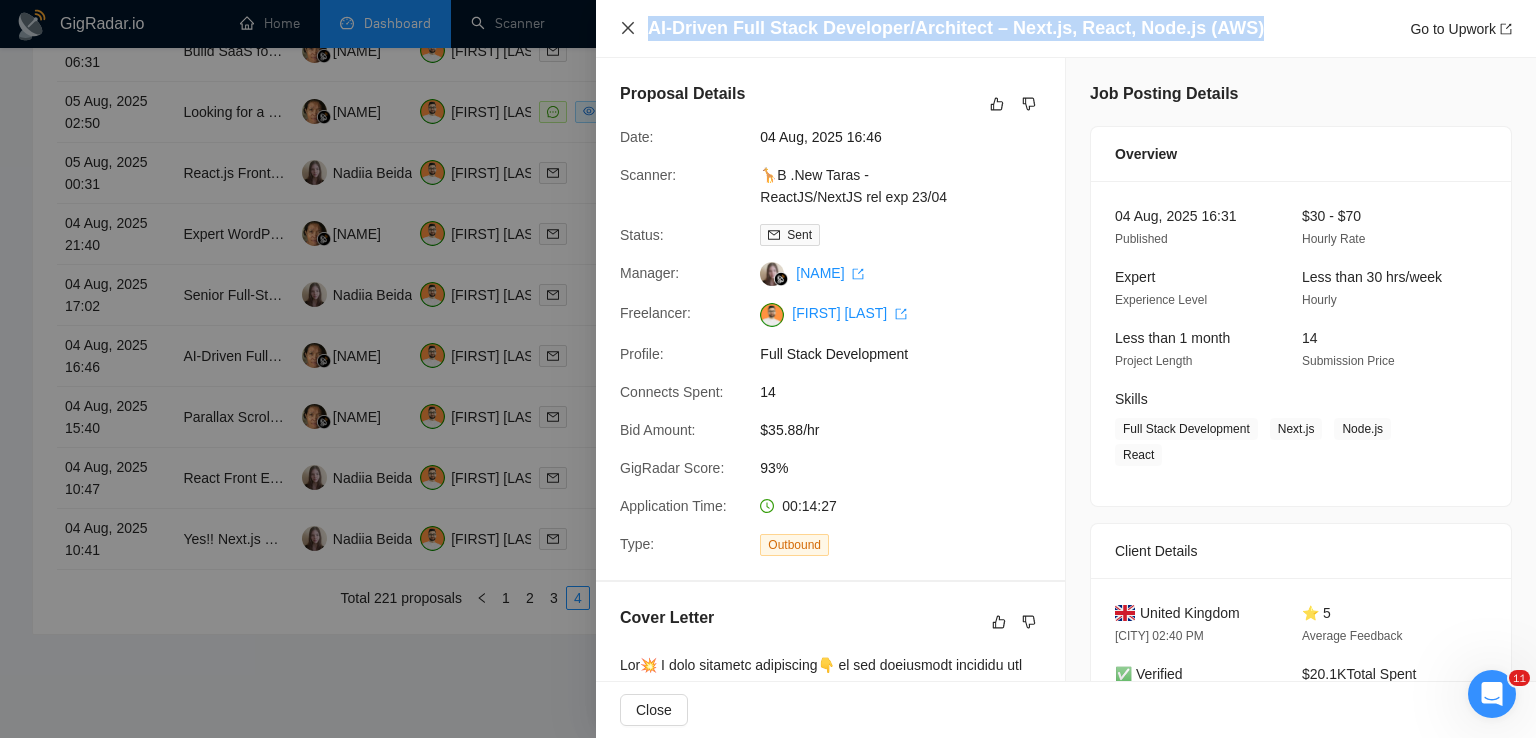 click 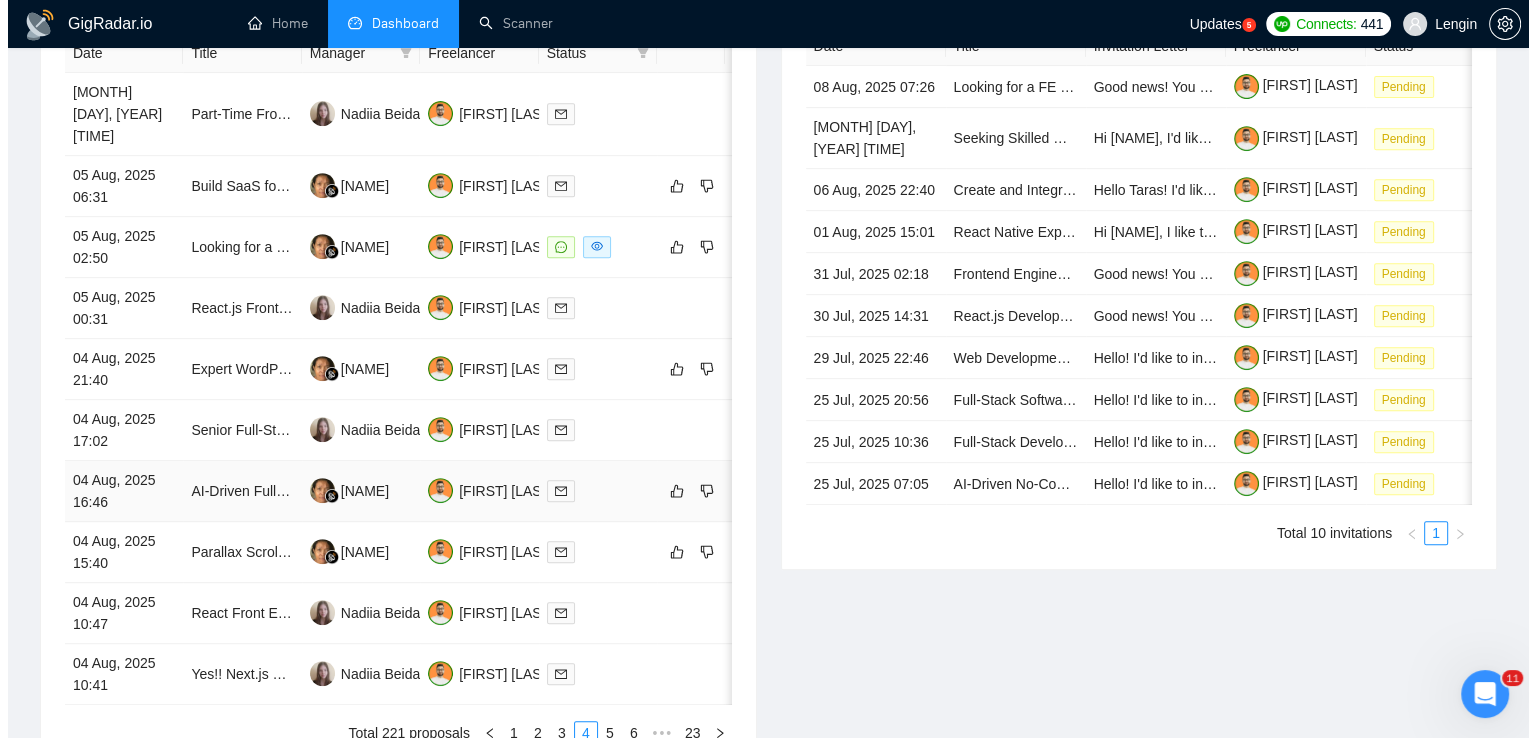 scroll, scrollTop: 838, scrollLeft: 0, axis: vertical 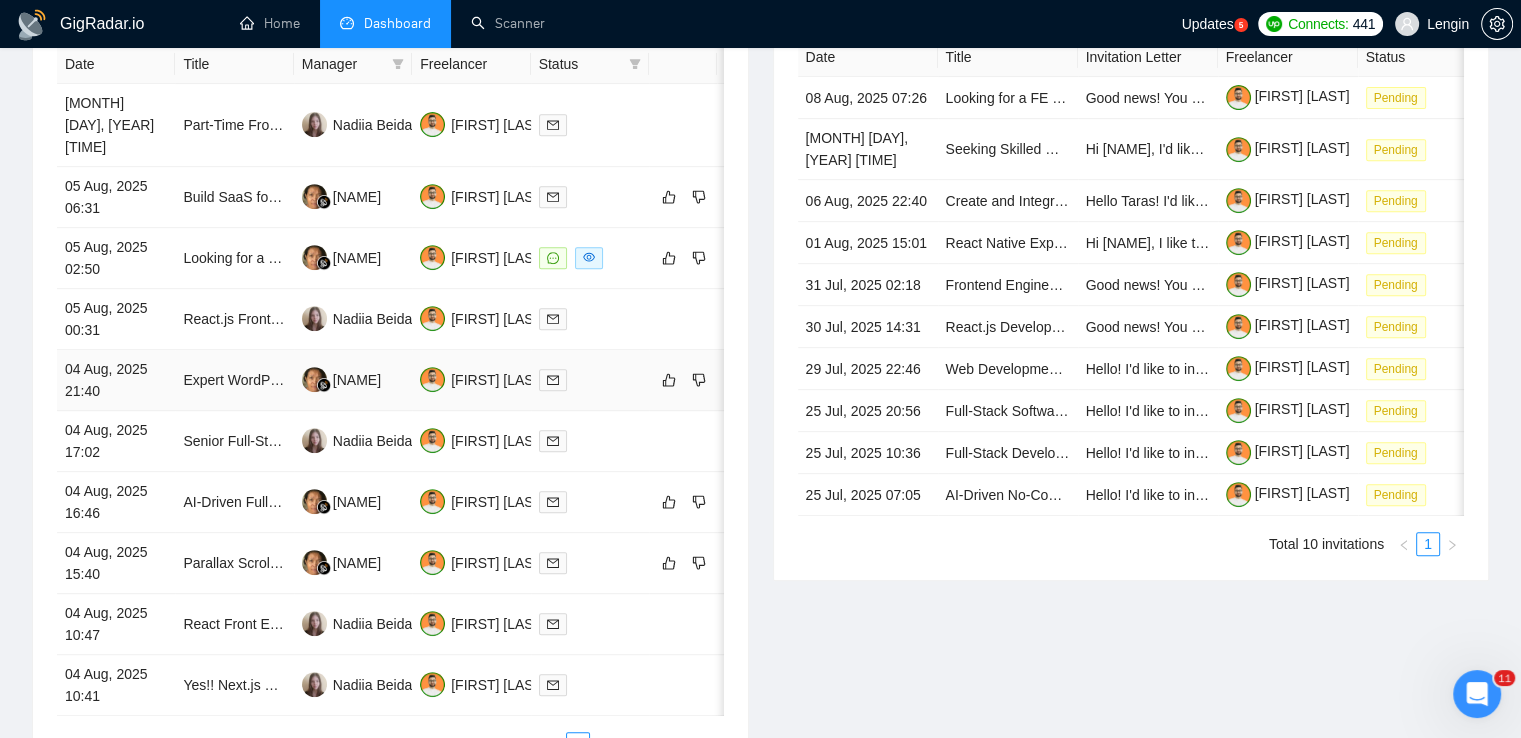 click on "Expert WordPress Programmer" at bounding box center (234, 380) 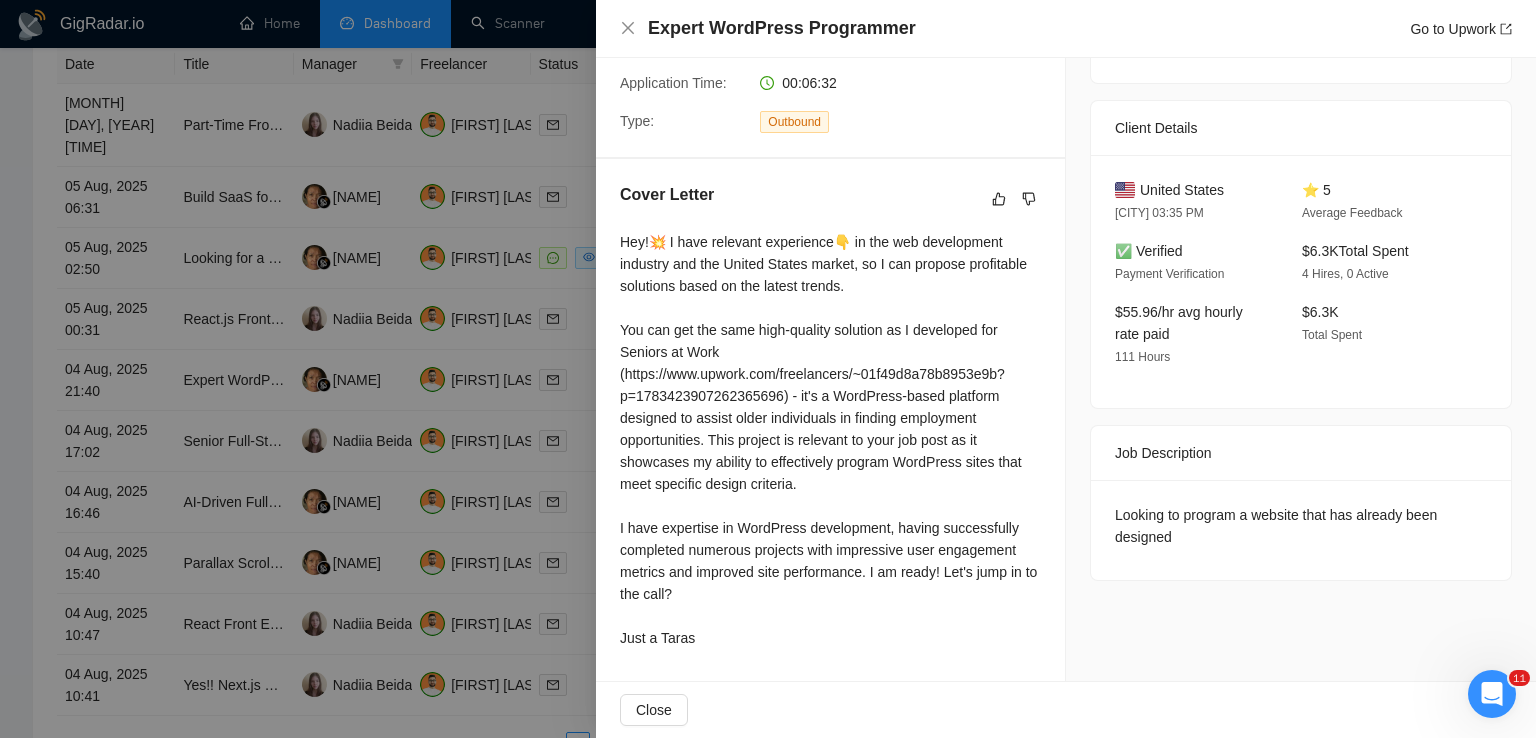 scroll, scrollTop: 0, scrollLeft: 0, axis: both 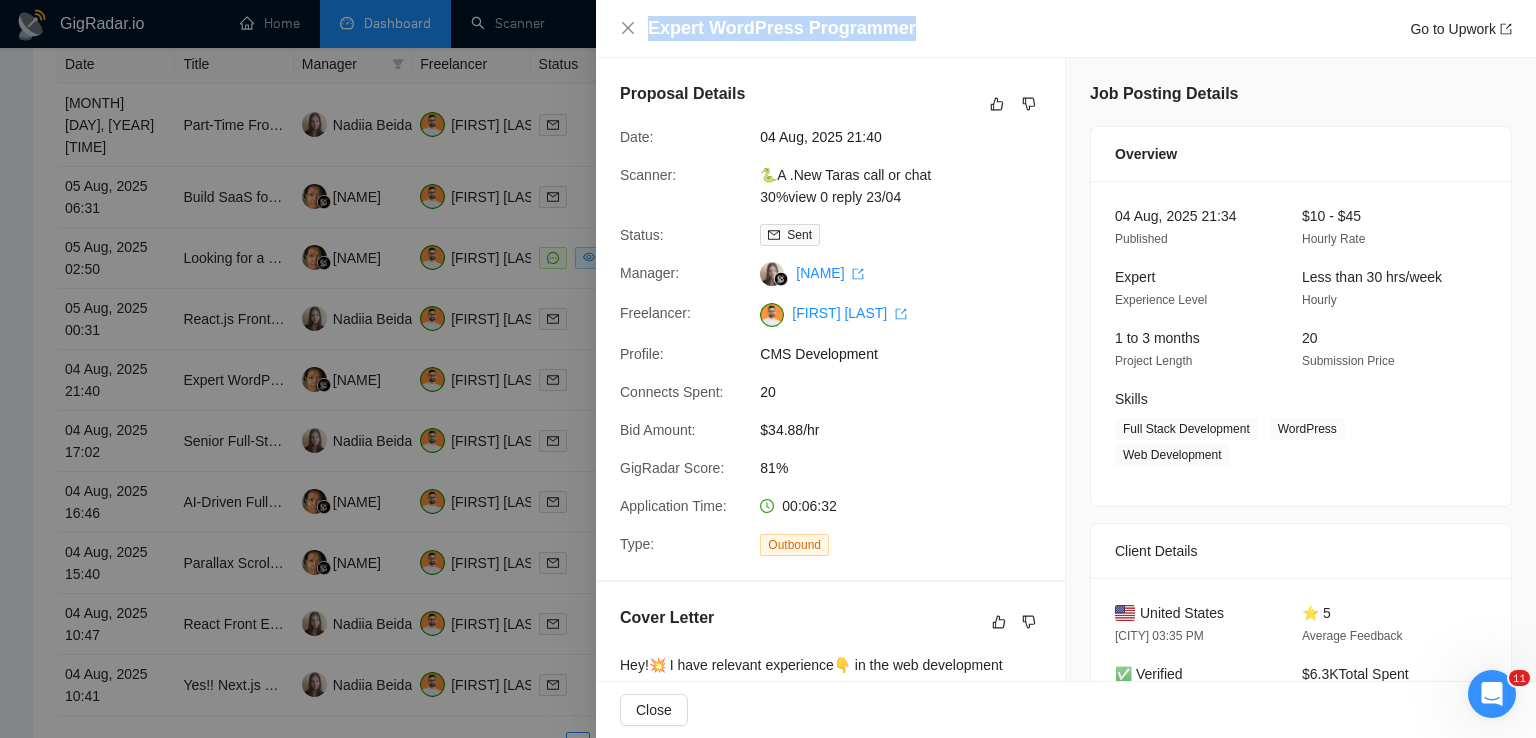 drag, startPoint x: 901, startPoint y: 25, endPoint x: 638, endPoint y: 25, distance: 263 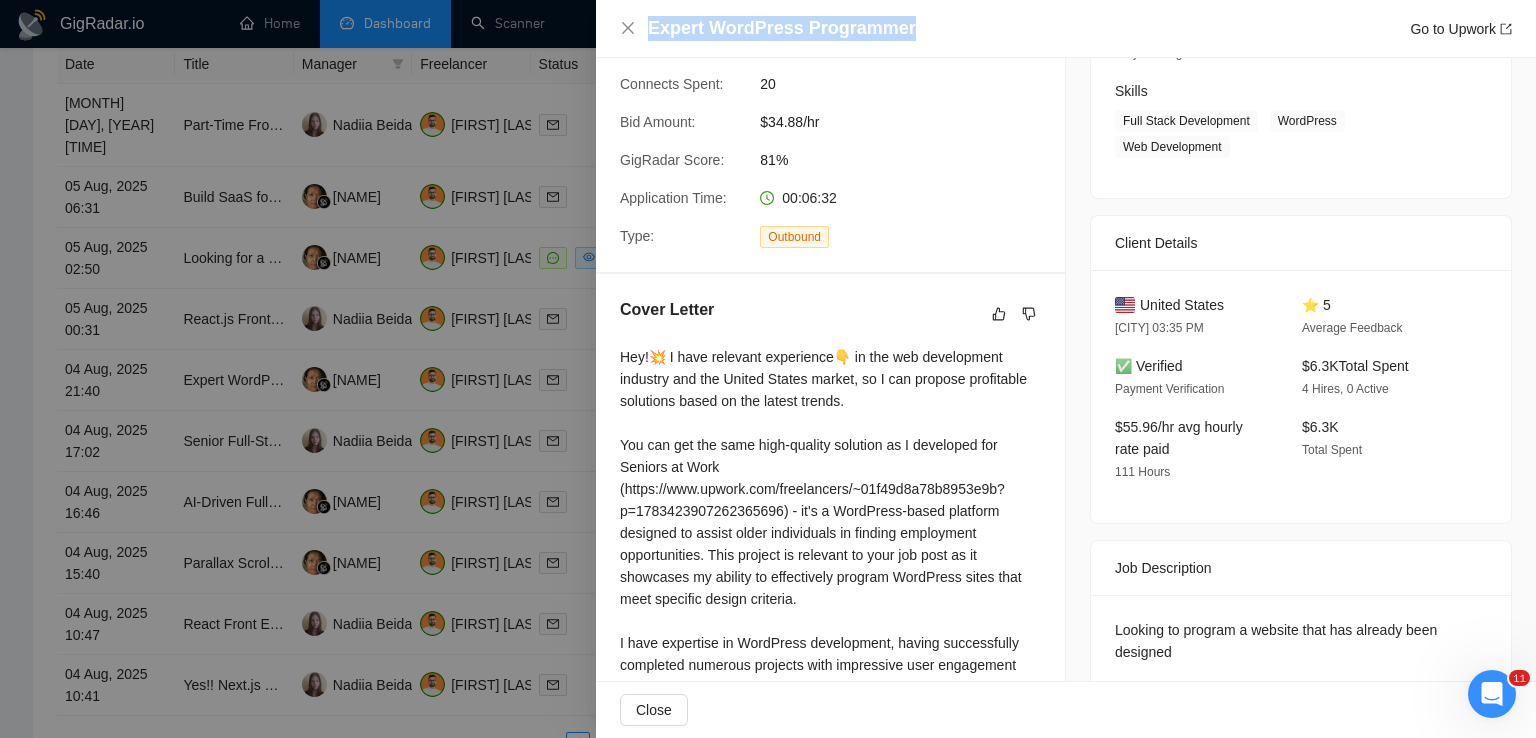 scroll, scrollTop: 424, scrollLeft: 0, axis: vertical 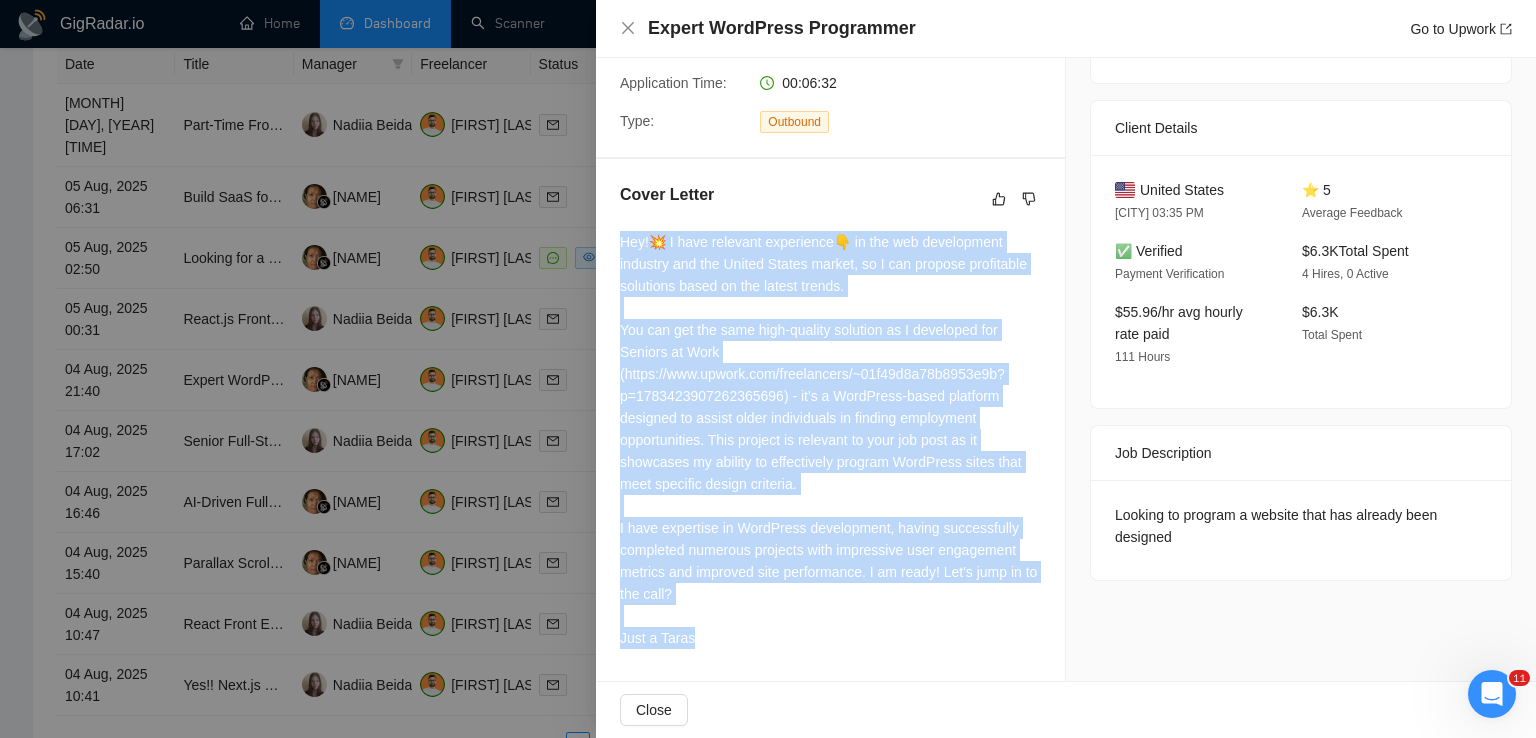 drag, startPoint x: 616, startPoint y: 249, endPoint x: 713, endPoint y: 632, distance: 395.0924 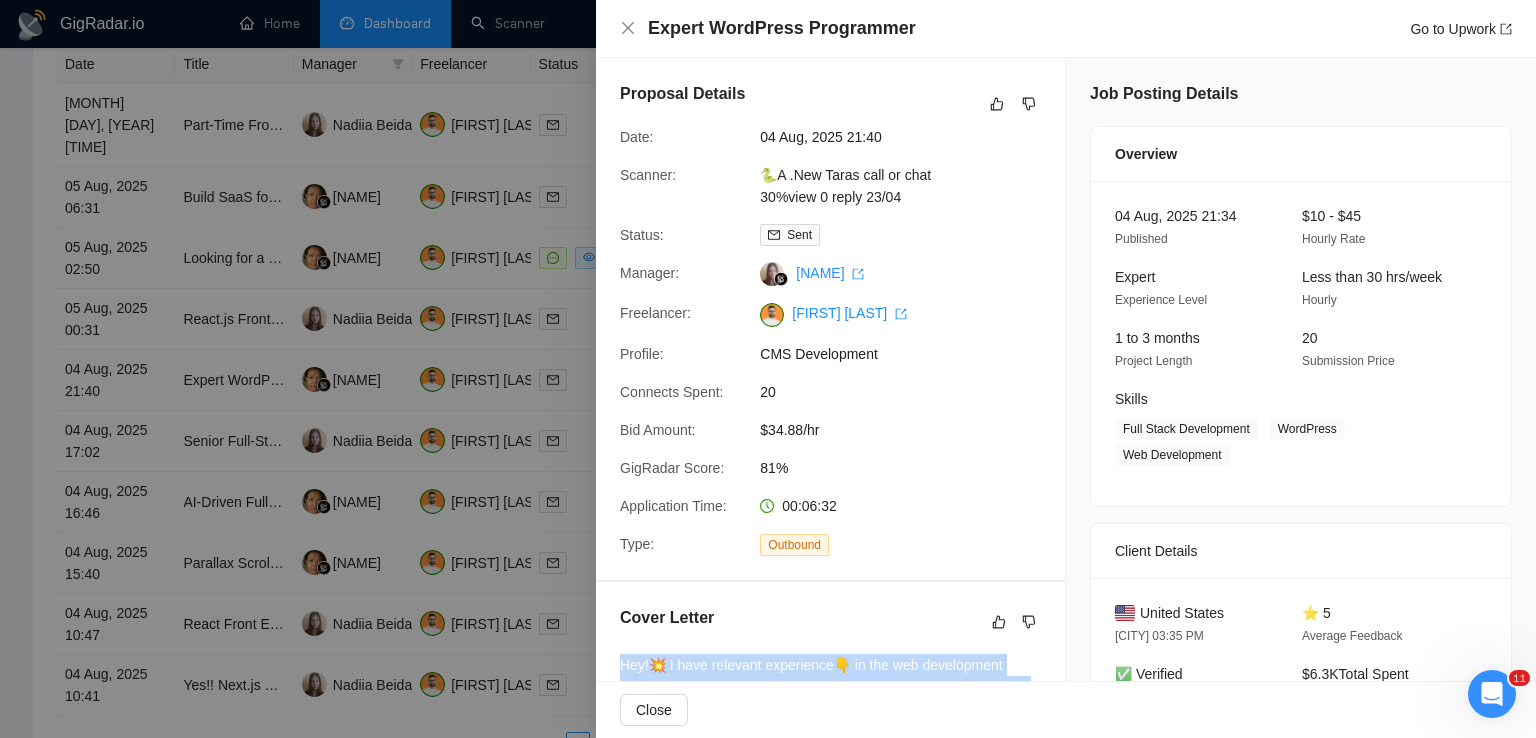 scroll, scrollTop: 424, scrollLeft: 0, axis: vertical 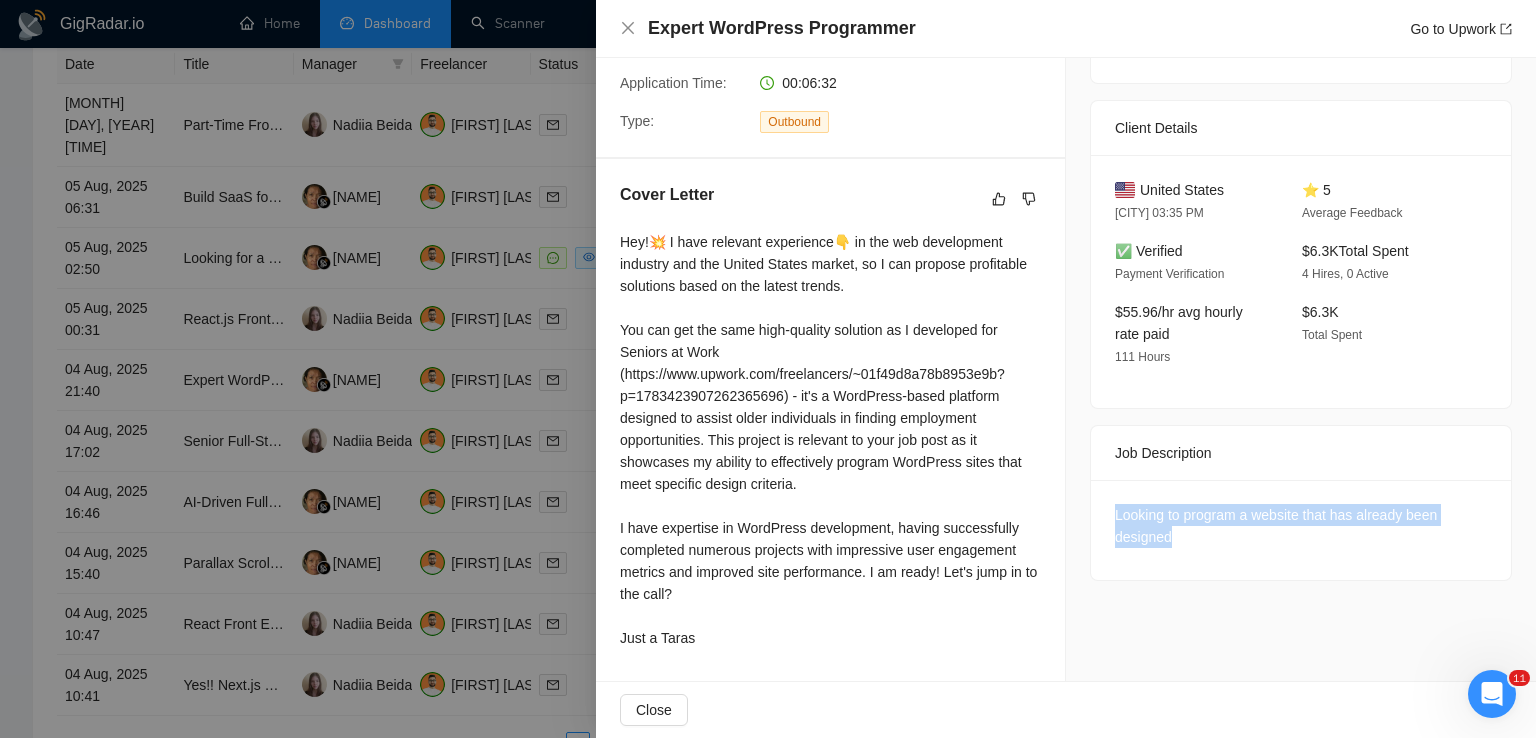 drag, startPoint x: 1212, startPoint y: 560, endPoint x: 1090, endPoint y: 512, distance: 131.10301 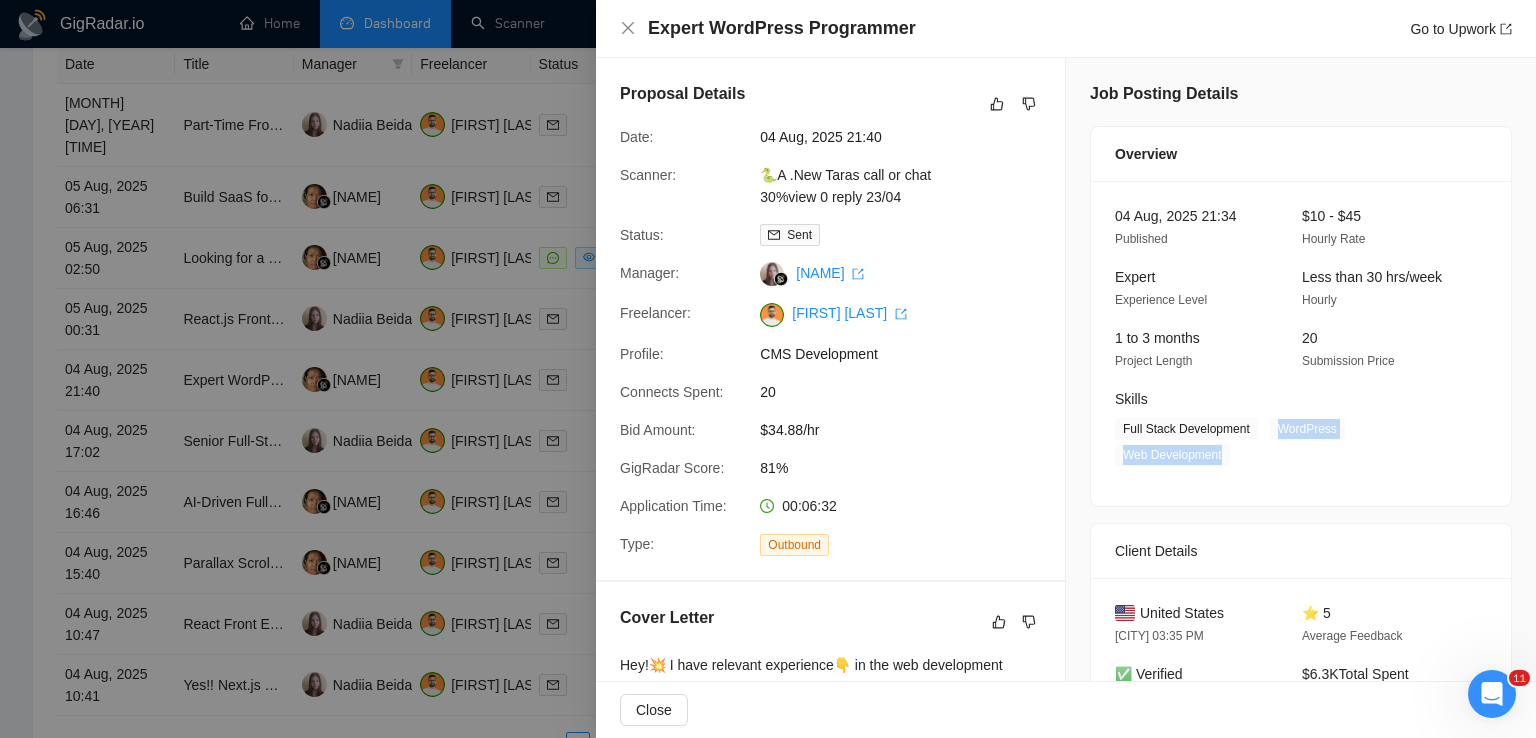 drag, startPoint x: 1268, startPoint y: 427, endPoint x: 1216, endPoint y: 455, distance: 59.05929 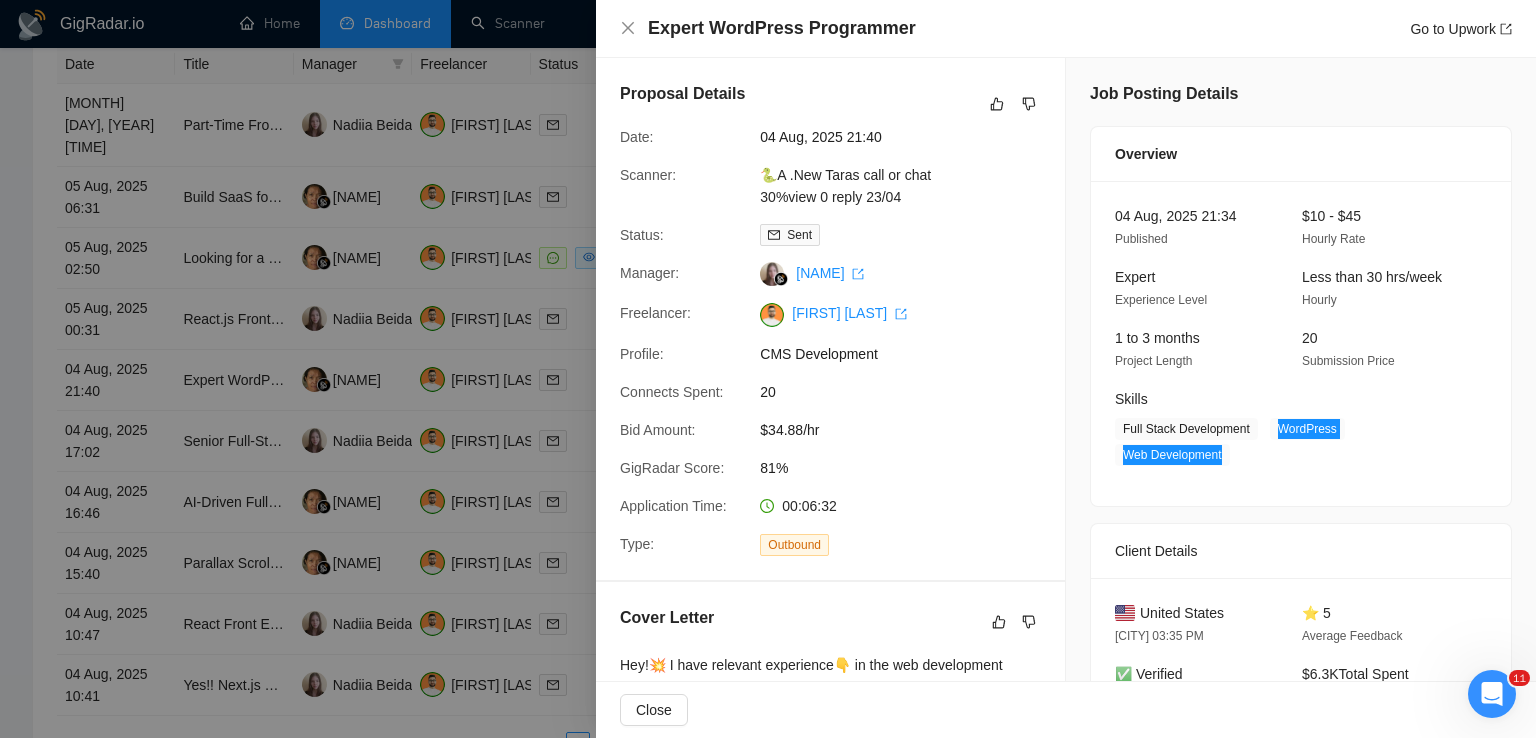 scroll, scrollTop: 424, scrollLeft: 0, axis: vertical 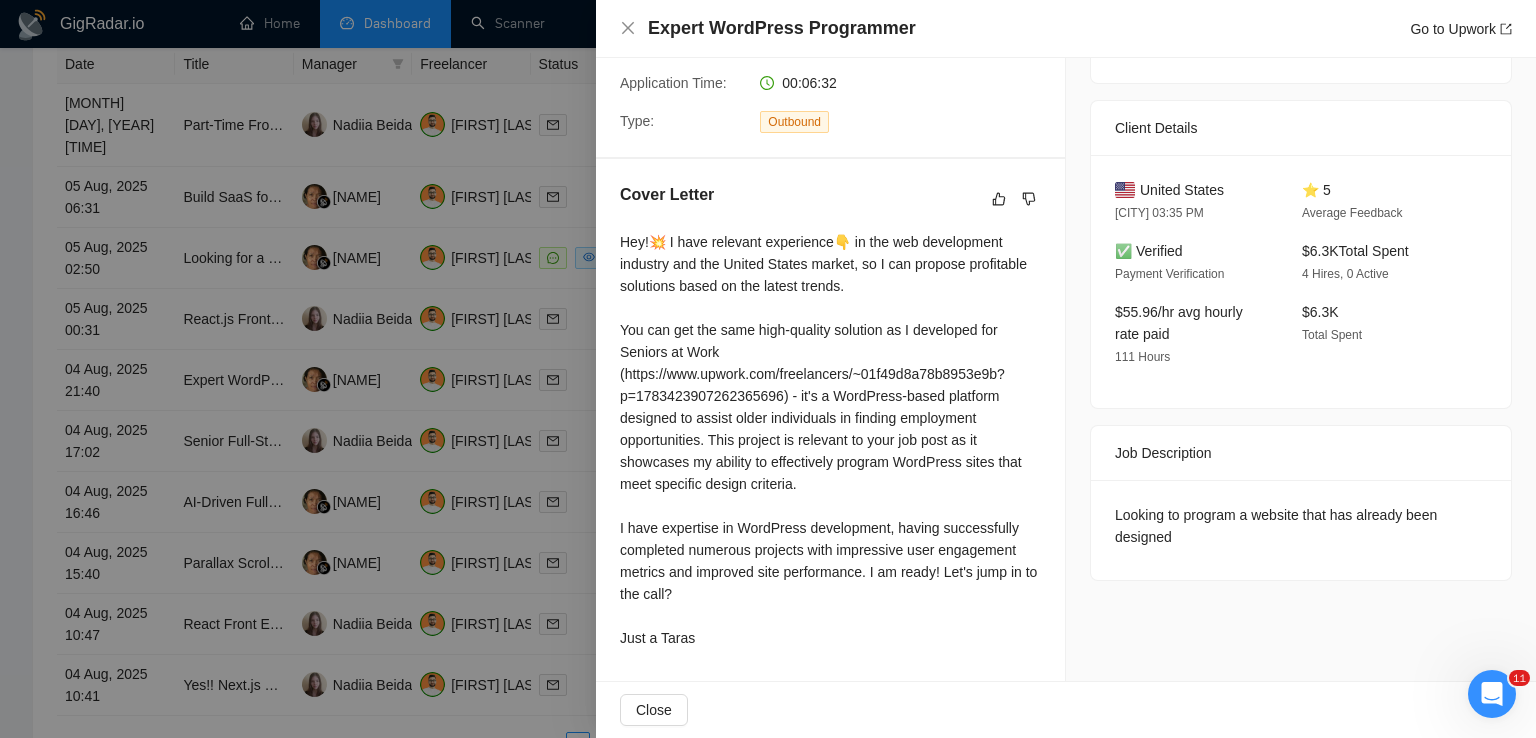 drag, startPoint x: 1405, startPoint y: 245, endPoint x: 1282, endPoint y: 247, distance: 123.01626 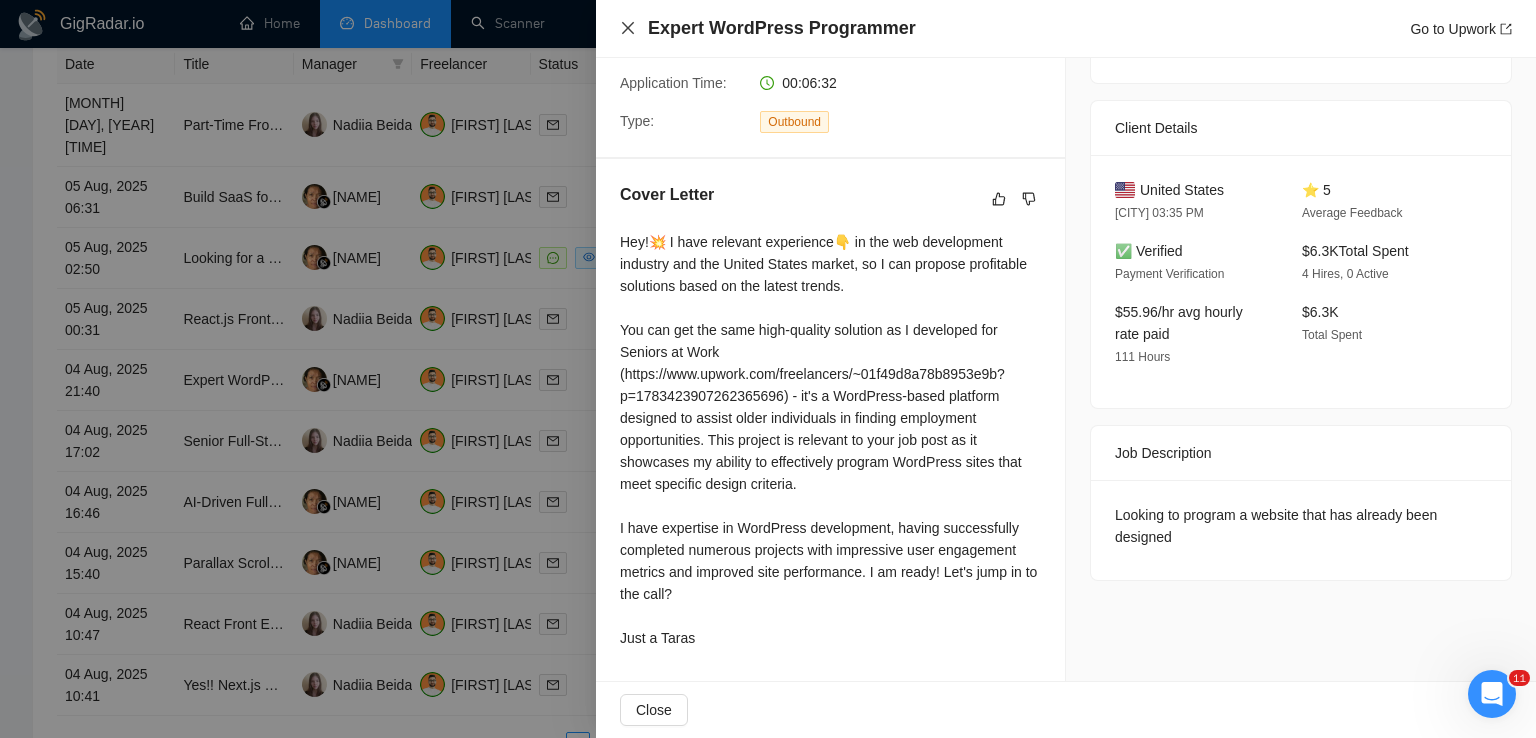 click 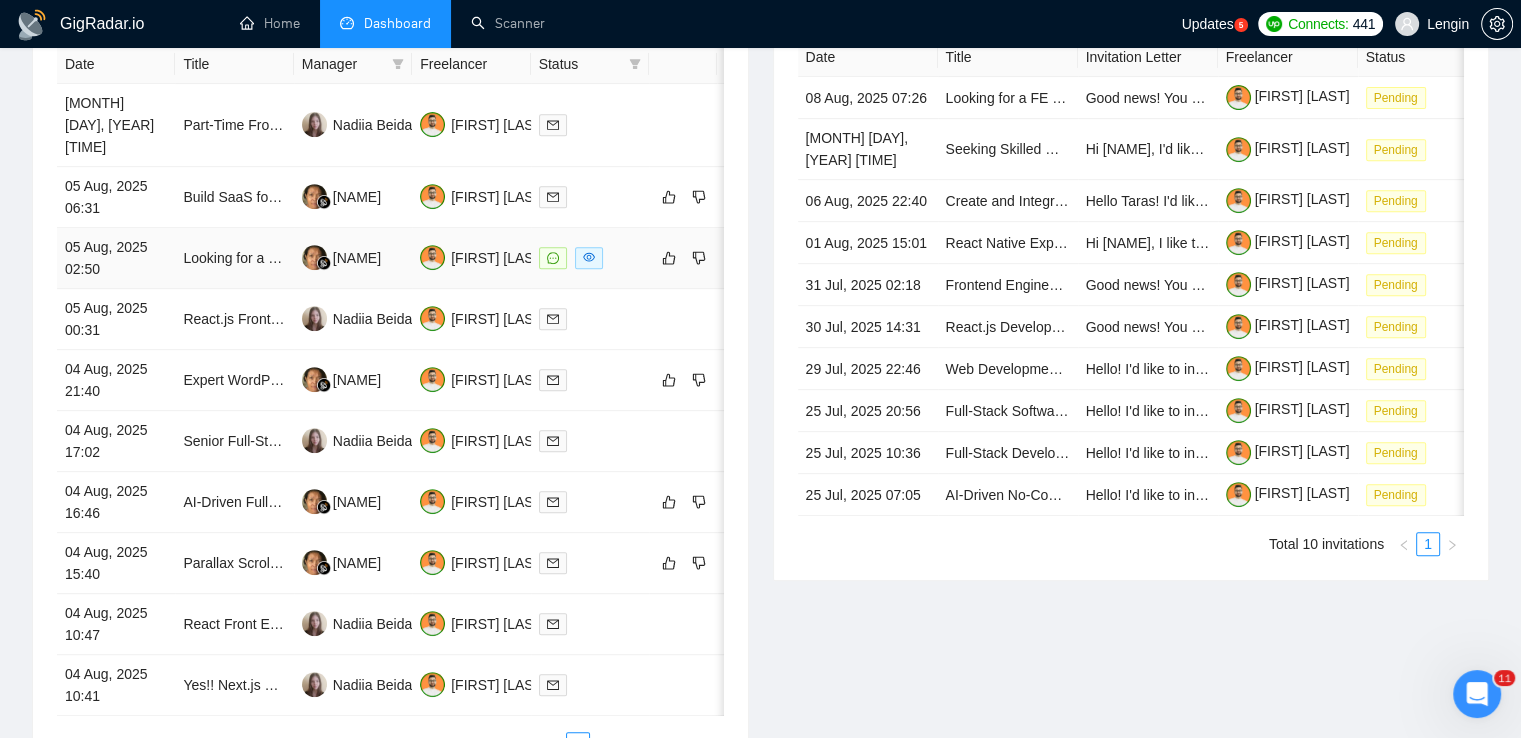 click on "Looking for a React Engineer" at bounding box center [234, 258] 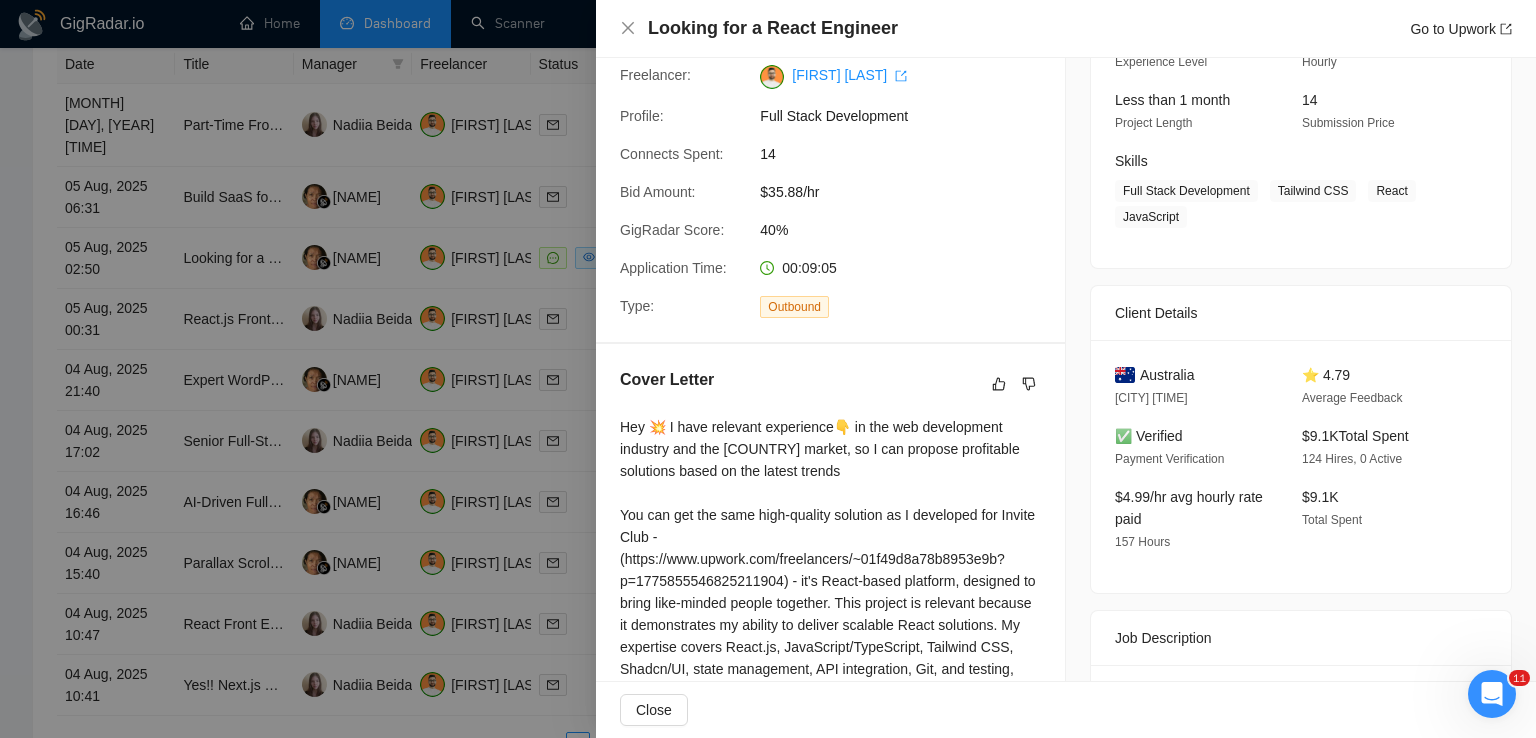 scroll, scrollTop: 236, scrollLeft: 0, axis: vertical 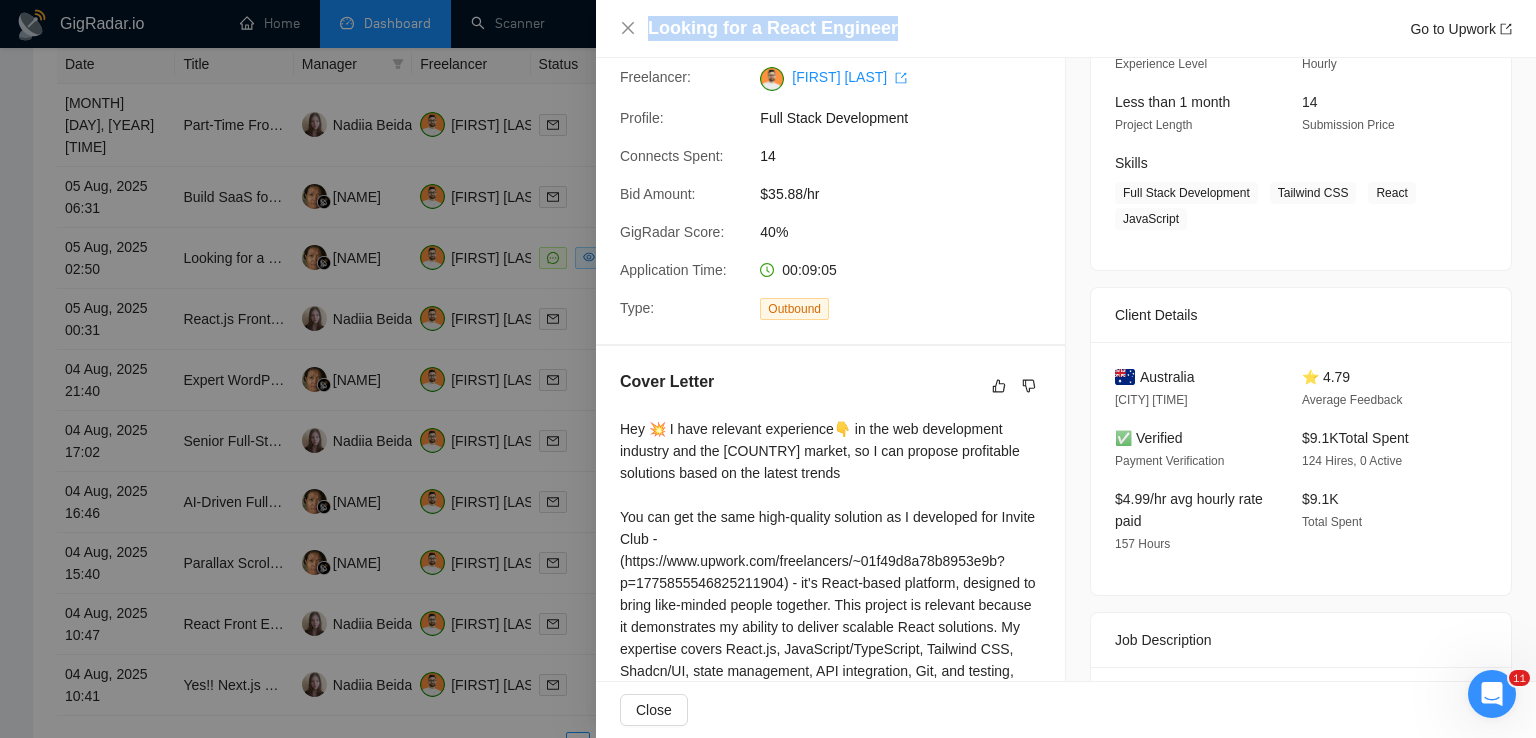 drag, startPoint x: 897, startPoint y: 35, endPoint x: 648, endPoint y: 13, distance: 249.97 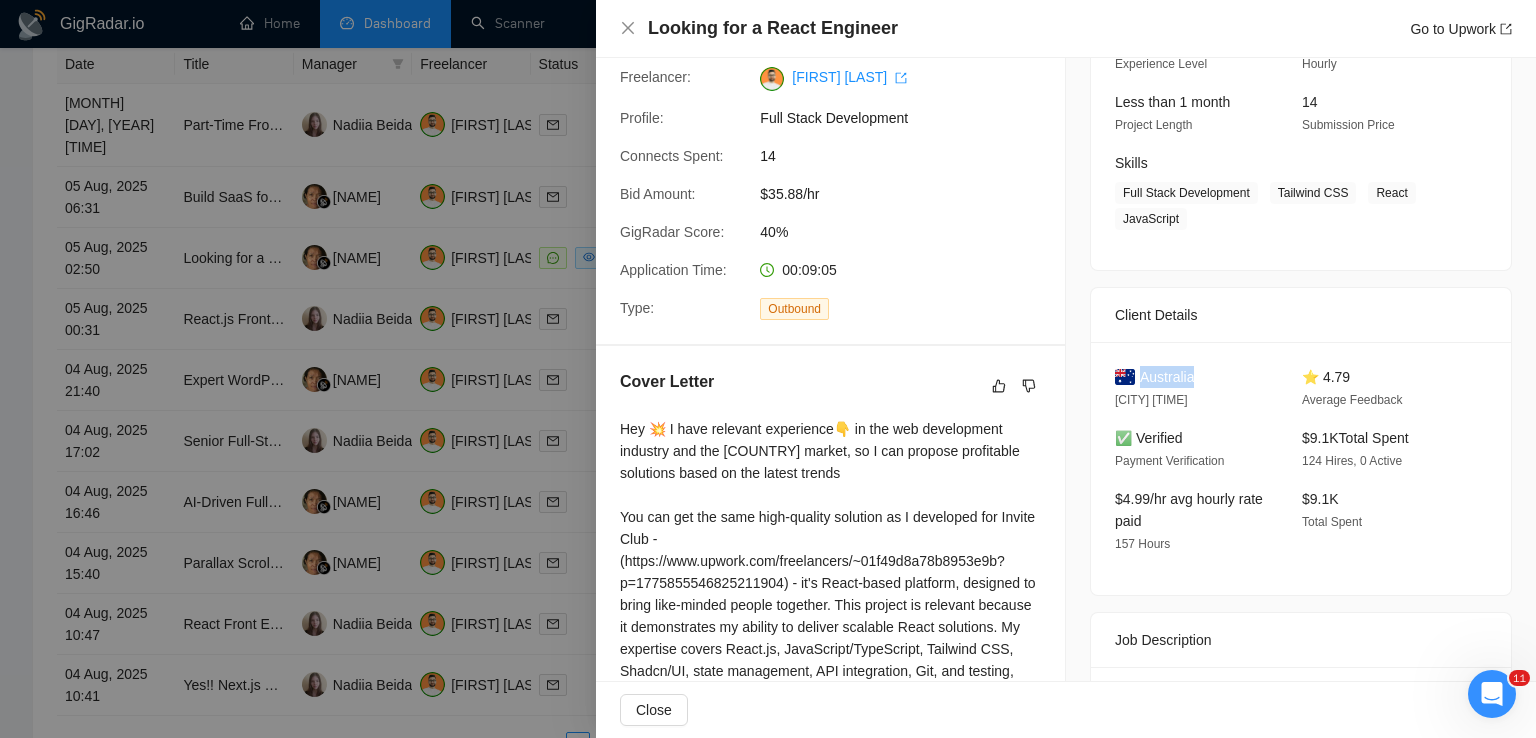 drag, startPoint x: 1196, startPoint y: 373, endPoint x: 1132, endPoint y: 377, distance: 64.12488 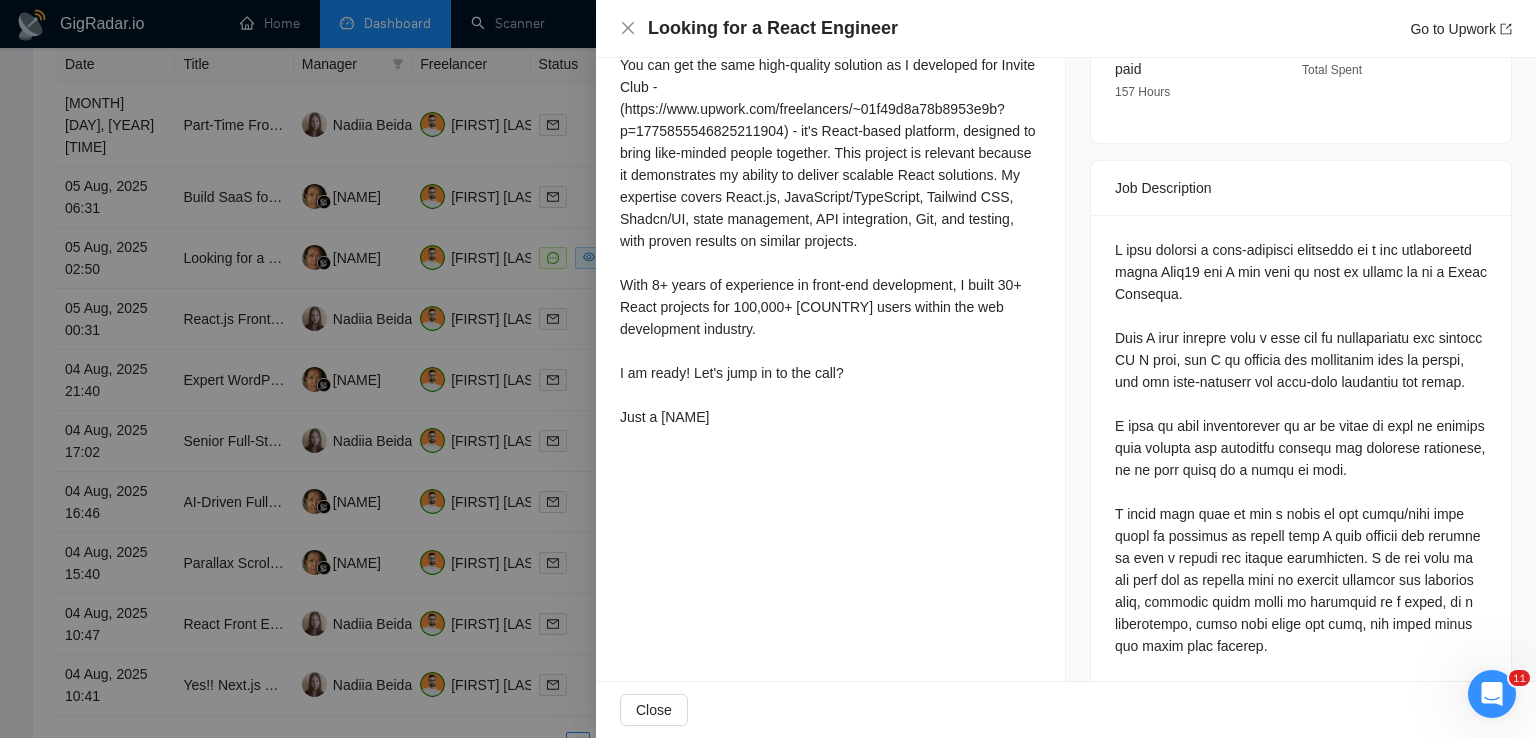 scroll, scrollTop: 838, scrollLeft: 0, axis: vertical 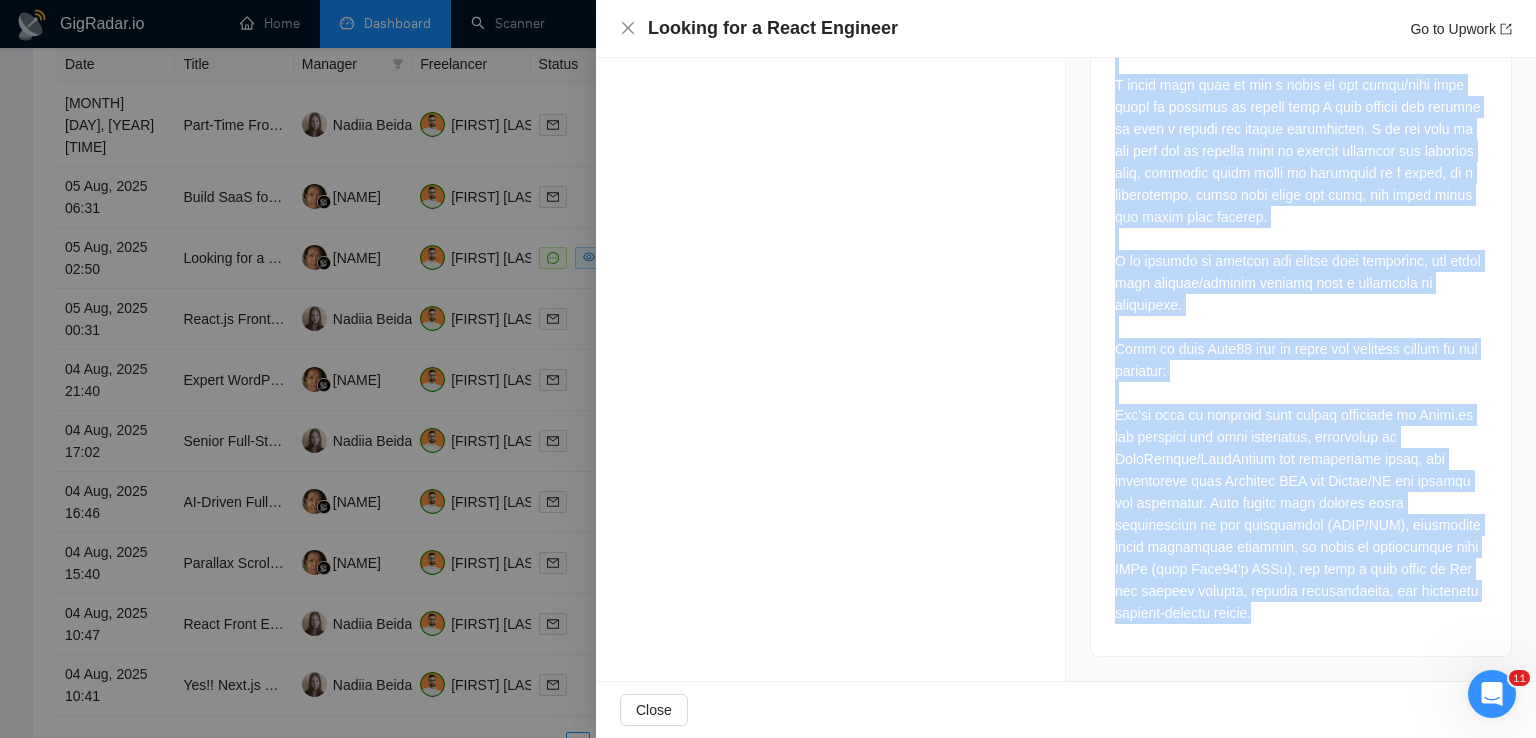 drag, startPoint x: 1105, startPoint y: 97, endPoint x: 1348, endPoint y: 641, distance: 595.80615 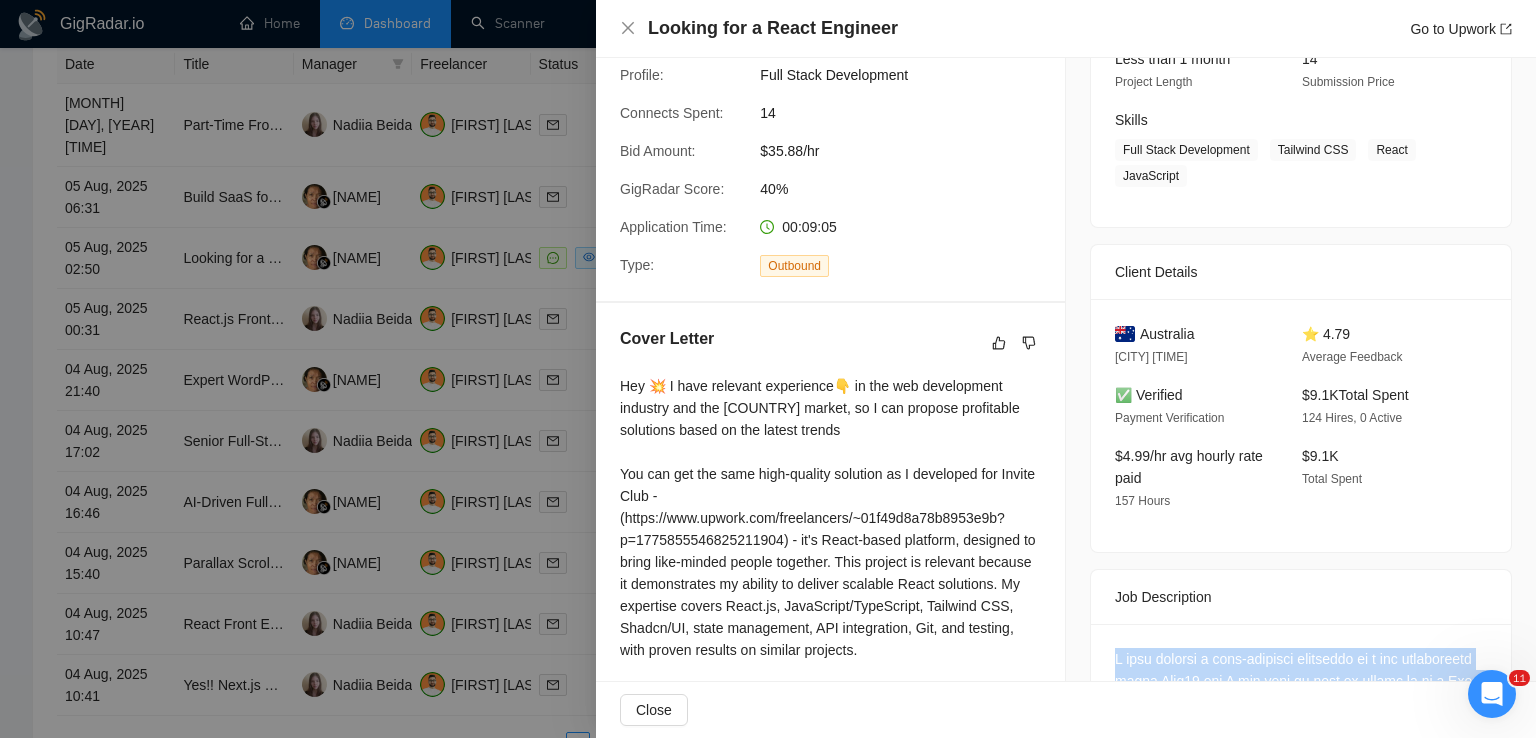 scroll, scrollTop: 85, scrollLeft: 0, axis: vertical 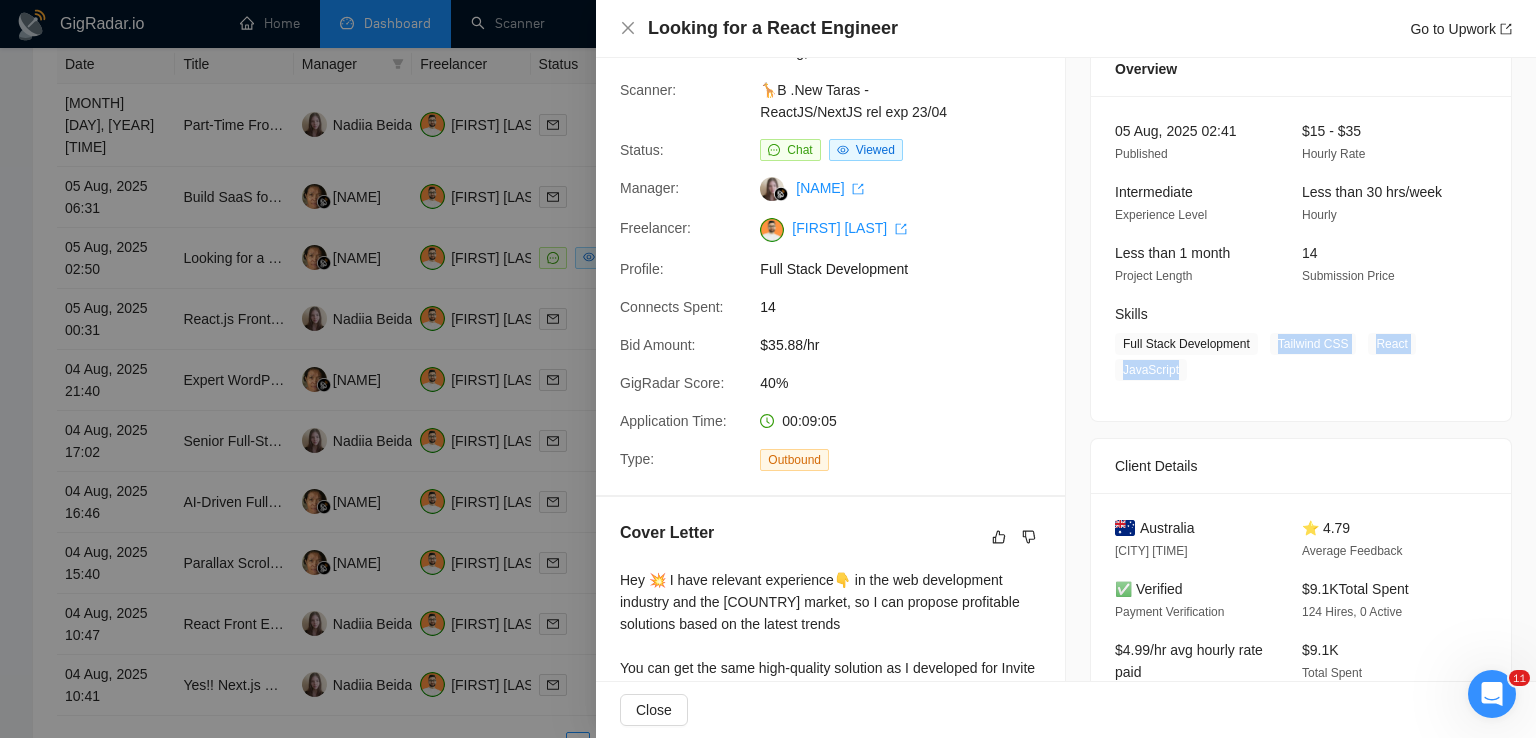 drag, startPoint x: 1263, startPoint y: 345, endPoint x: 1176, endPoint y: 368, distance: 89.98889 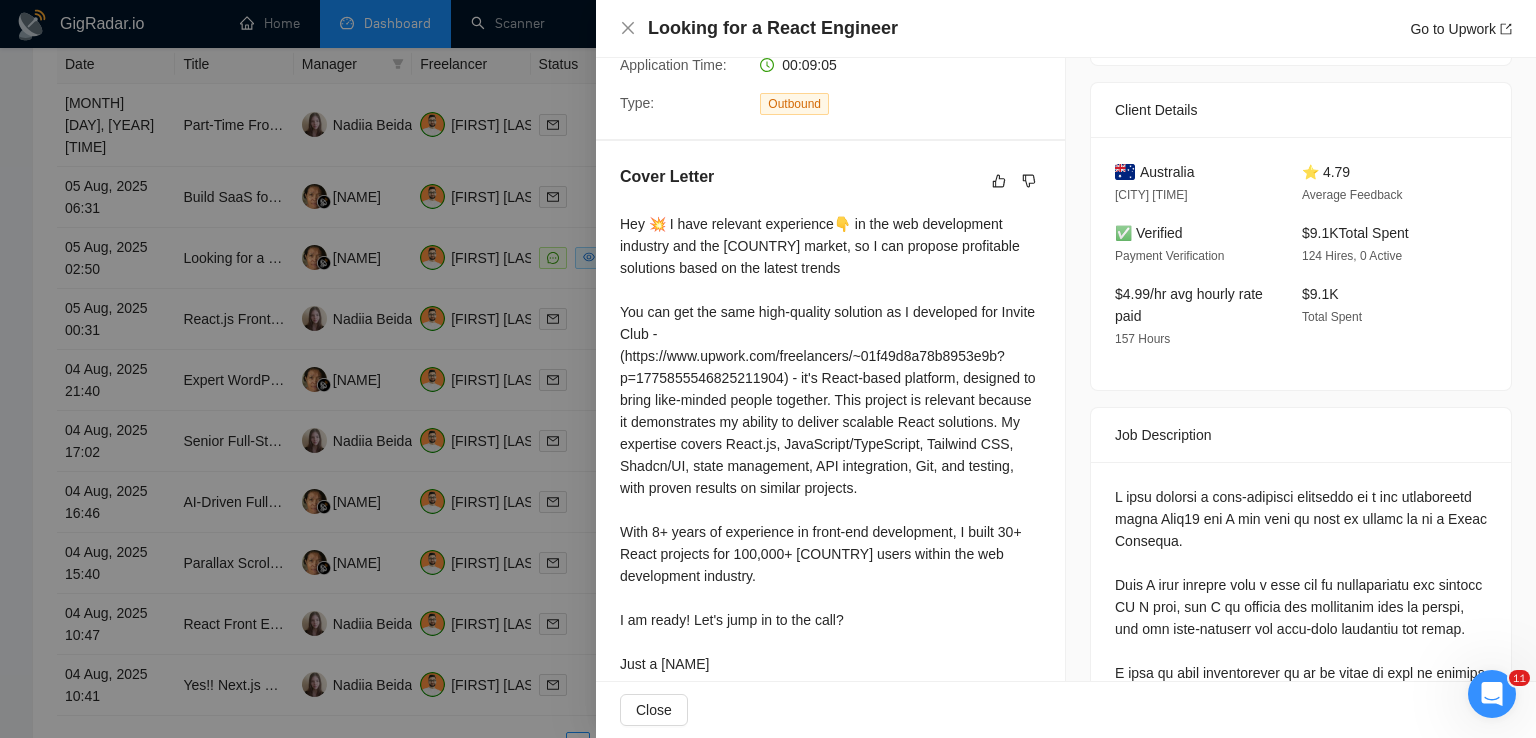 scroll, scrollTop: 483, scrollLeft: 0, axis: vertical 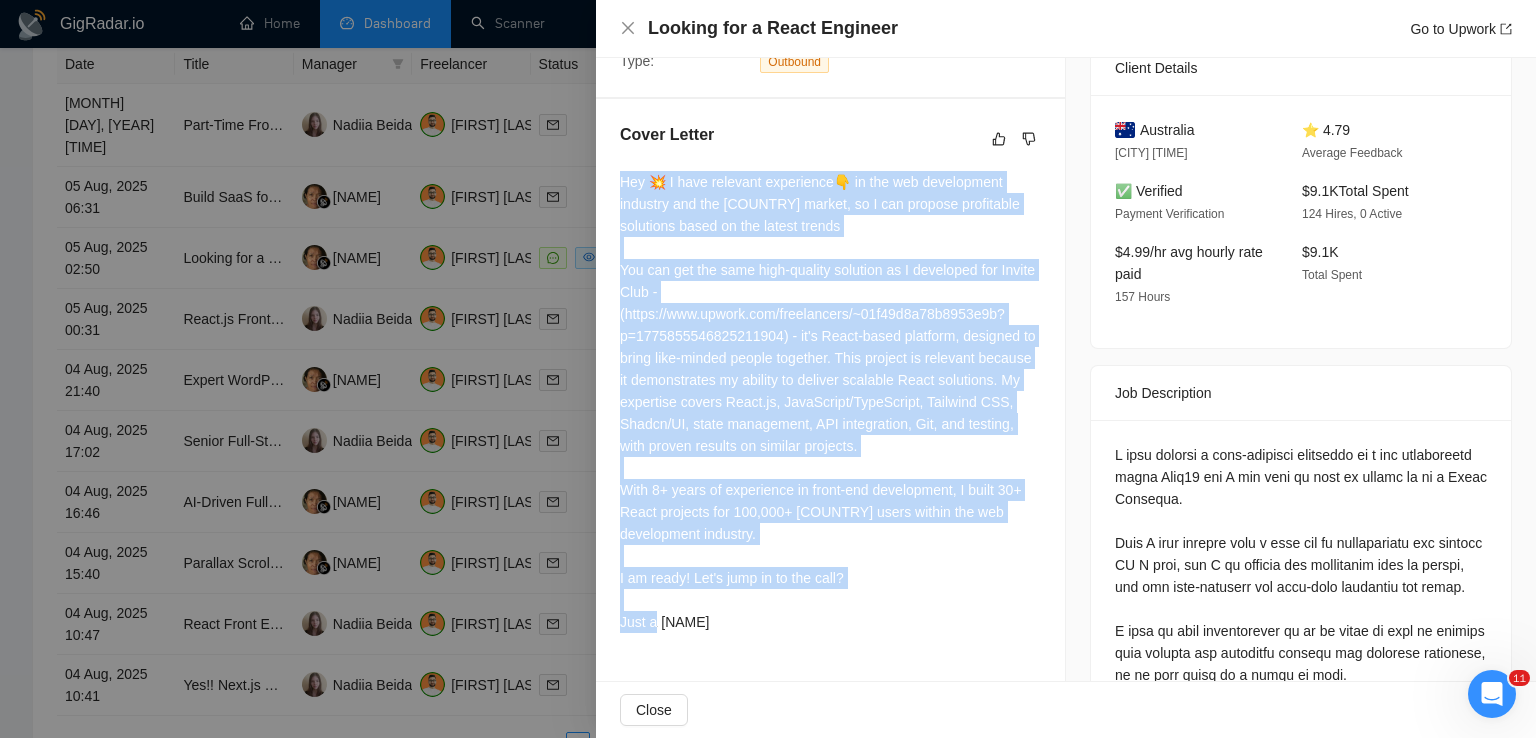 drag, startPoint x: 620, startPoint y: 180, endPoint x: 725, endPoint y: 621, distance: 453.3277 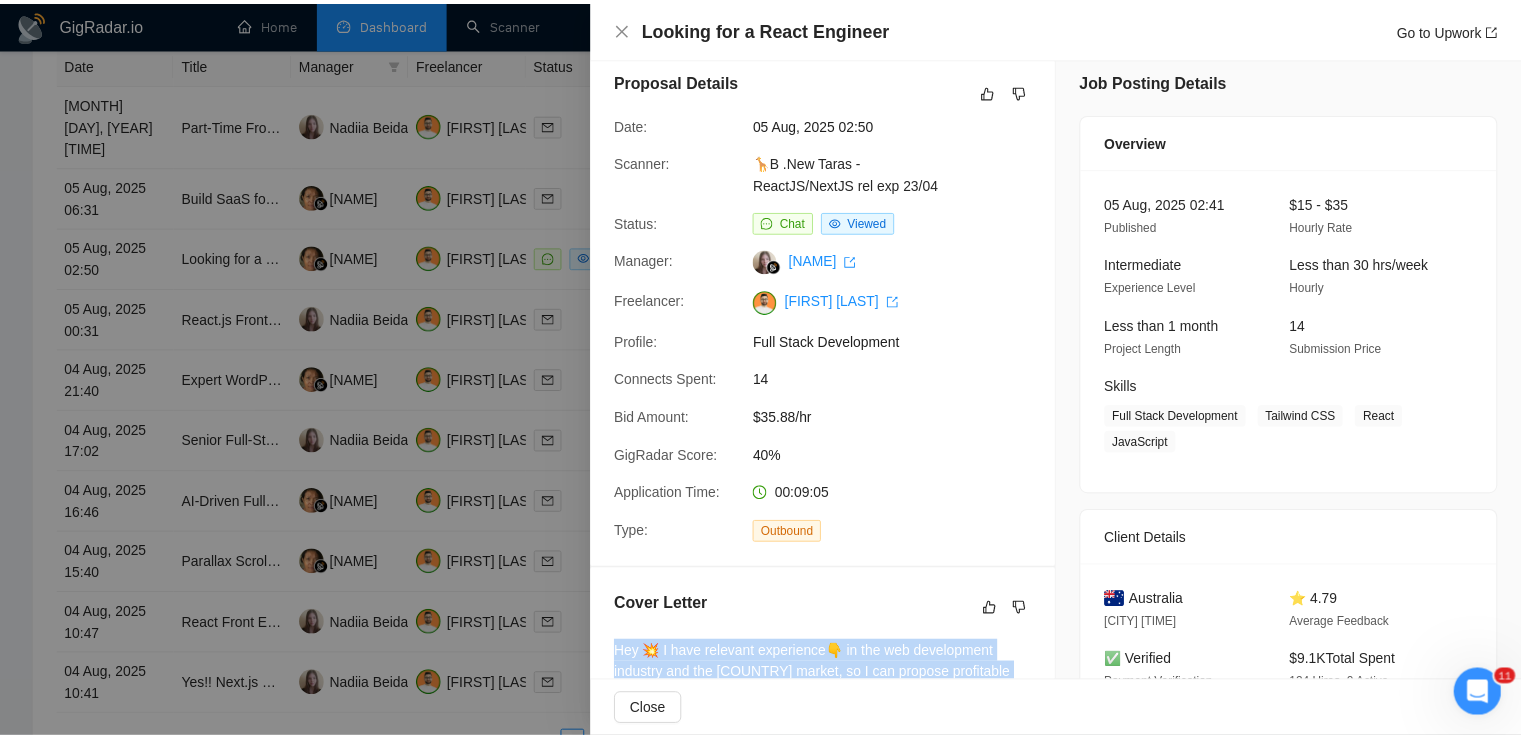 scroll, scrollTop: 0, scrollLeft: 0, axis: both 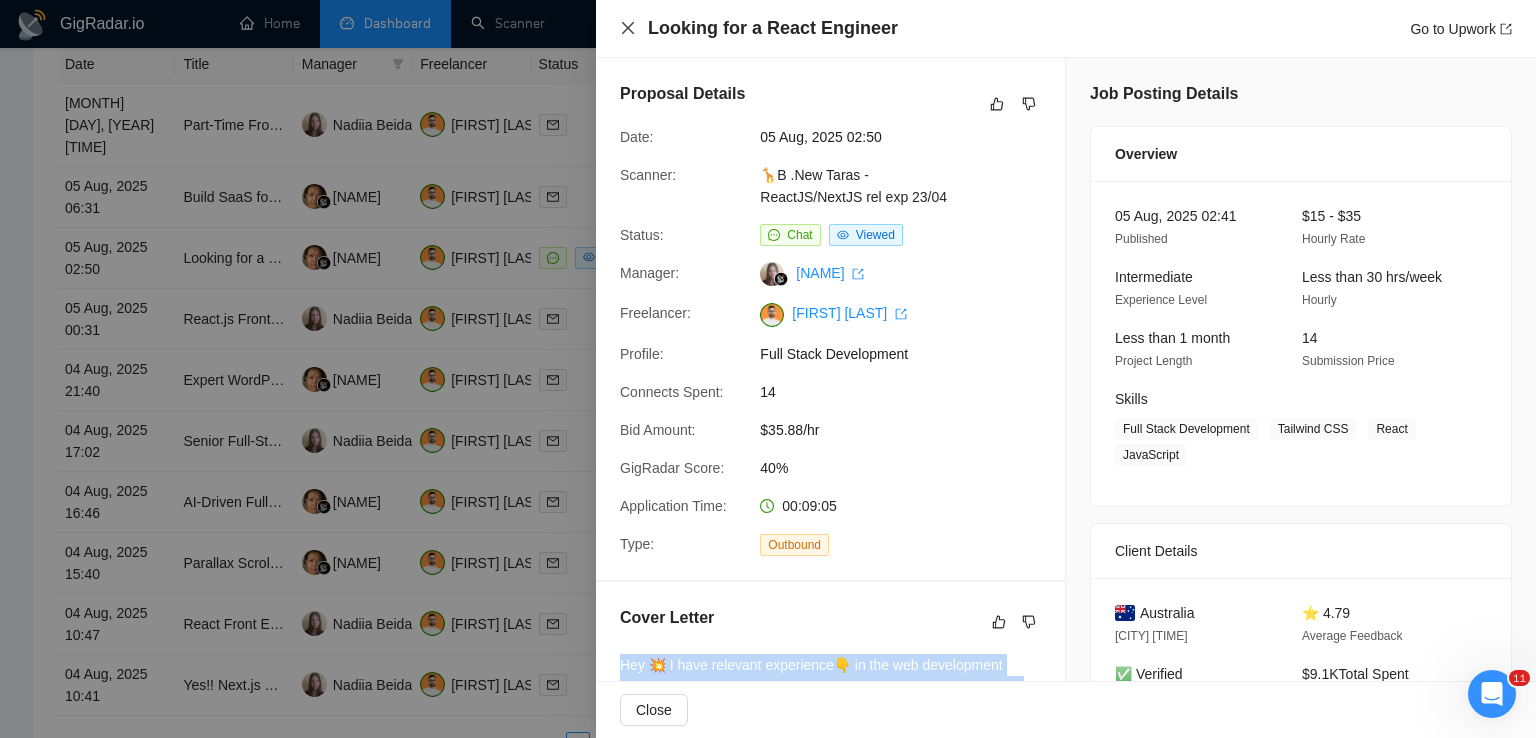 click 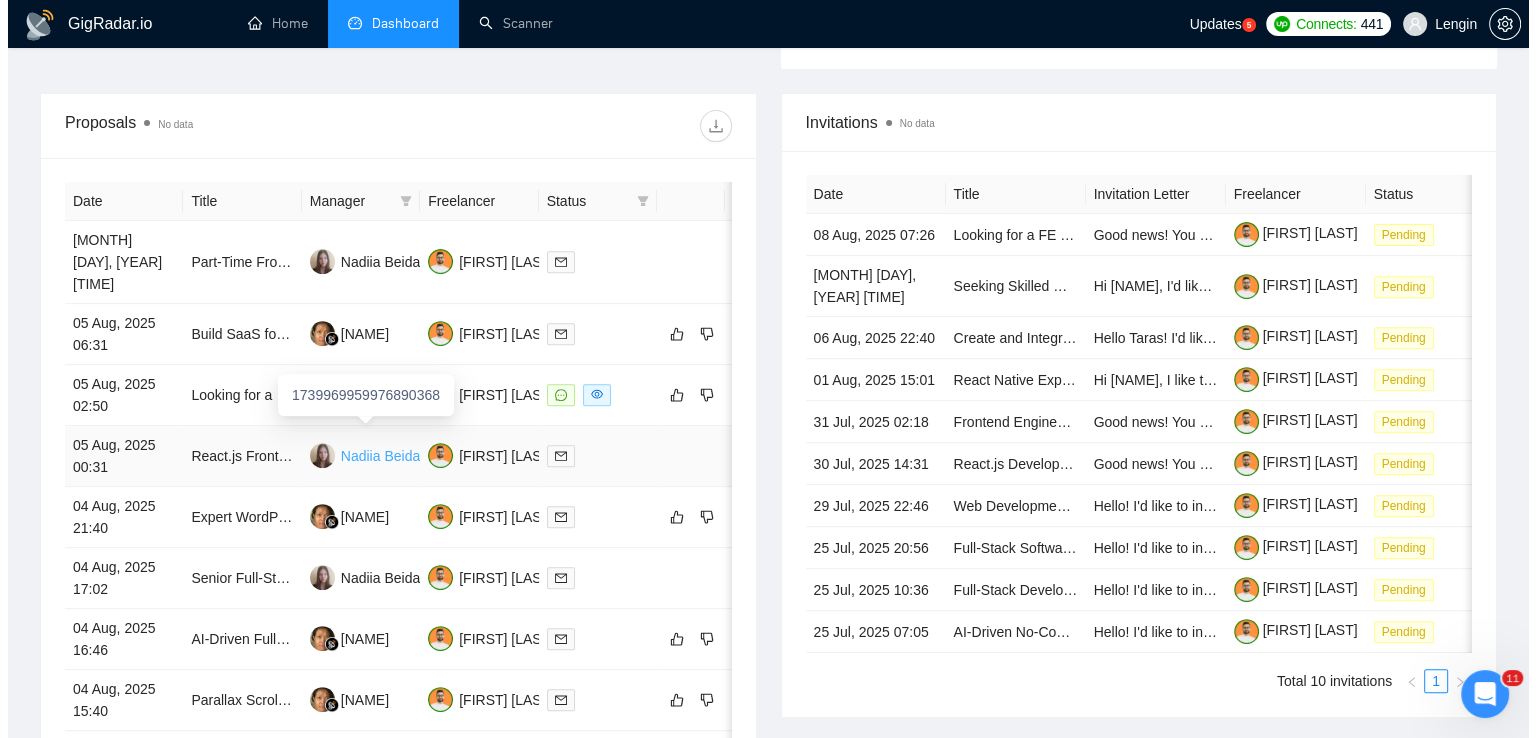 scroll, scrollTop: 697, scrollLeft: 0, axis: vertical 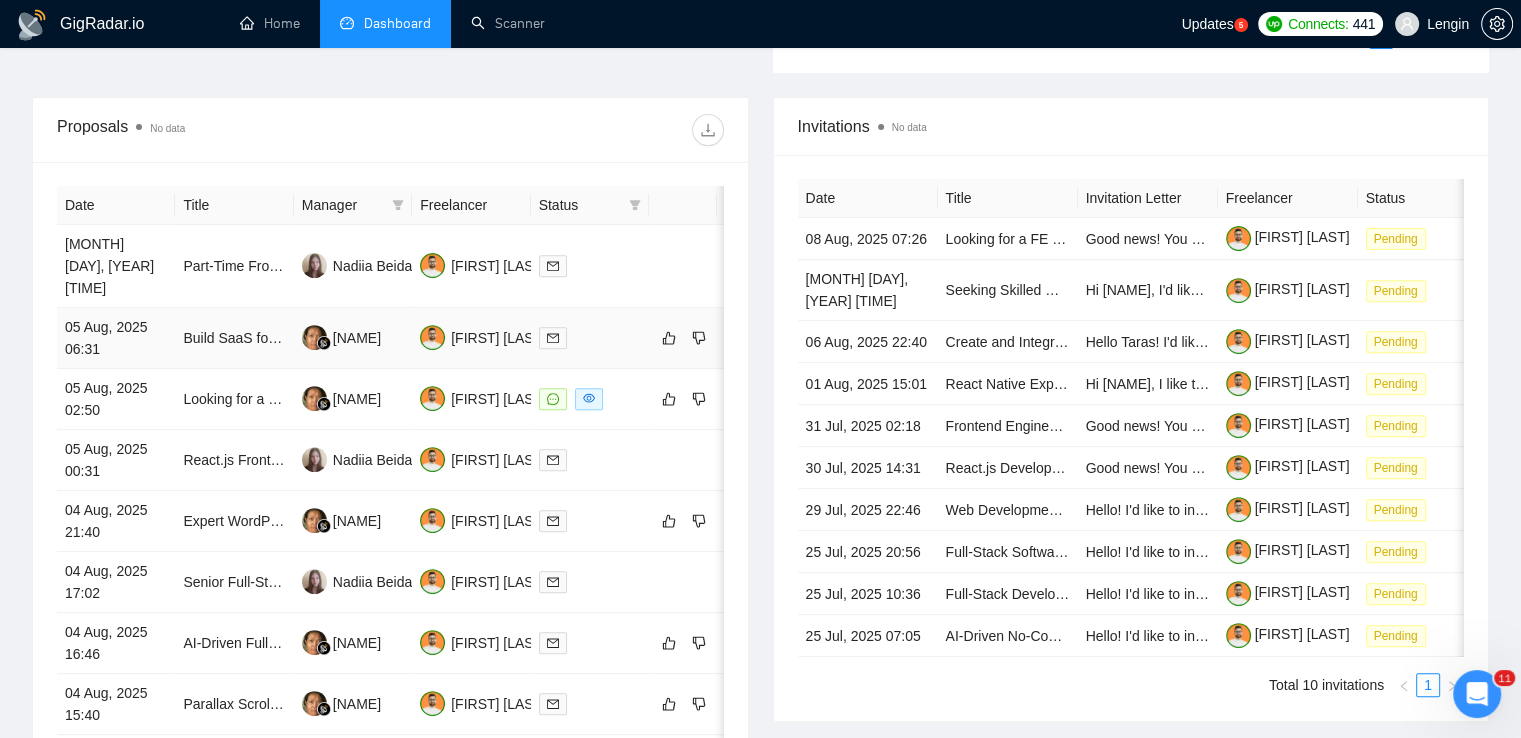 click on "Build SaaS for bars/cafes: GPT-4 chatbot, staff task dashboard, auto end-of-day reports." at bounding box center (234, 338) 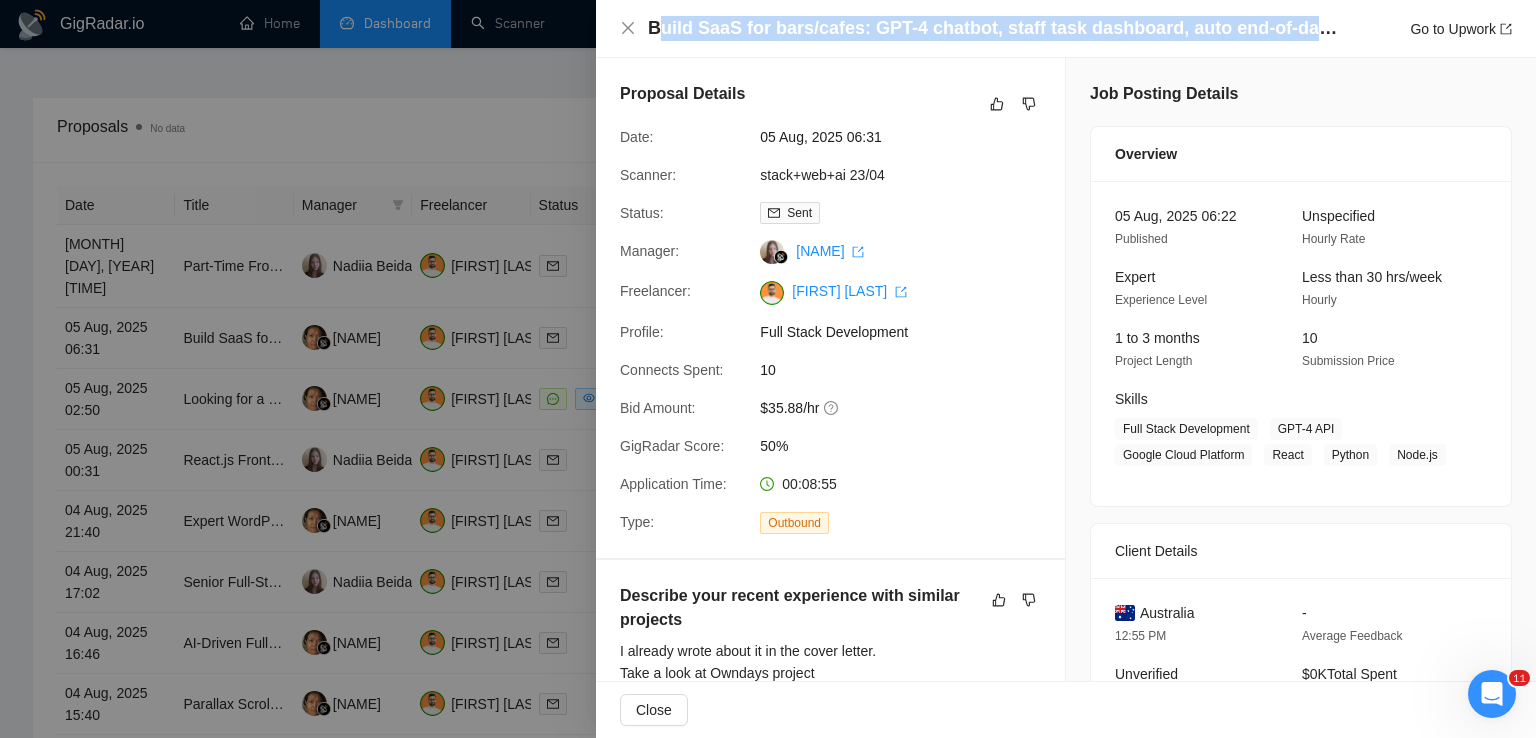 drag, startPoint x: 654, startPoint y: 26, endPoint x: 1394, endPoint y: 38, distance: 740.0973 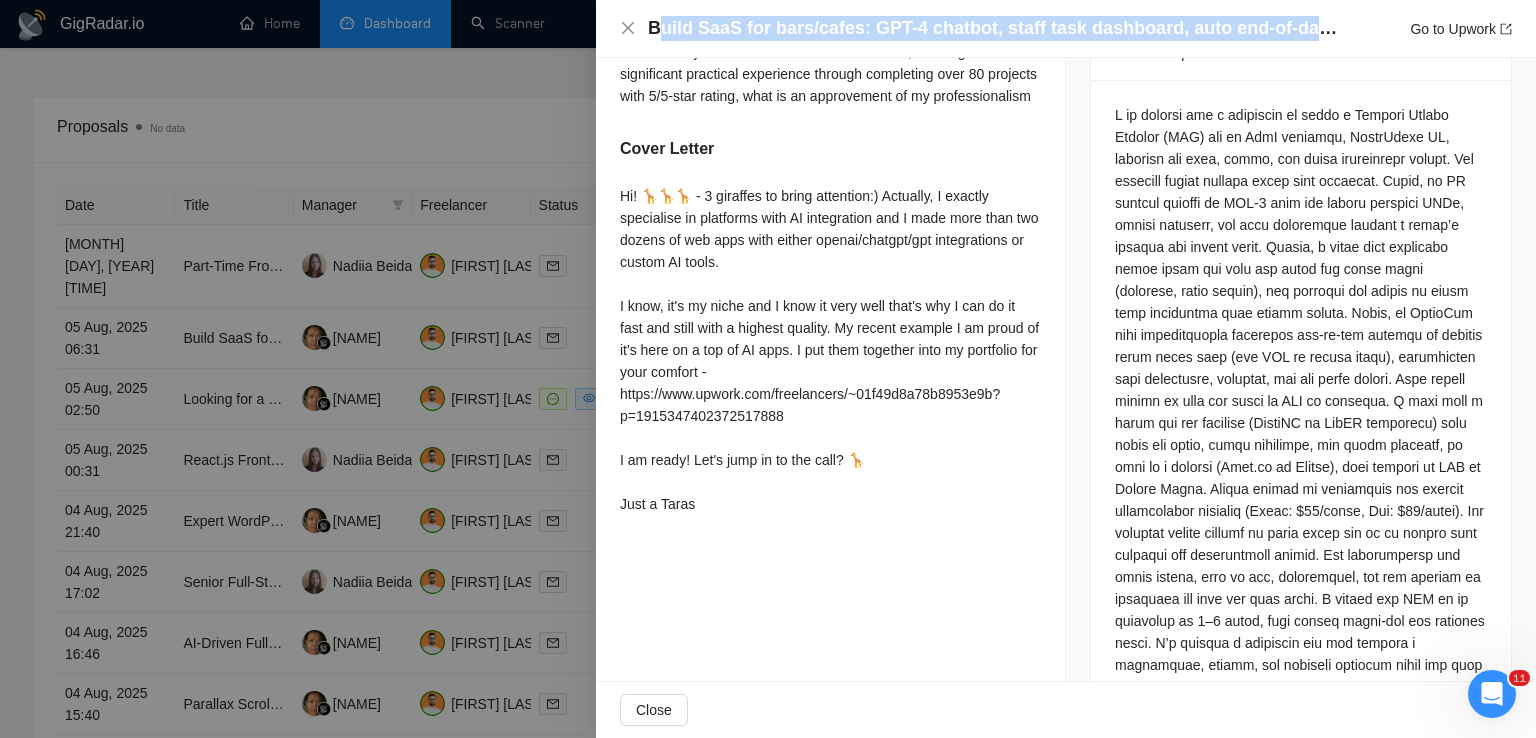 scroll, scrollTop: 822, scrollLeft: 0, axis: vertical 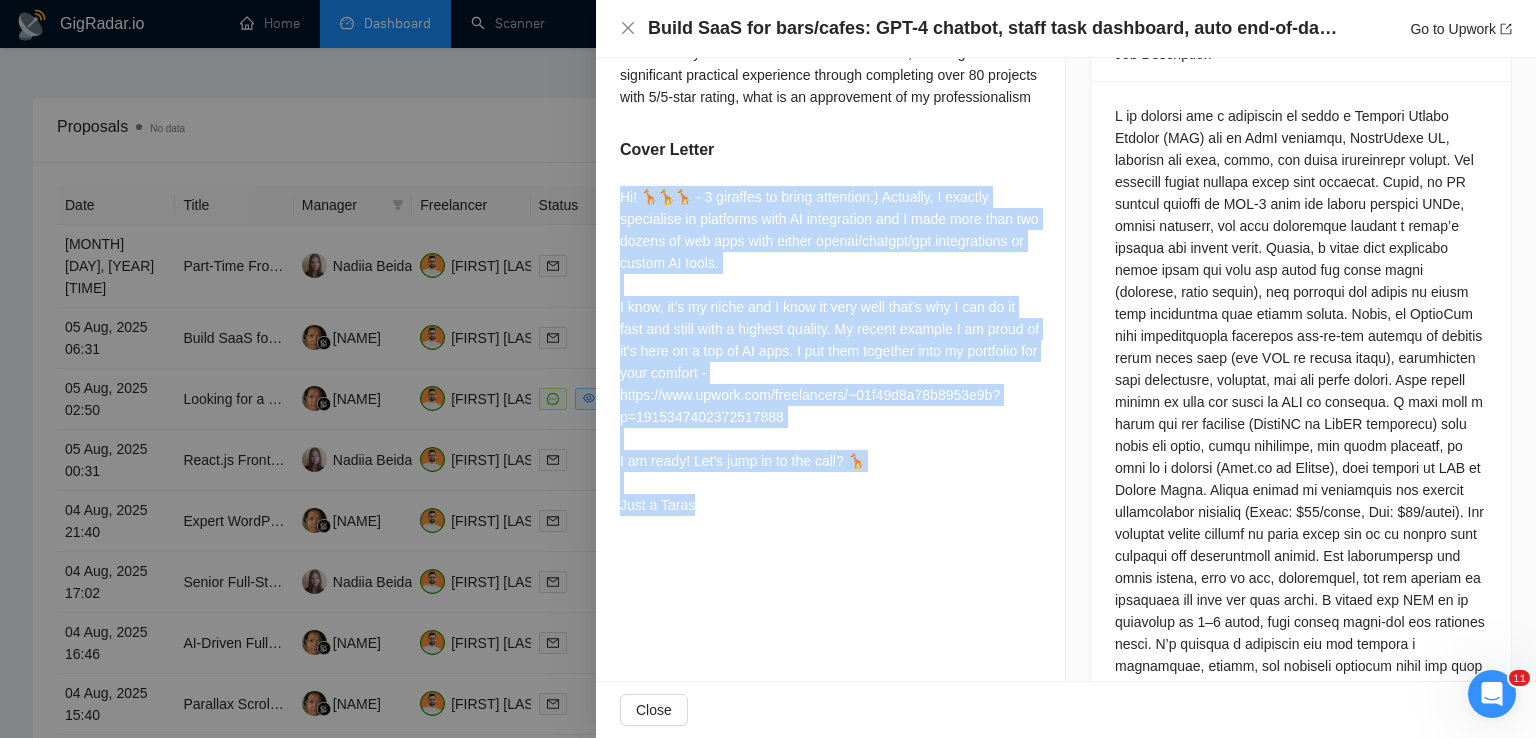 drag, startPoint x: 618, startPoint y: 218, endPoint x: 740, endPoint y: 537, distance: 341.5333 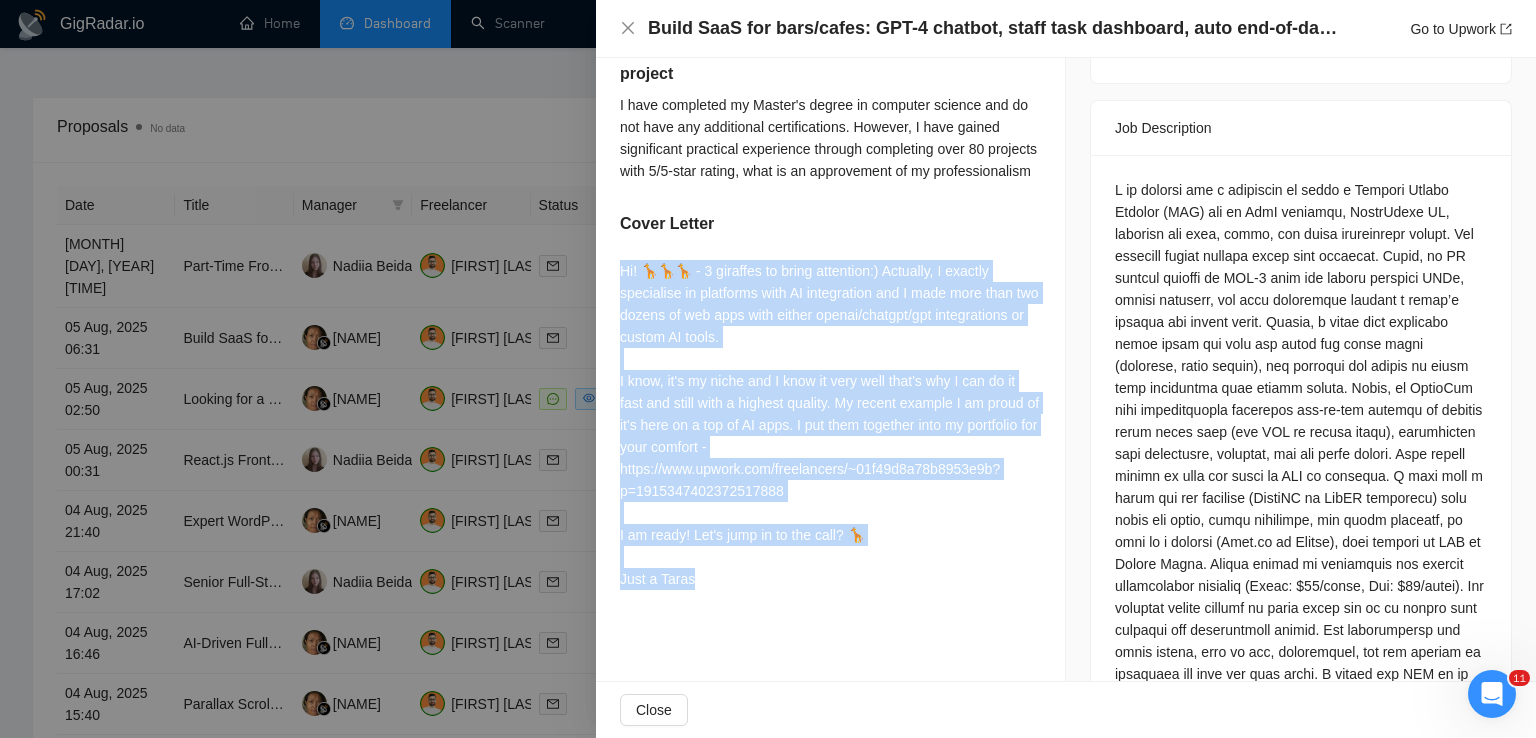 scroll, scrollTop: 744, scrollLeft: 0, axis: vertical 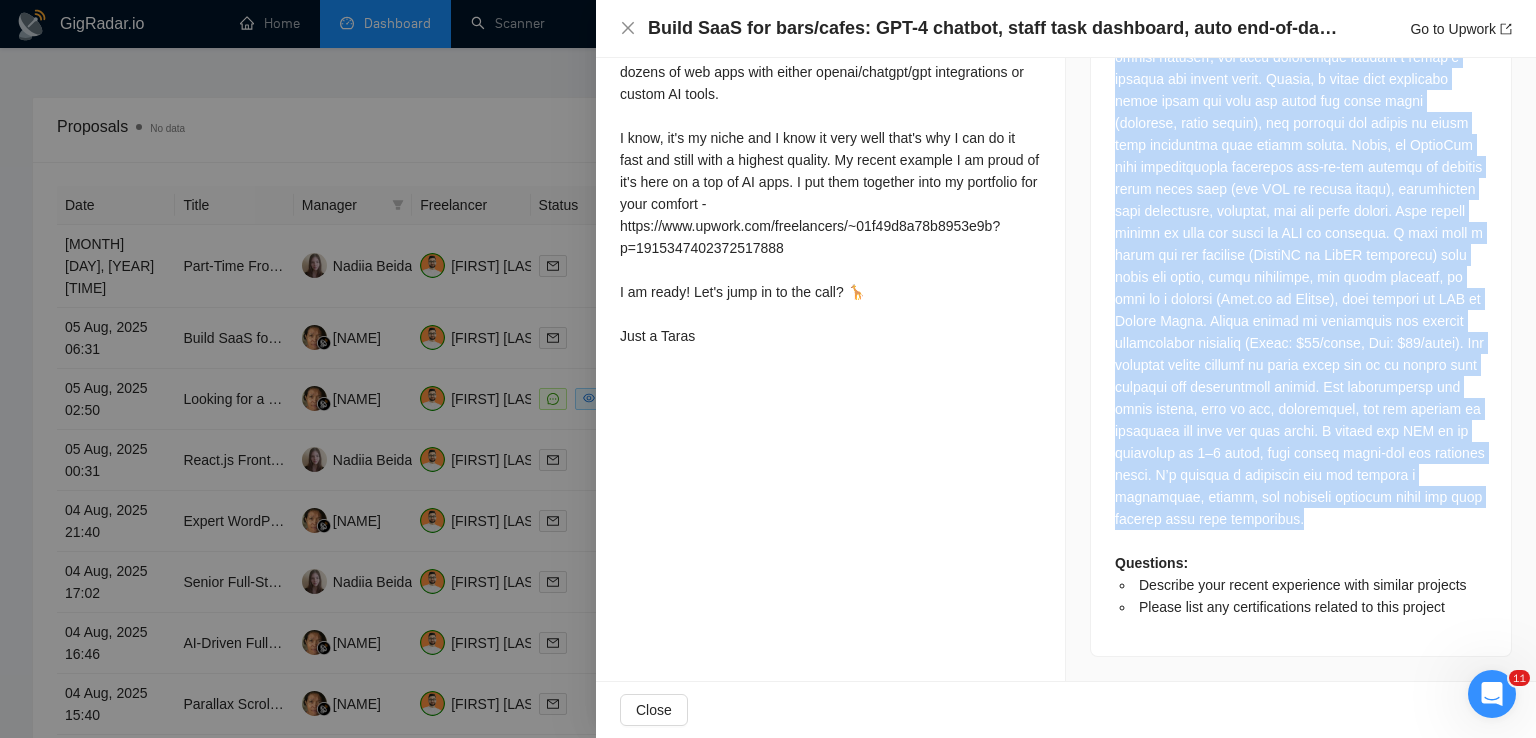 drag, startPoint x: 1104, startPoint y: 192, endPoint x: 1415, endPoint y: 517, distance: 449.82886 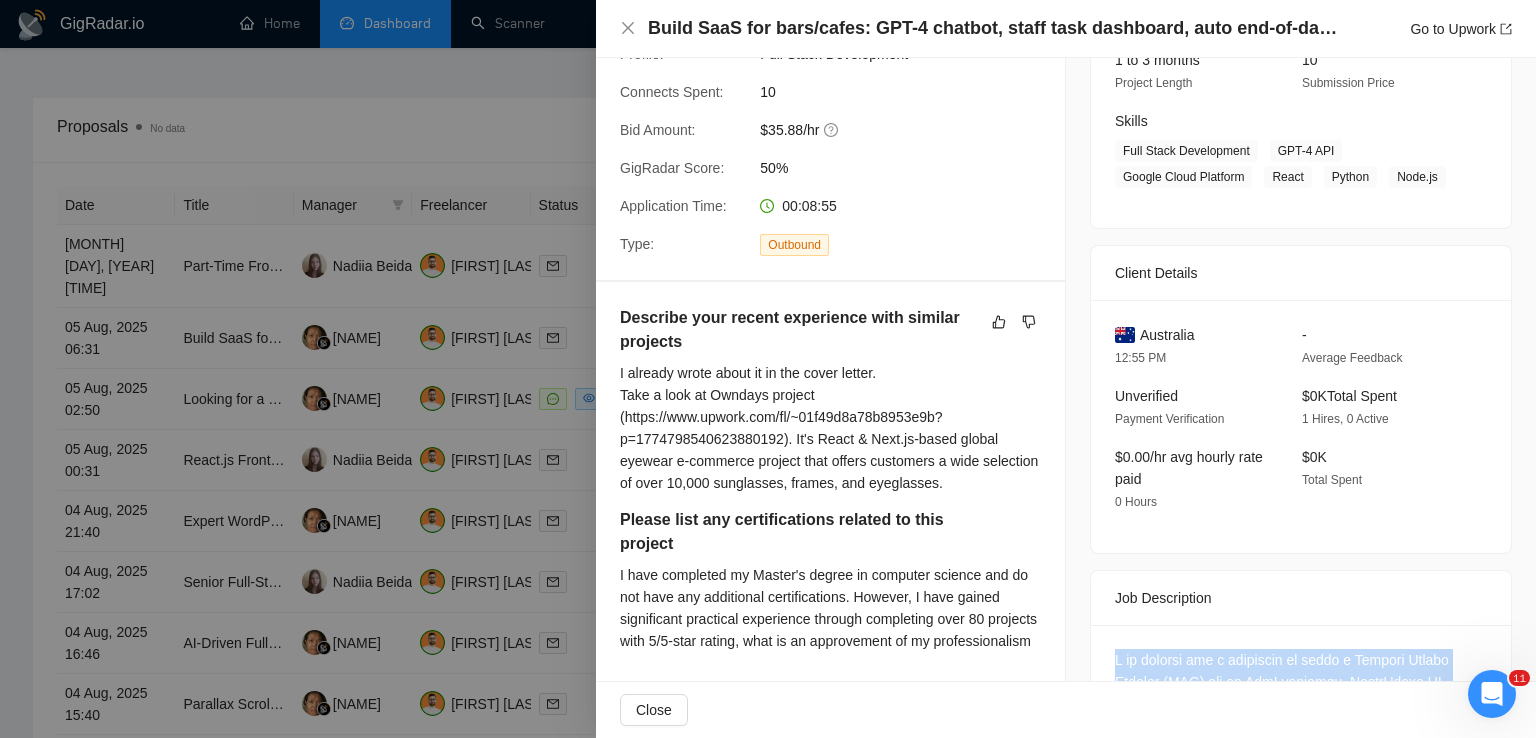 scroll, scrollTop: 248, scrollLeft: 0, axis: vertical 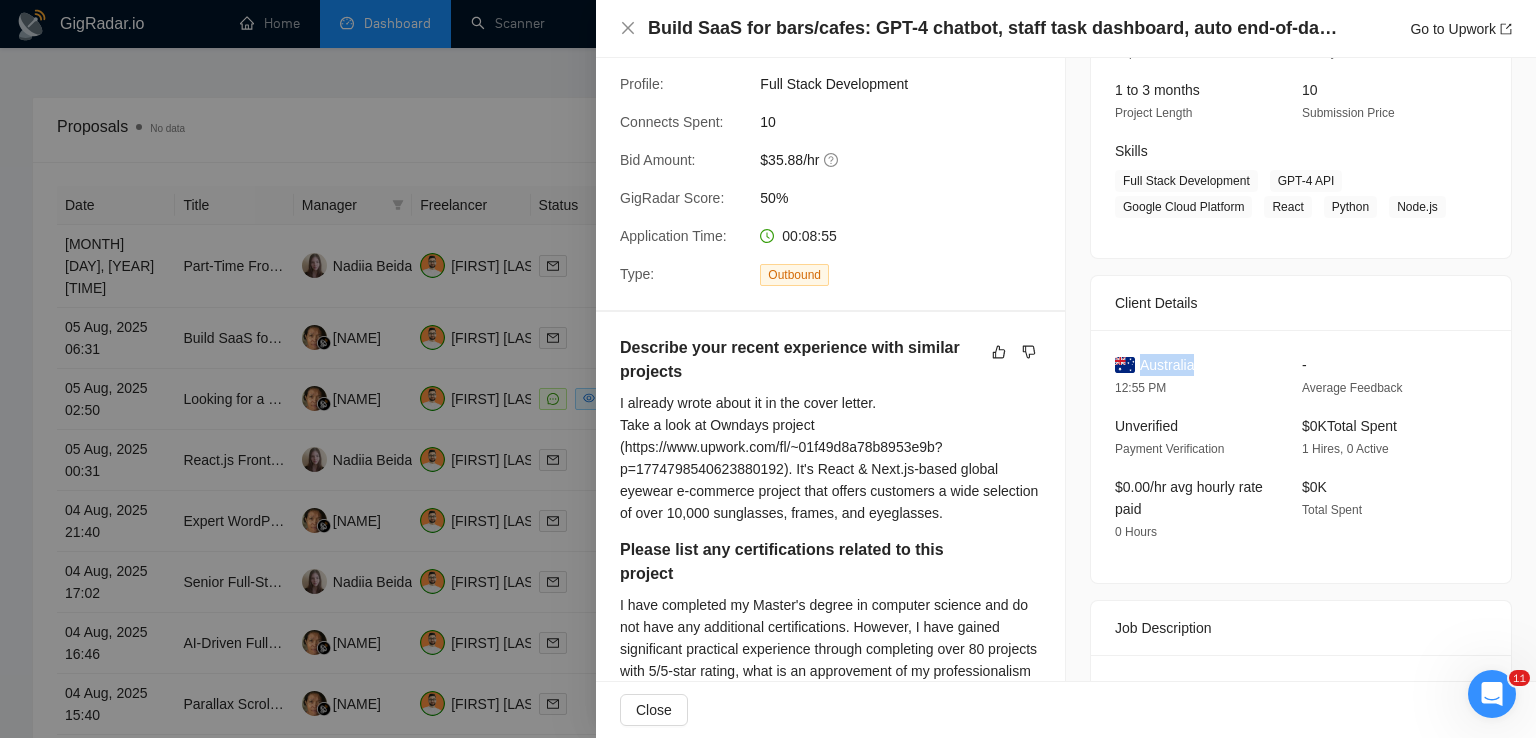 drag, startPoint x: 1203, startPoint y: 358, endPoint x: 1133, endPoint y: 370, distance: 71.021126 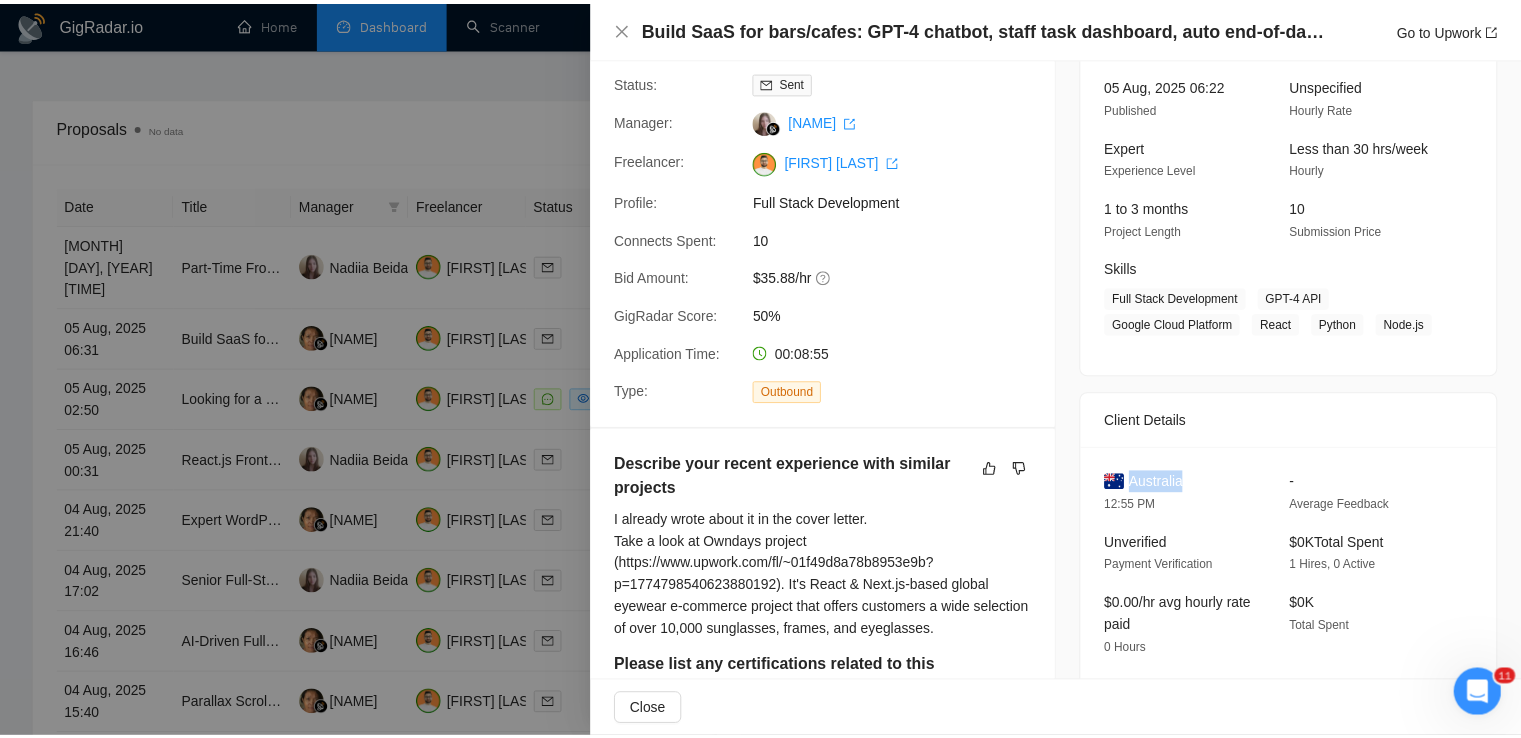 scroll, scrollTop: 128, scrollLeft: 0, axis: vertical 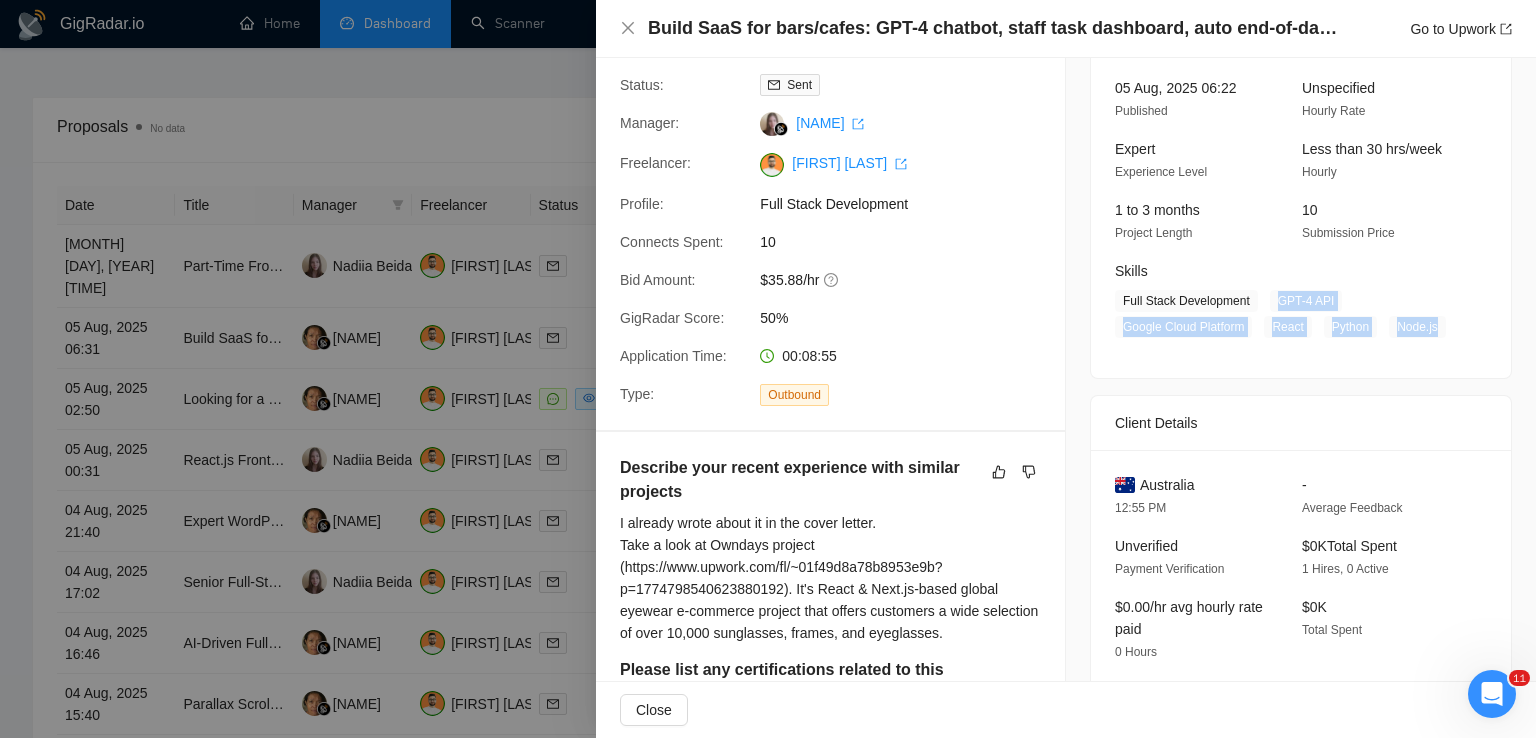 drag, startPoint x: 1431, startPoint y: 331, endPoint x: 1246, endPoint y: 292, distance: 189.06613 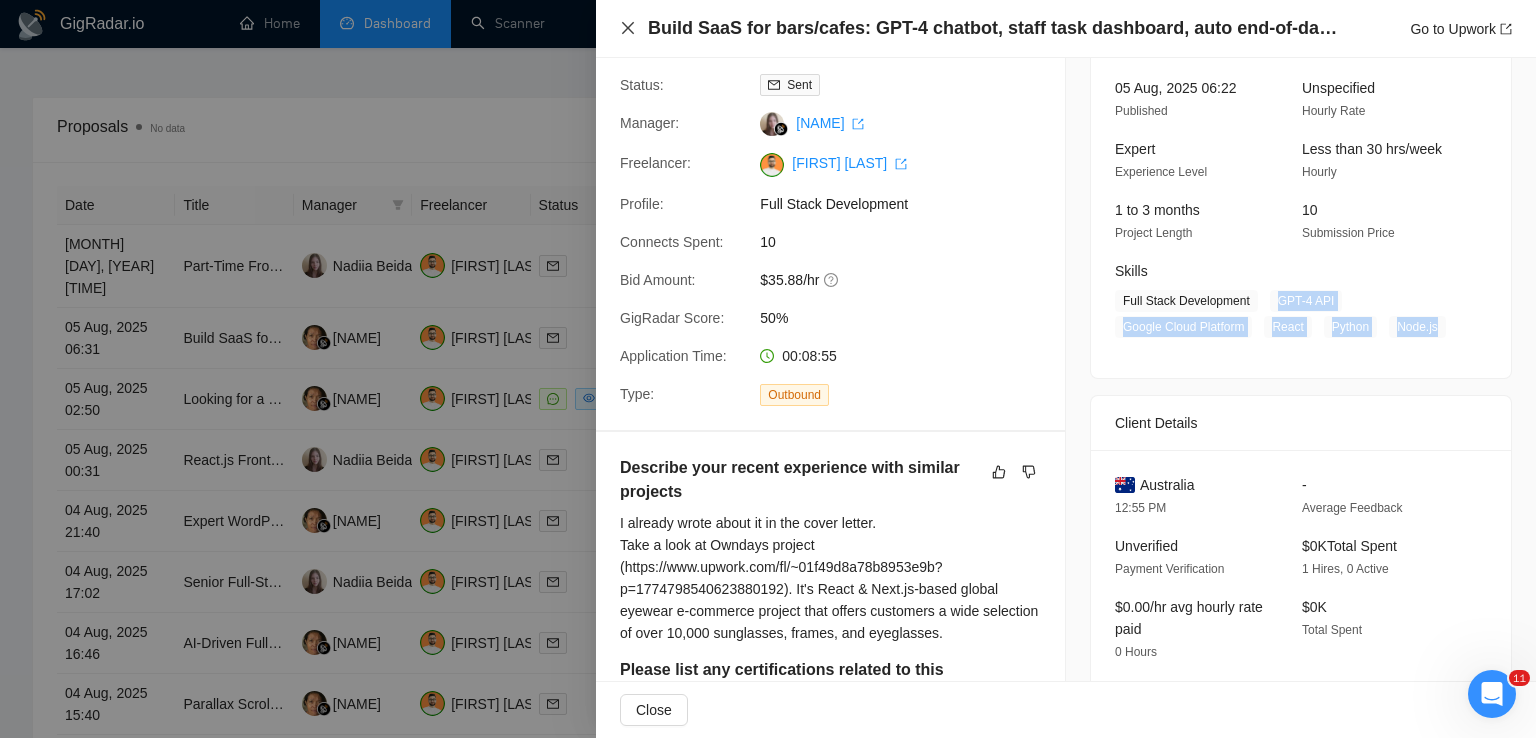 click 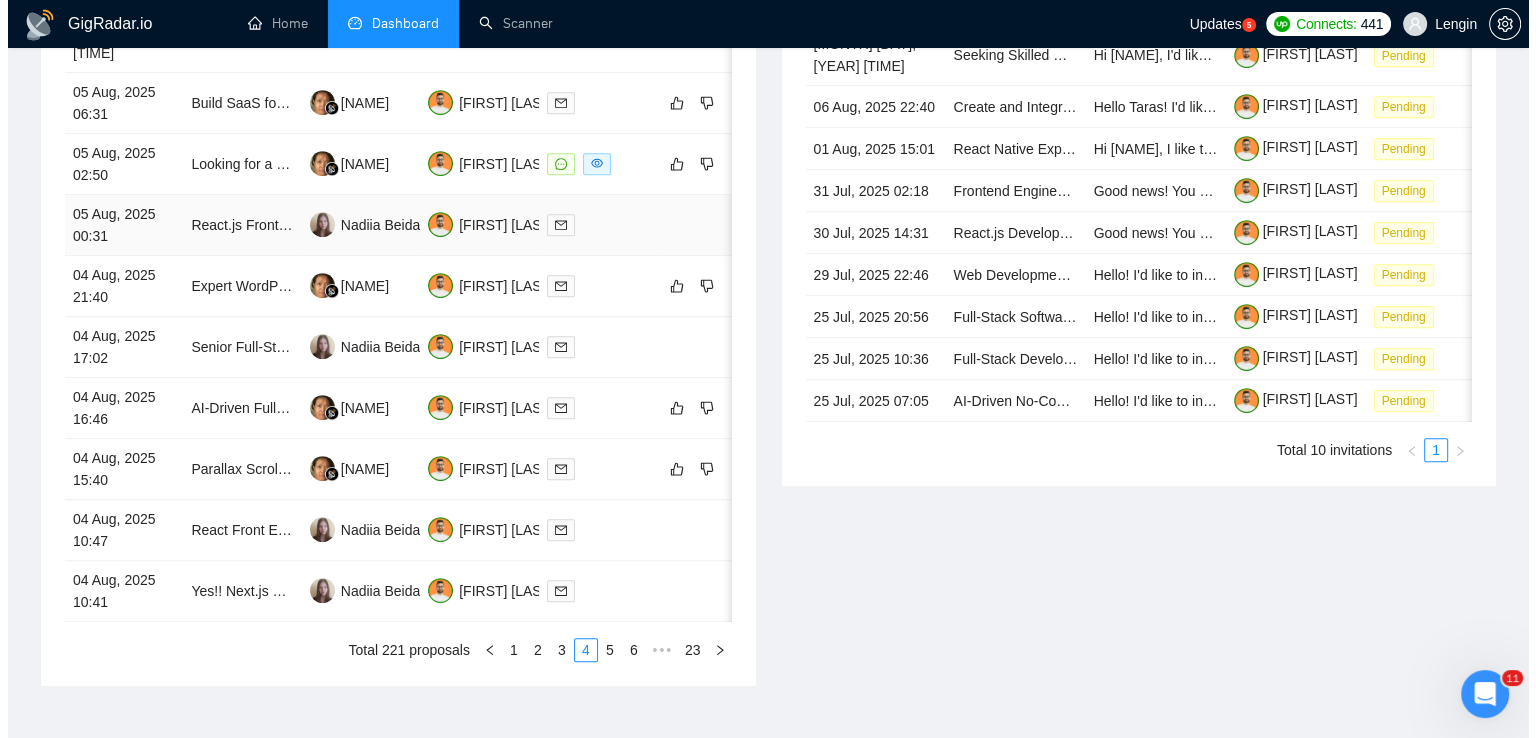 scroll, scrollTop: 933, scrollLeft: 0, axis: vertical 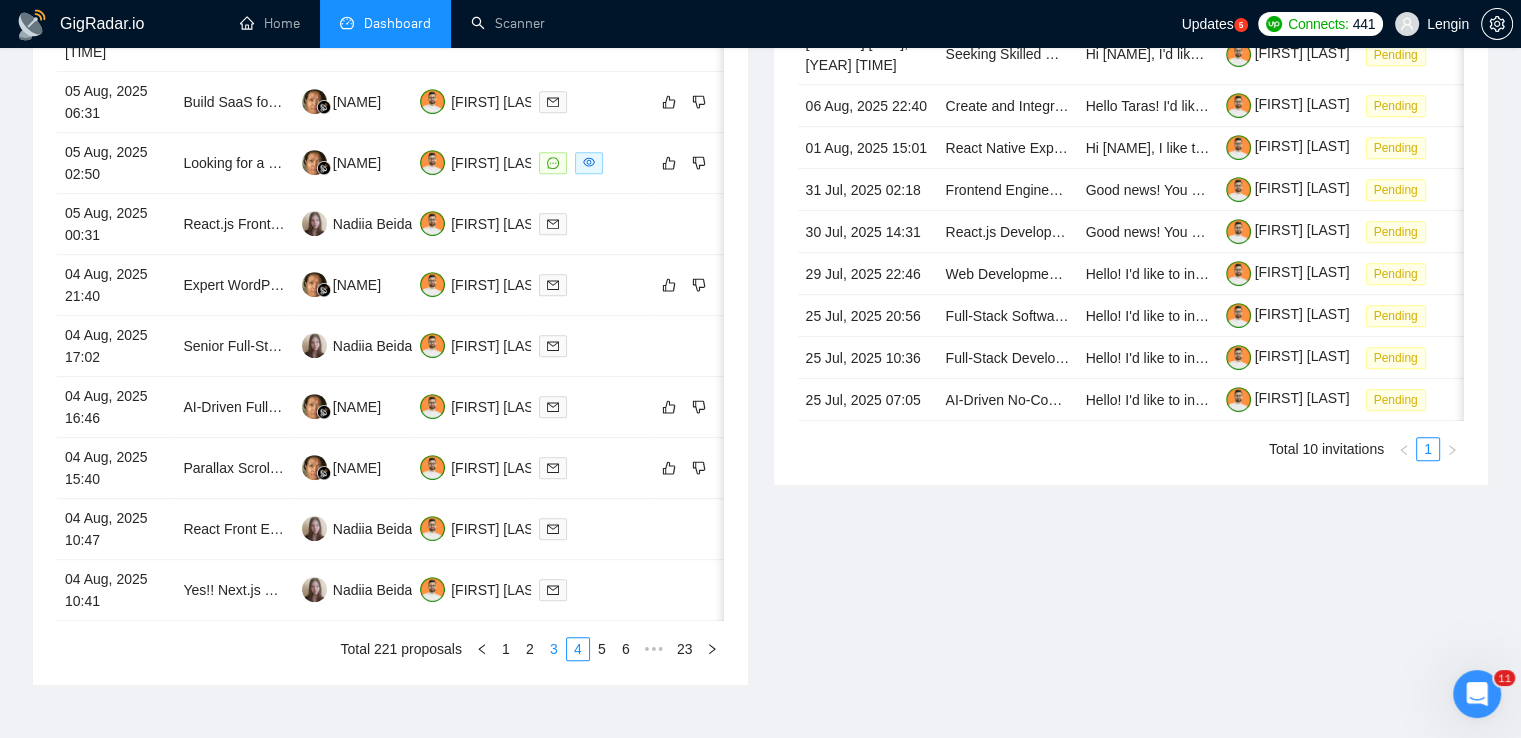 click on "3" at bounding box center (554, 649) 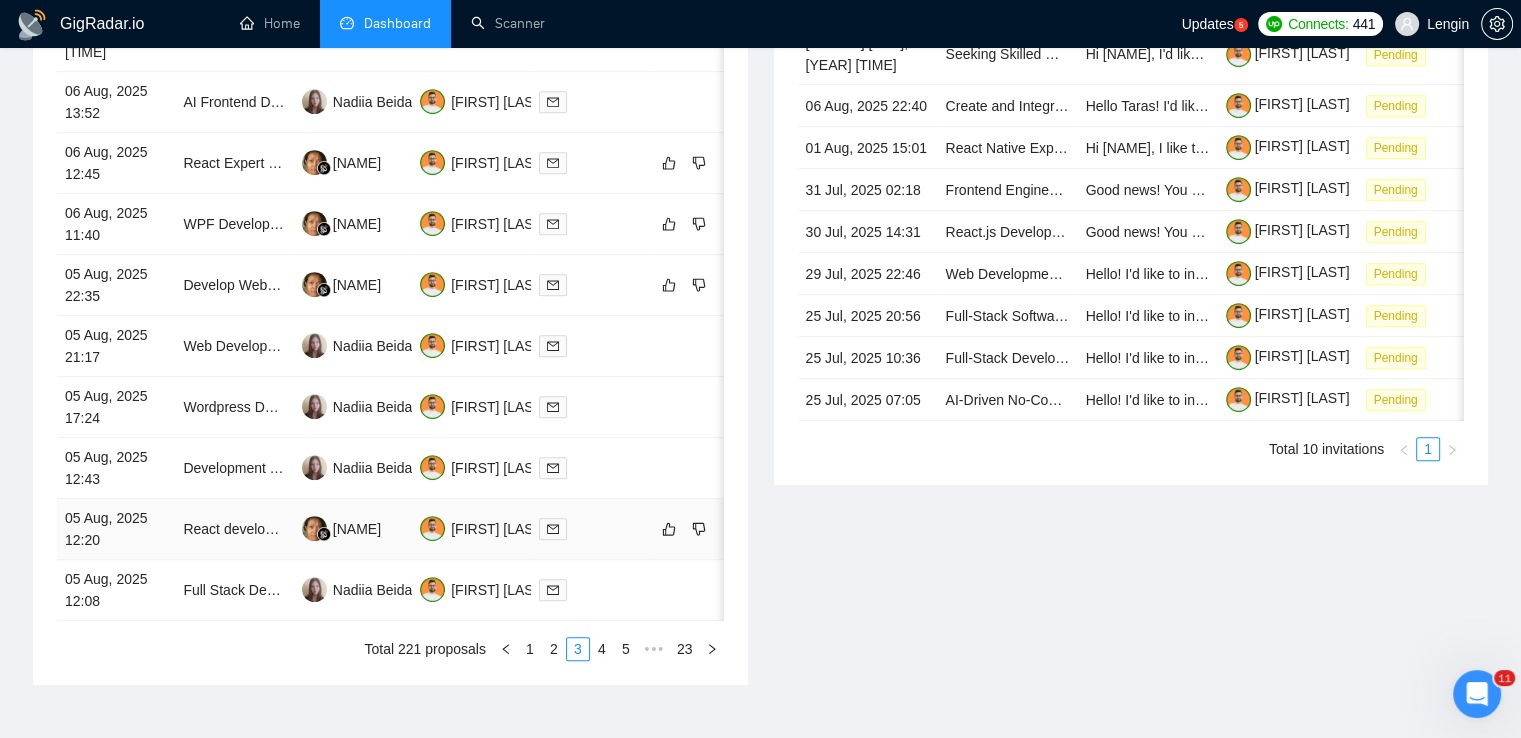 click on "React developer for web app" at bounding box center [234, 529] 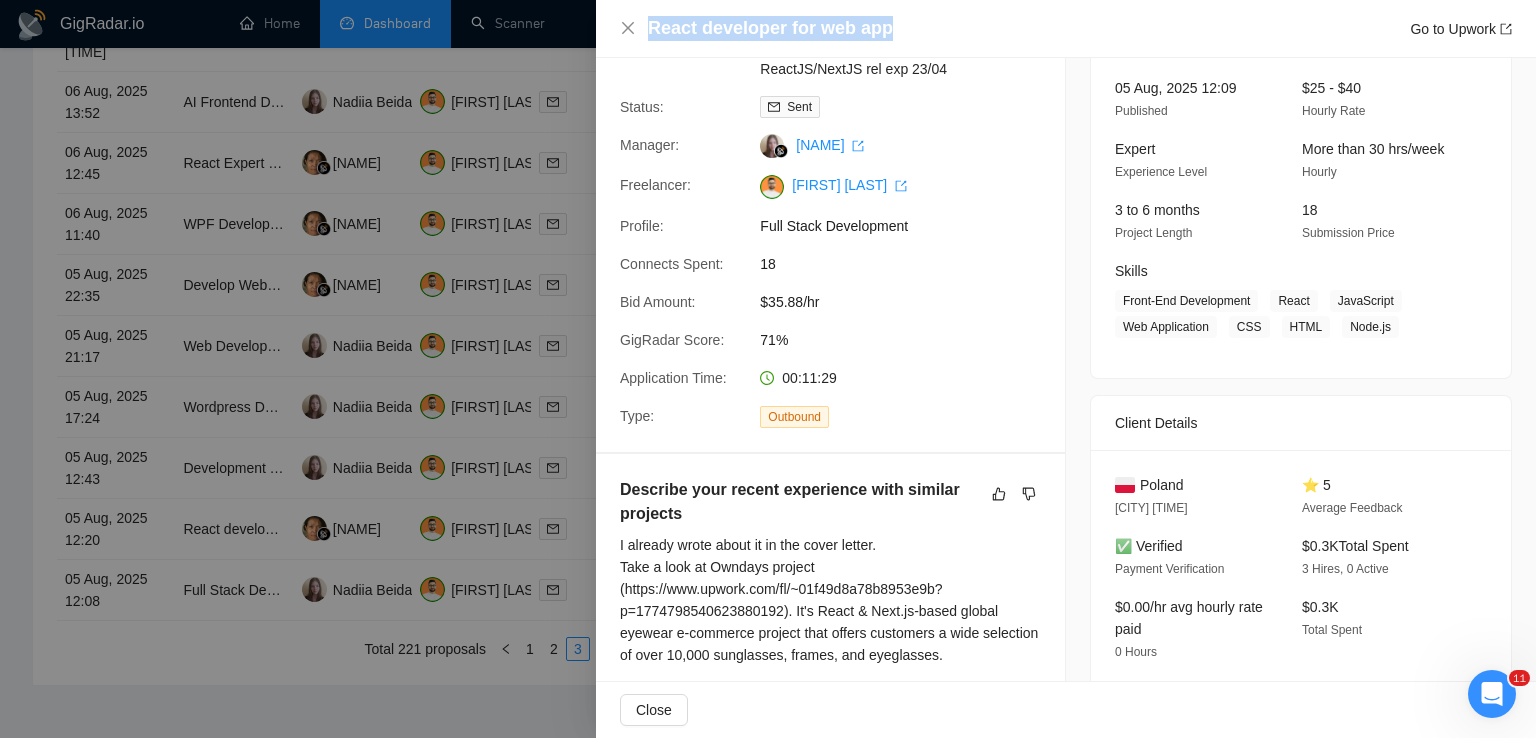 drag, startPoint x: 895, startPoint y: 26, endPoint x: 647, endPoint y: 20, distance: 248.07257 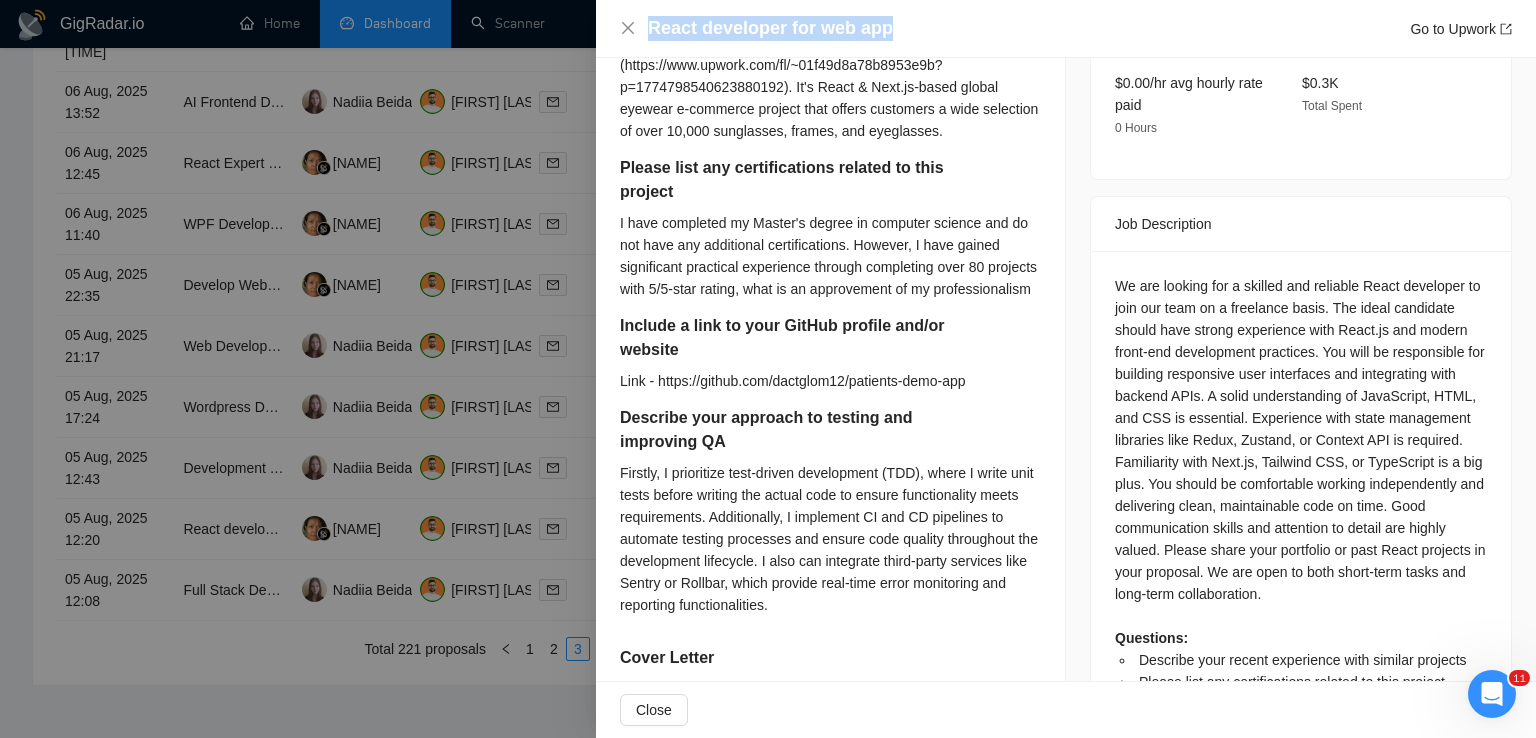 scroll, scrollTop: 740, scrollLeft: 0, axis: vertical 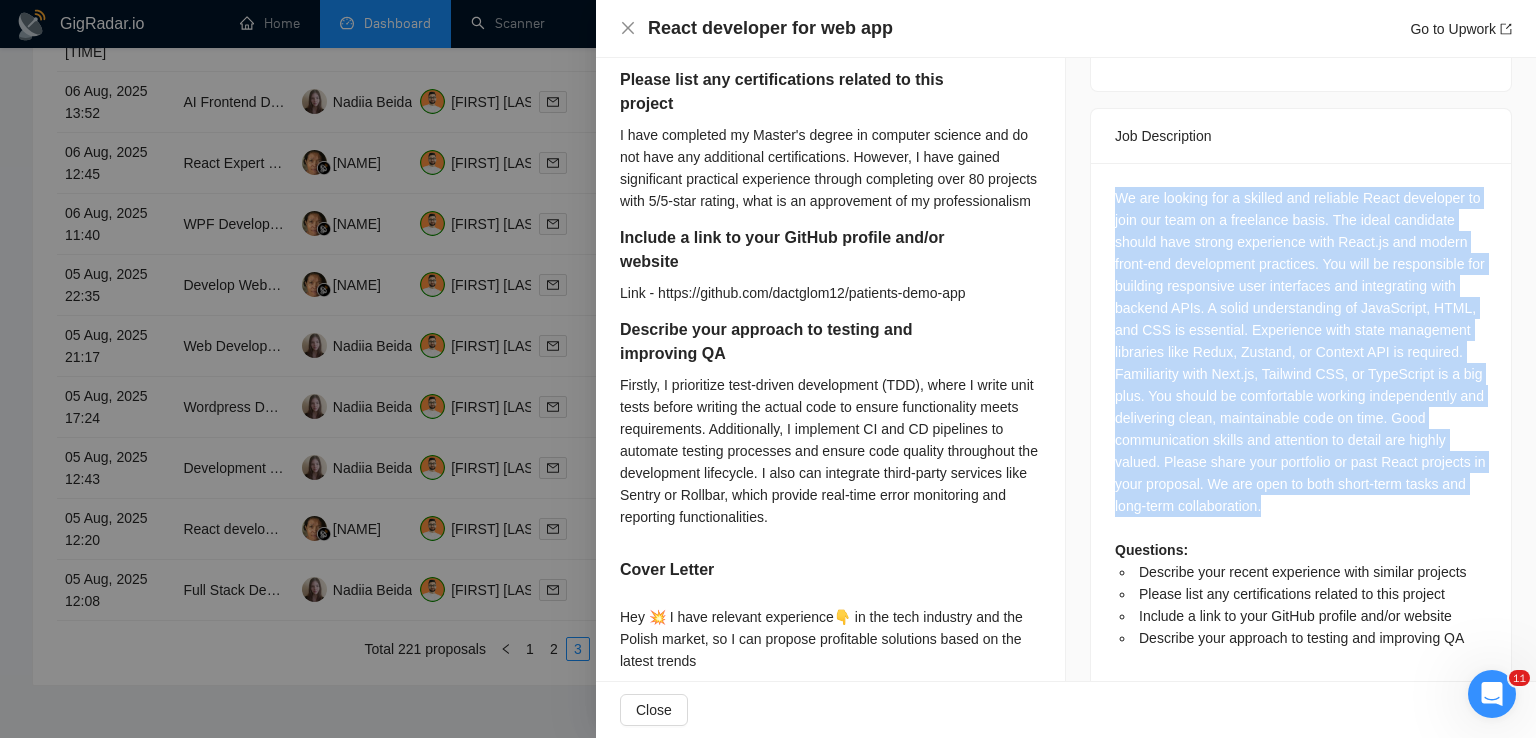 drag, startPoint x: 1109, startPoint y: 199, endPoint x: 1343, endPoint y: 509, distance: 388.40186 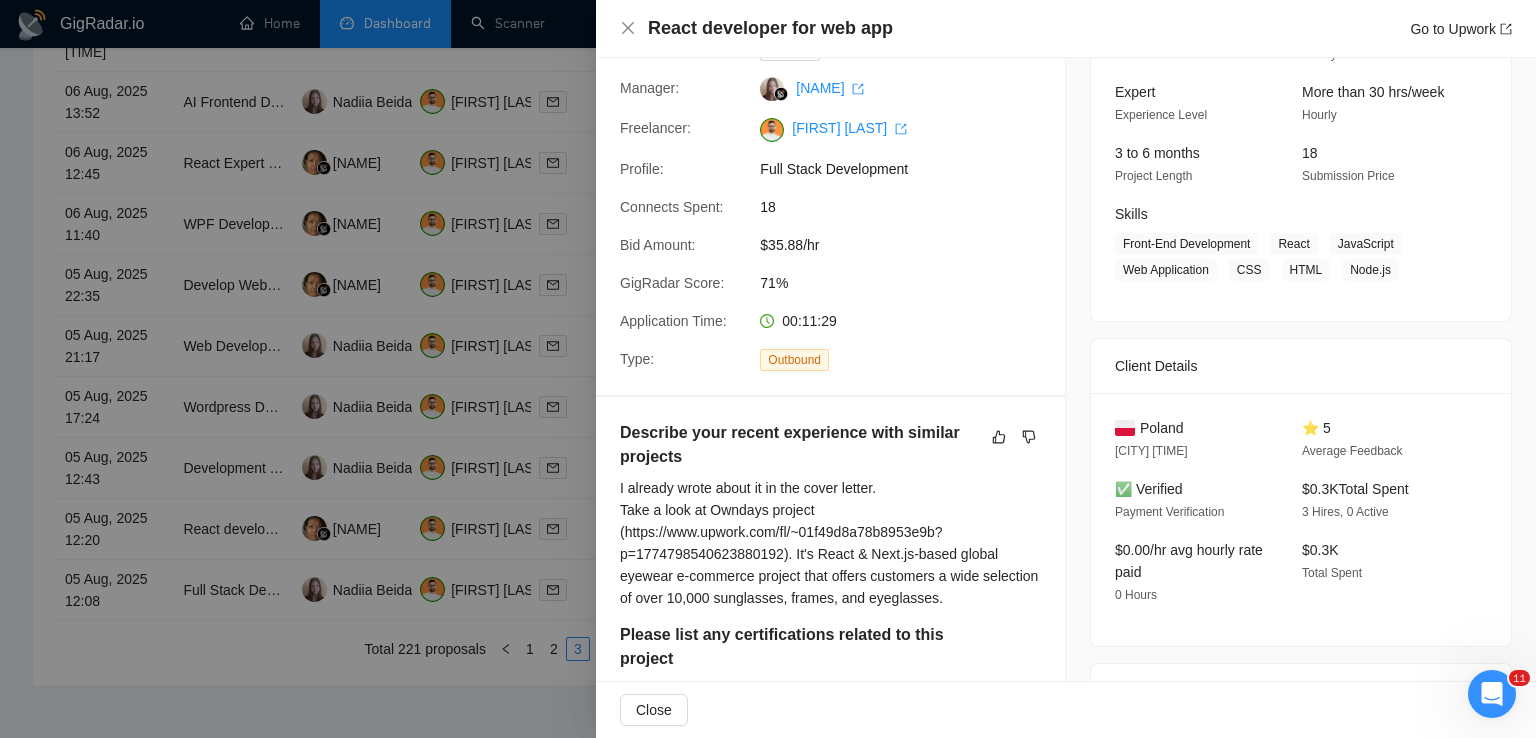 scroll, scrollTop: 196, scrollLeft: 0, axis: vertical 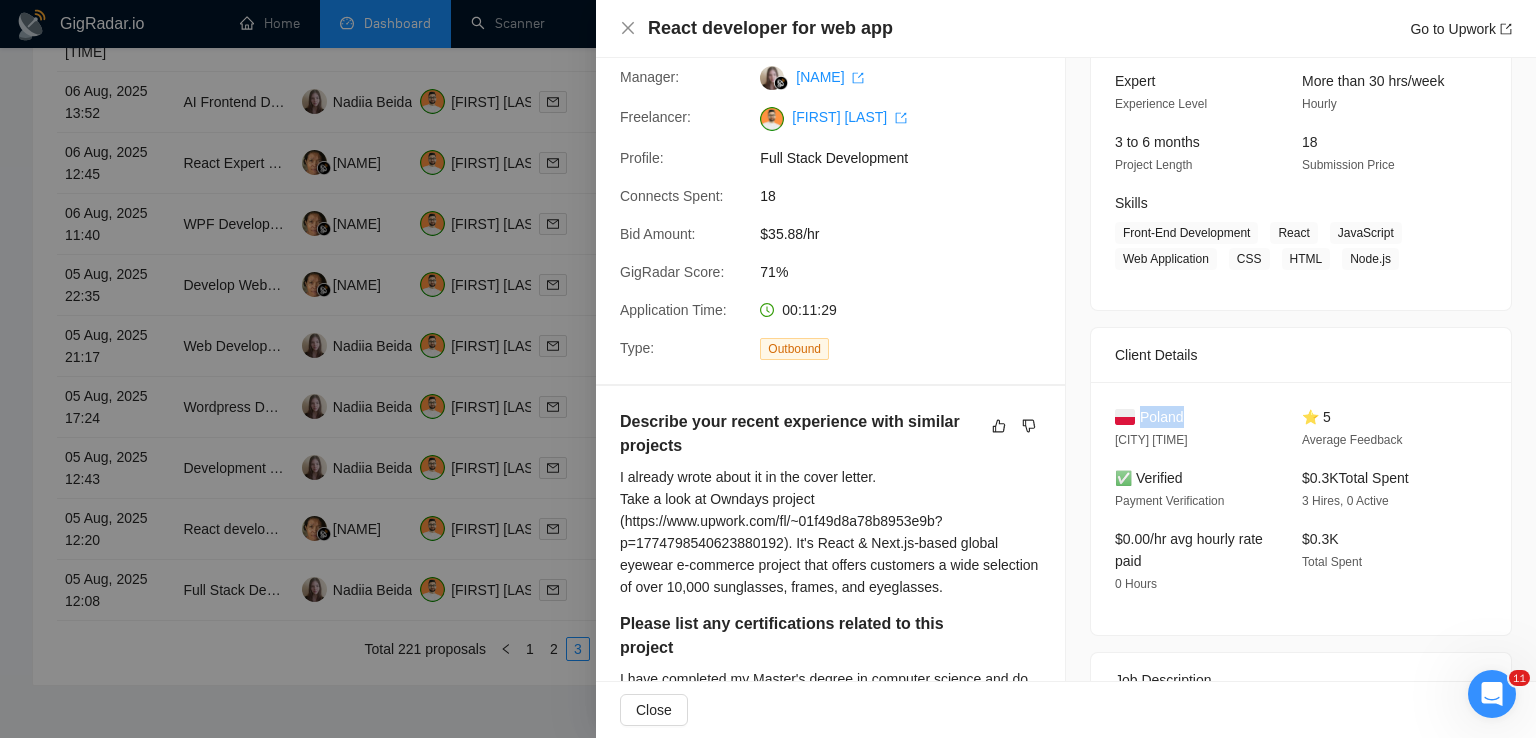 drag, startPoint x: 1191, startPoint y: 421, endPoint x: 1134, endPoint y: 411, distance: 57.870544 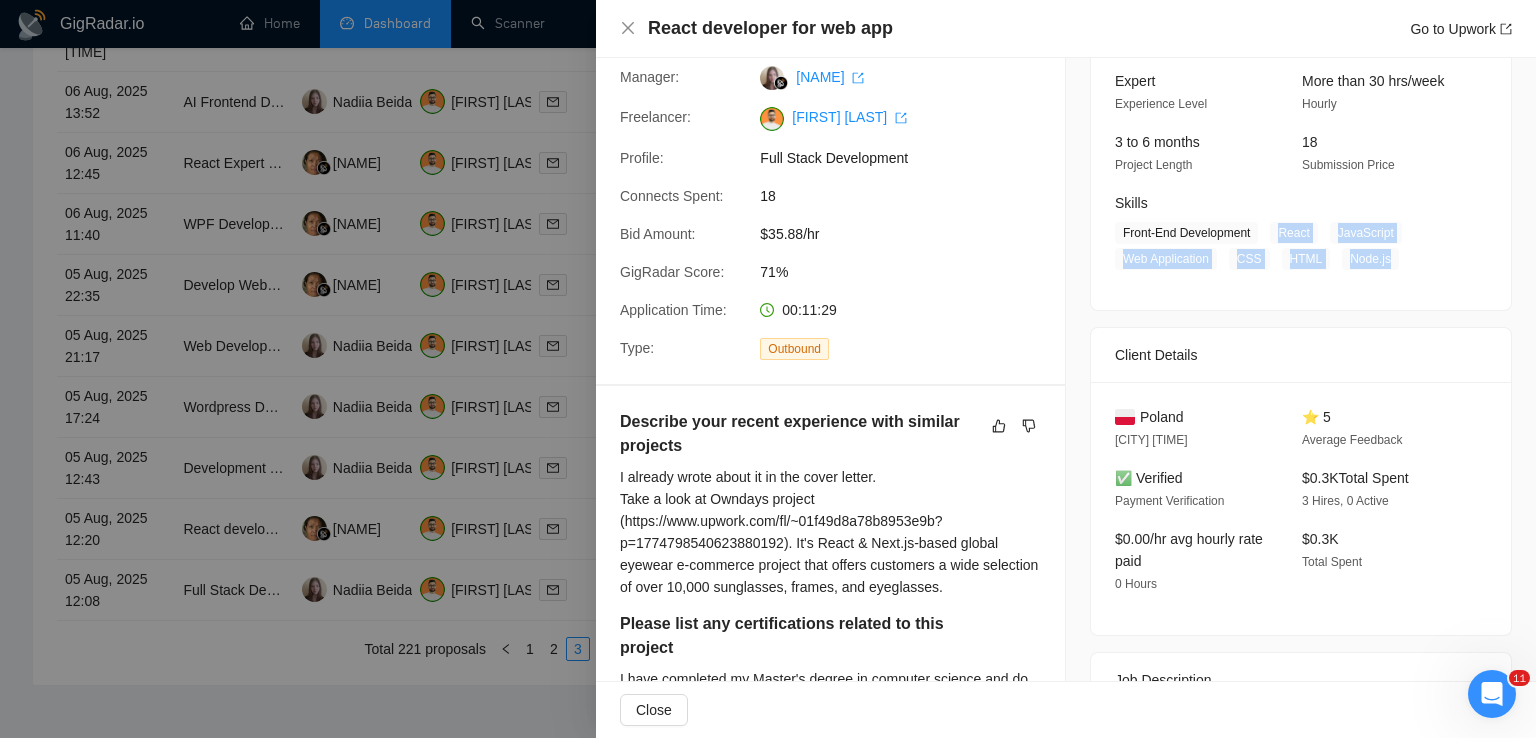 drag, startPoint x: 1382, startPoint y: 256, endPoint x: 1271, endPoint y: 225, distance: 115.24756 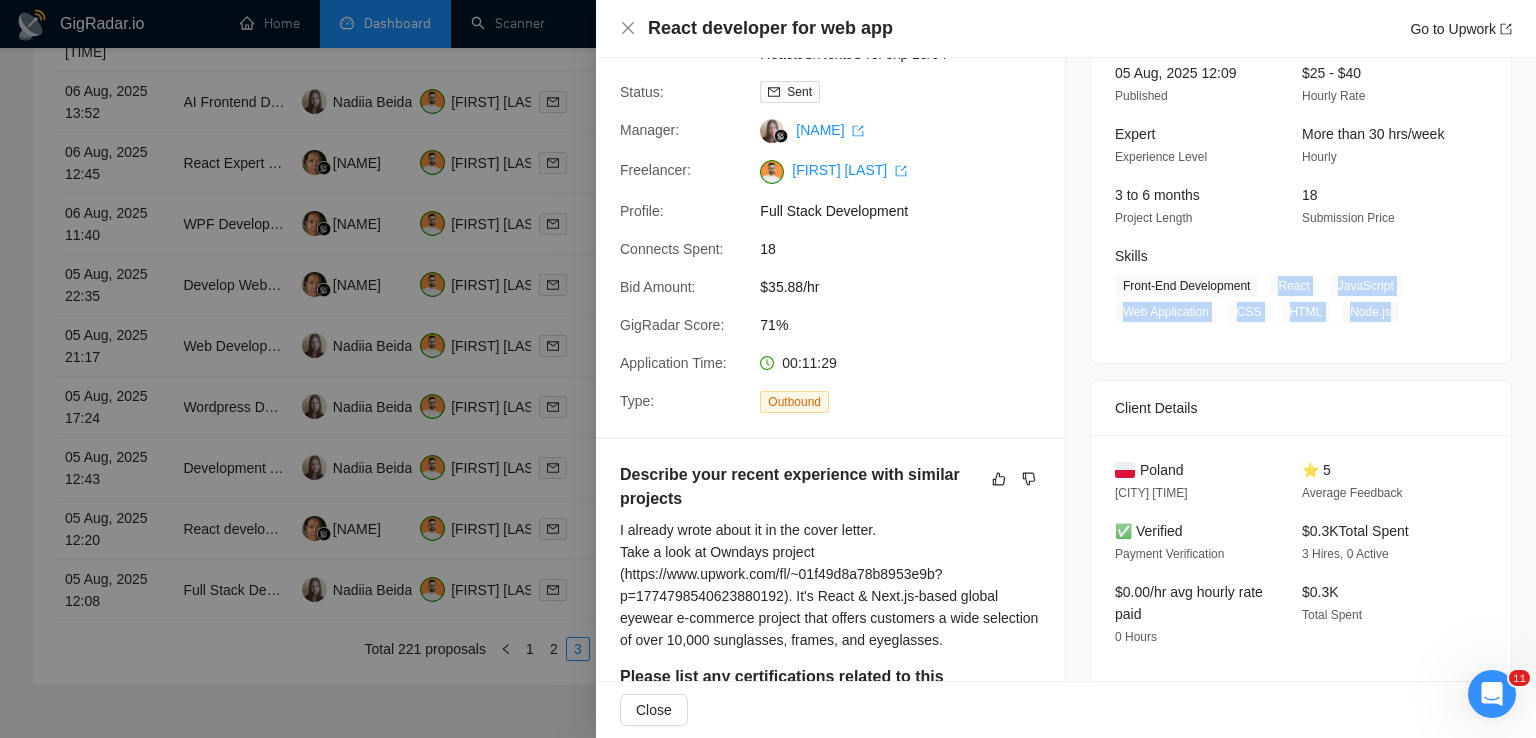 scroll, scrollTop: 131, scrollLeft: 0, axis: vertical 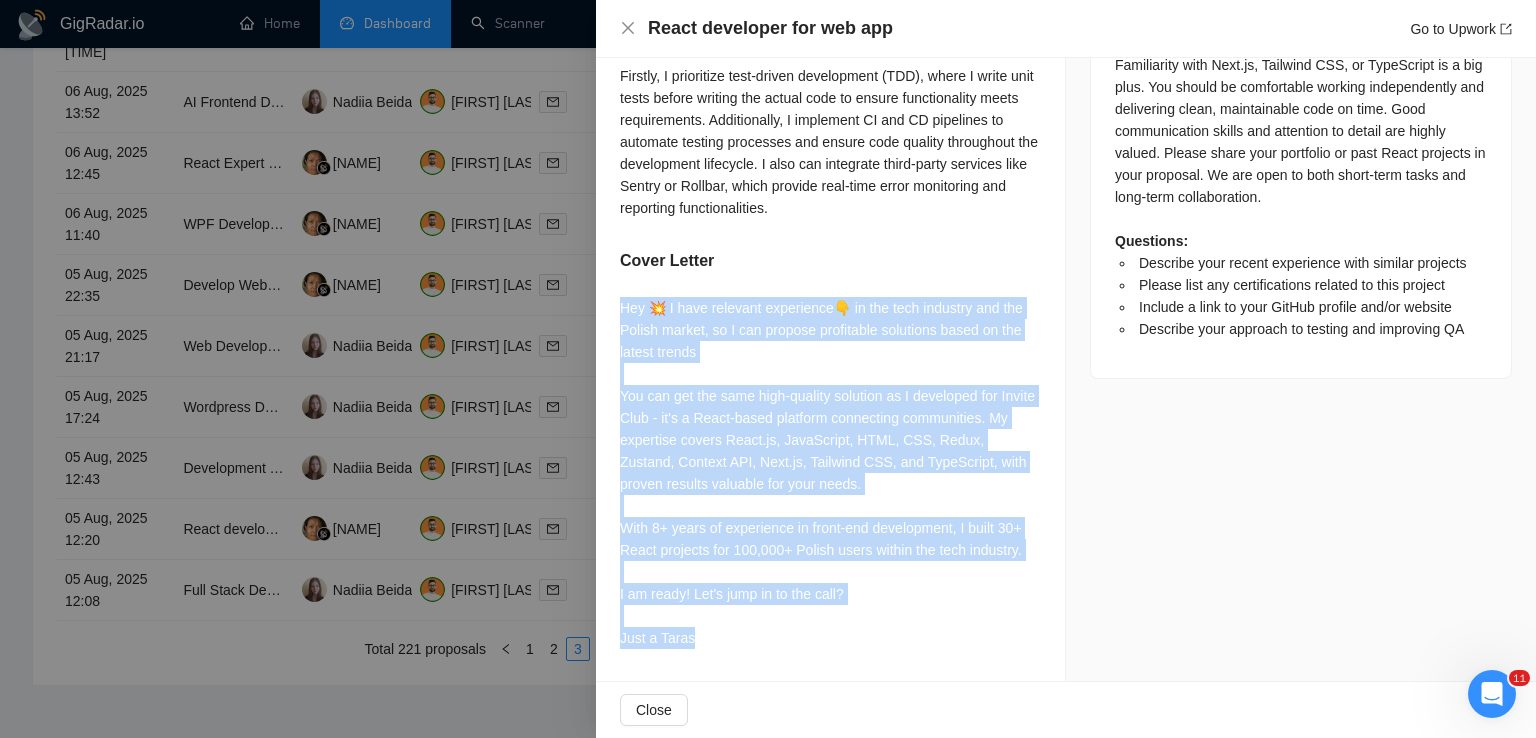 drag, startPoint x: 616, startPoint y: 307, endPoint x: 754, endPoint y: 648, distance: 367.86548 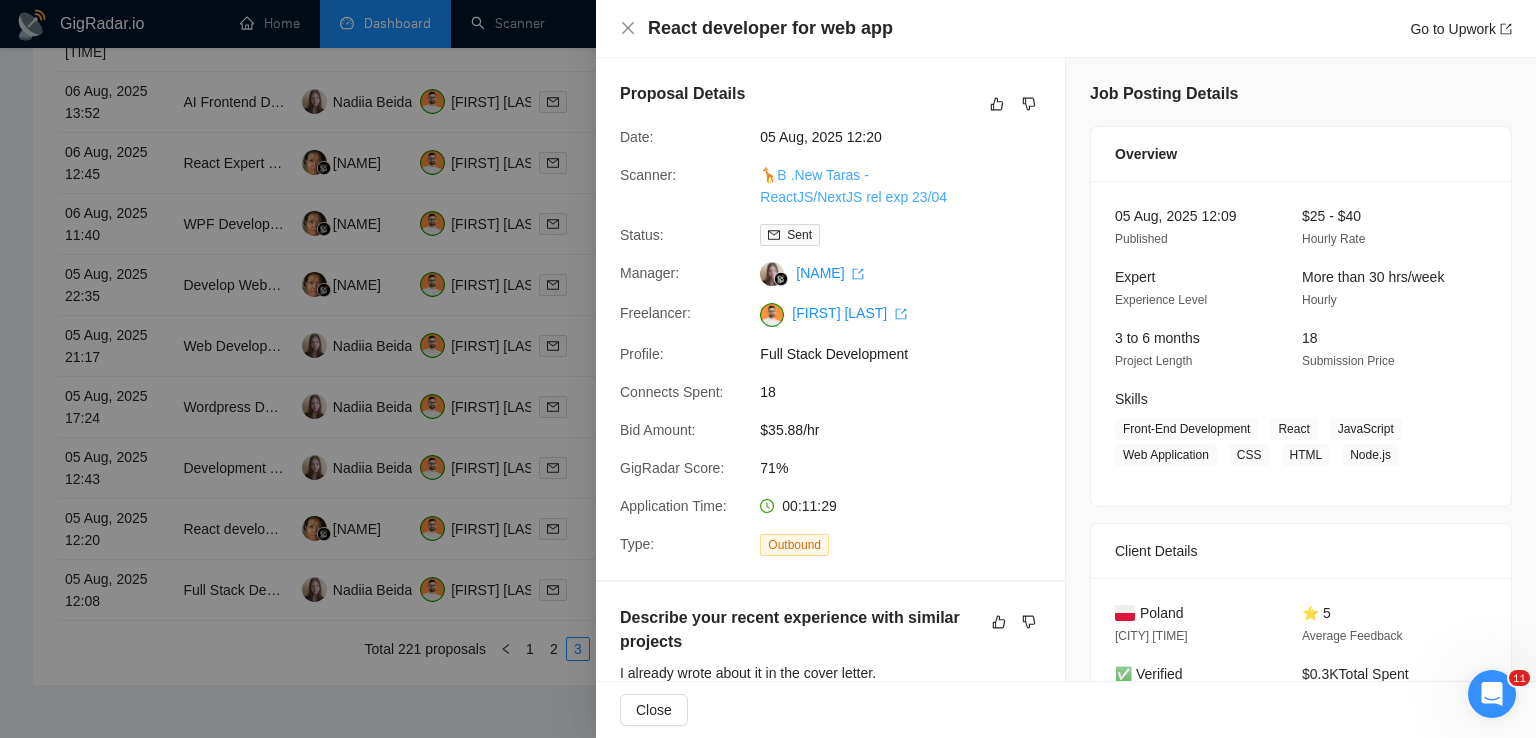 scroll, scrollTop: 408, scrollLeft: 0, axis: vertical 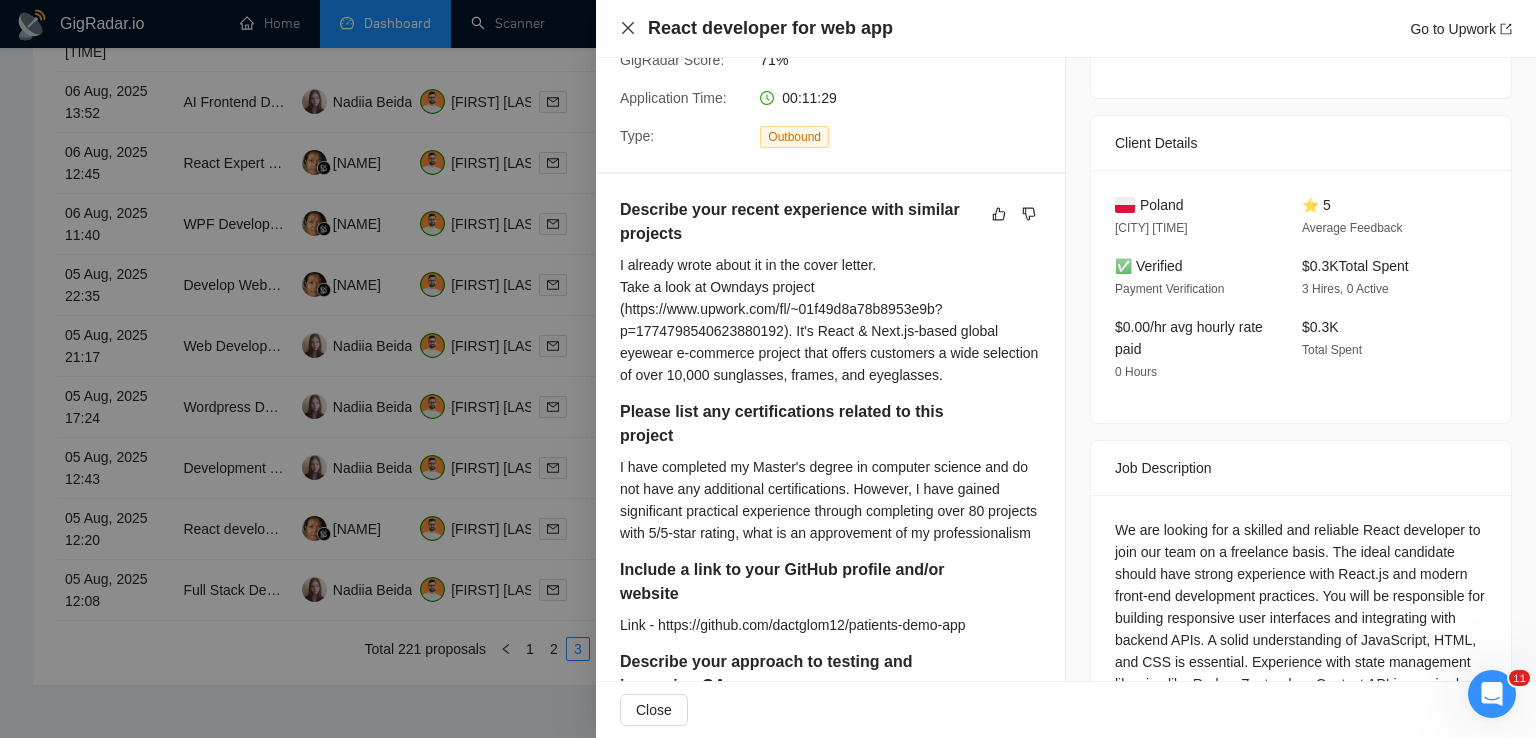 click 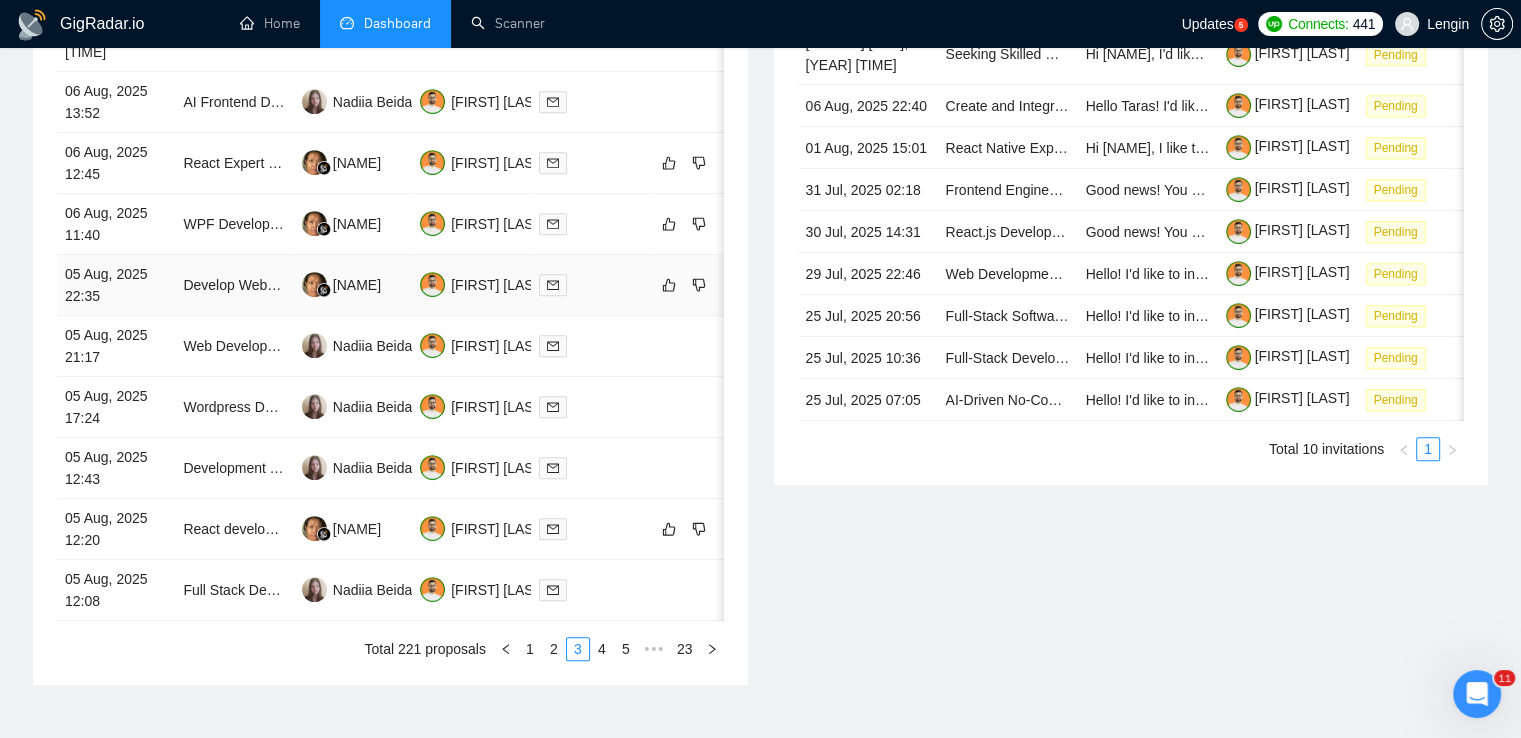 click on "Develop Webapp Shopify Checkout Integration & User Token System for Next.js/Supabase" at bounding box center [234, 285] 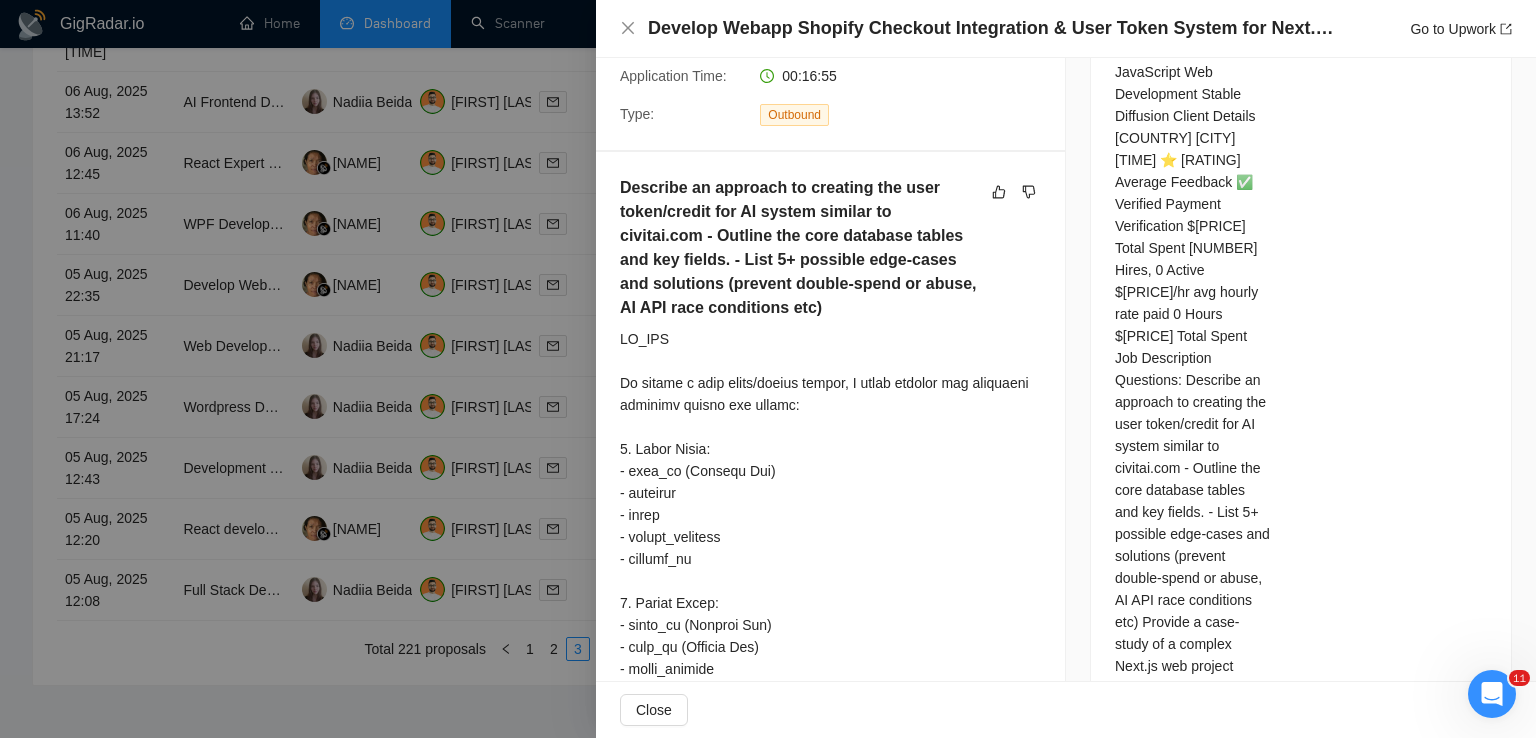 scroll, scrollTop: 0, scrollLeft: 0, axis: both 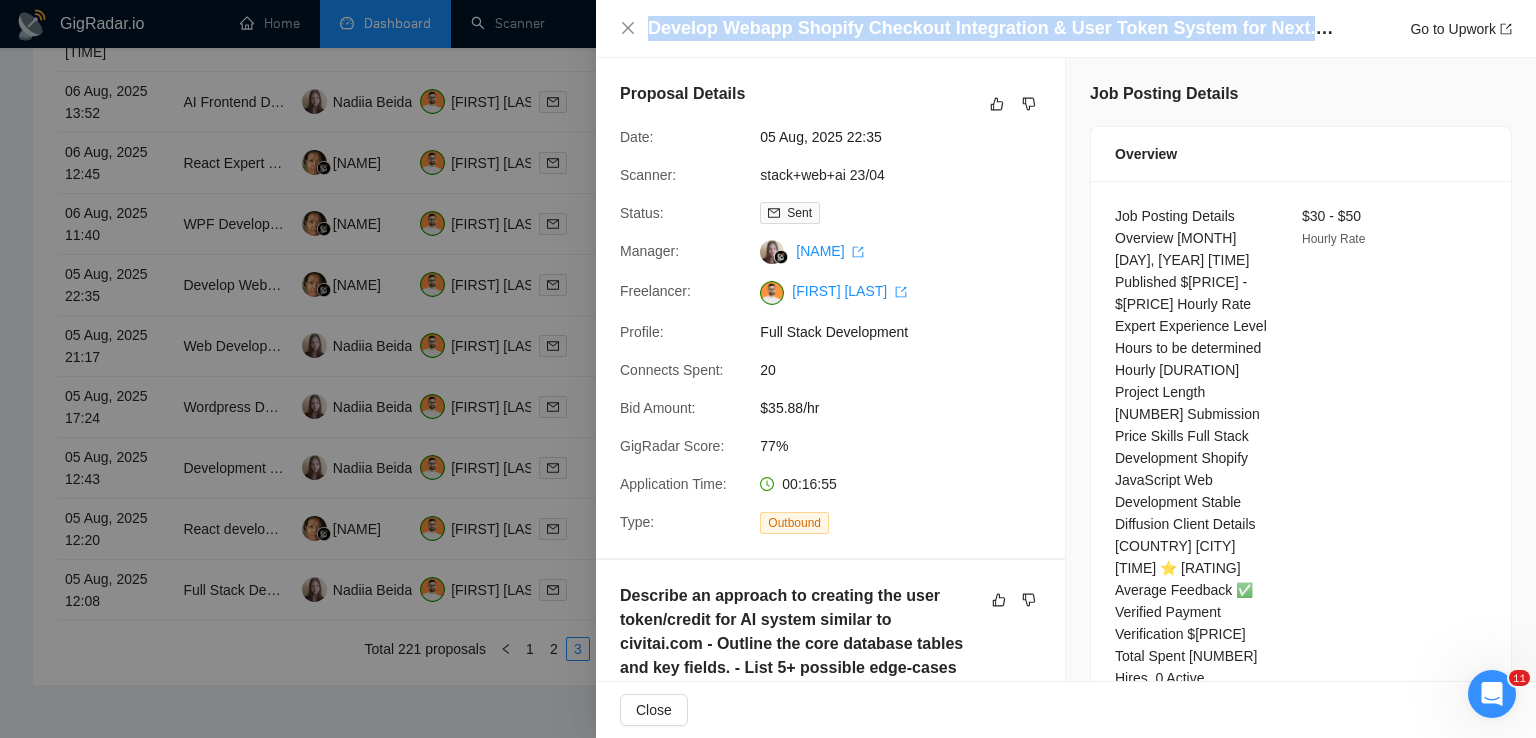 drag, startPoint x: 651, startPoint y: 29, endPoint x: 1314, endPoint y: 37, distance: 663.0483 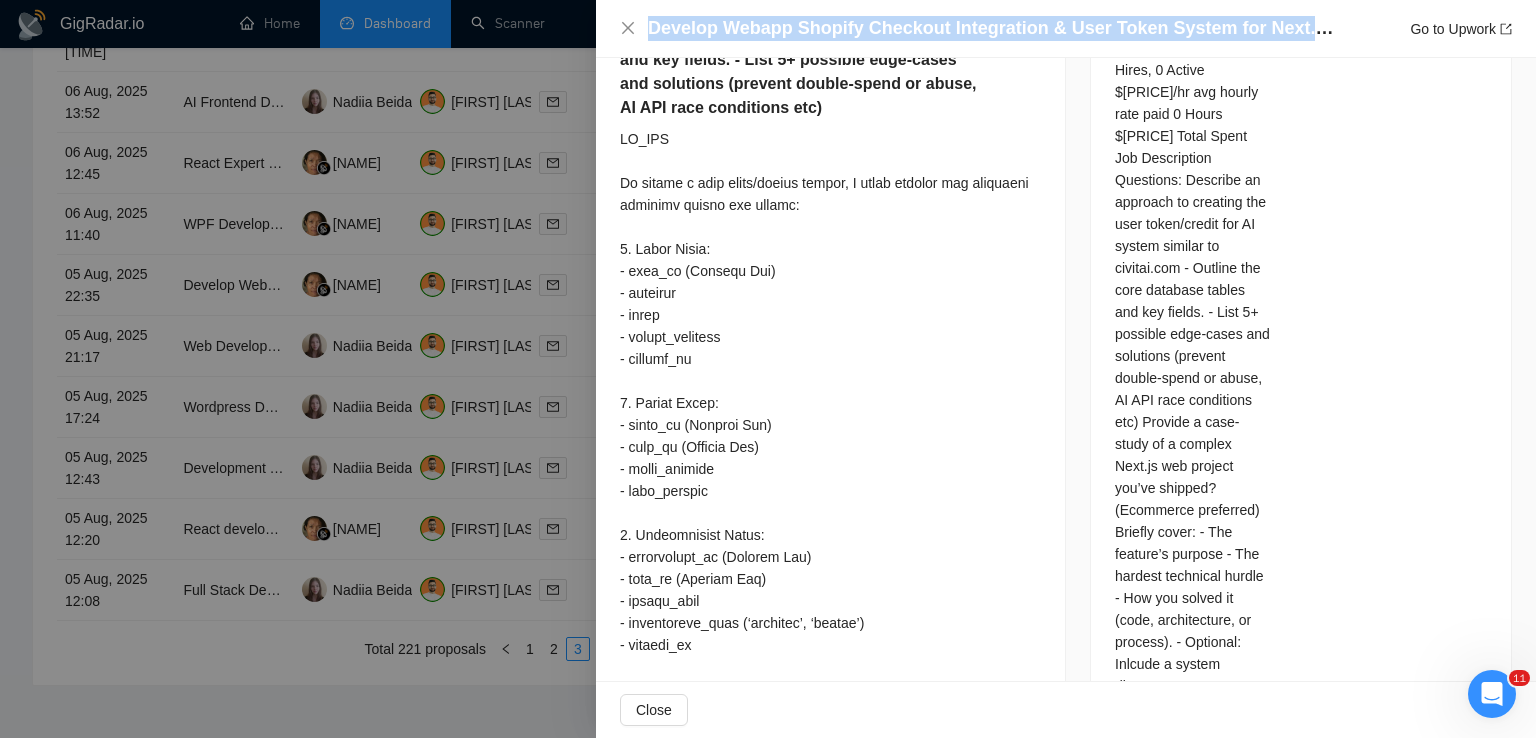 scroll, scrollTop: 795, scrollLeft: 0, axis: vertical 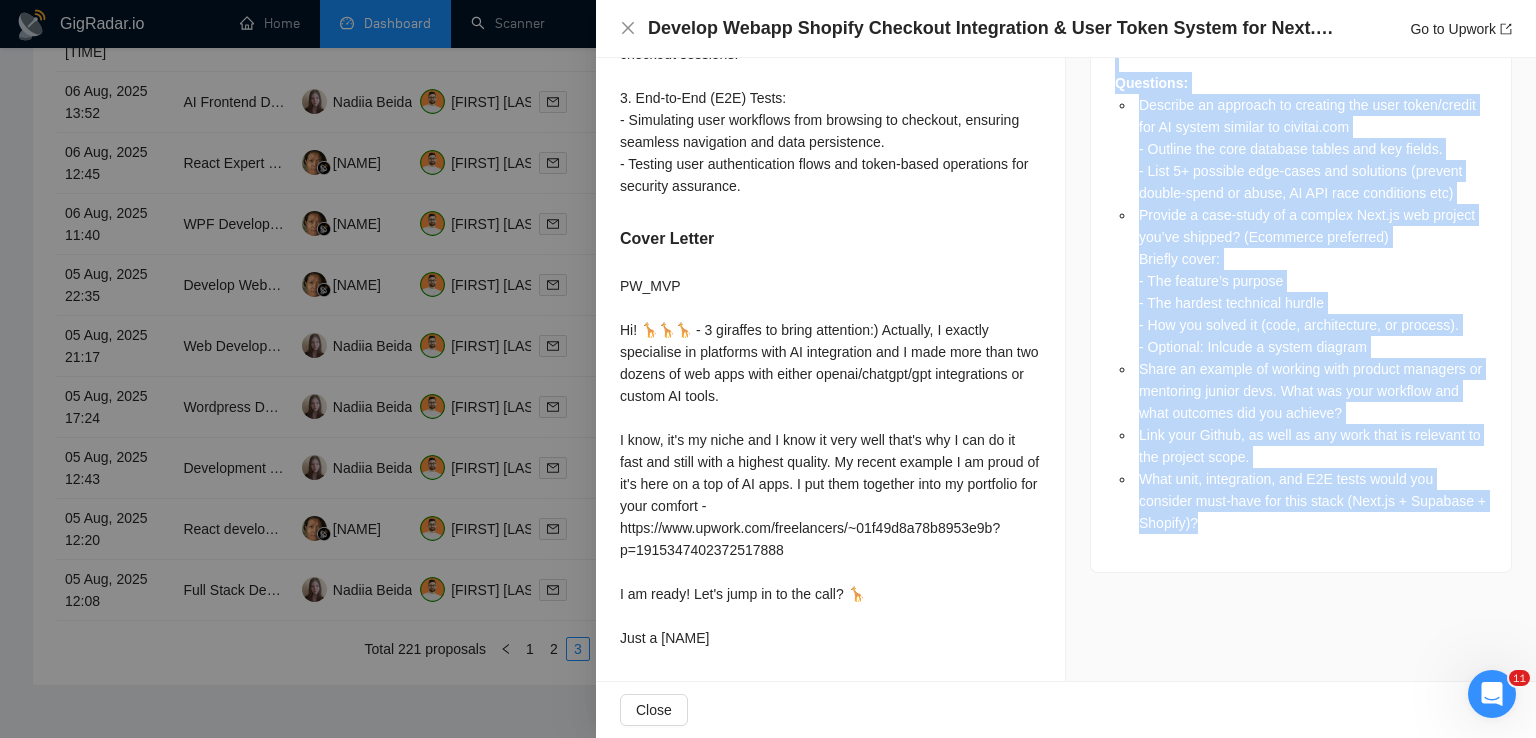 drag, startPoint x: 1108, startPoint y: 143, endPoint x: 1267, endPoint y: 221, distance: 177.10167 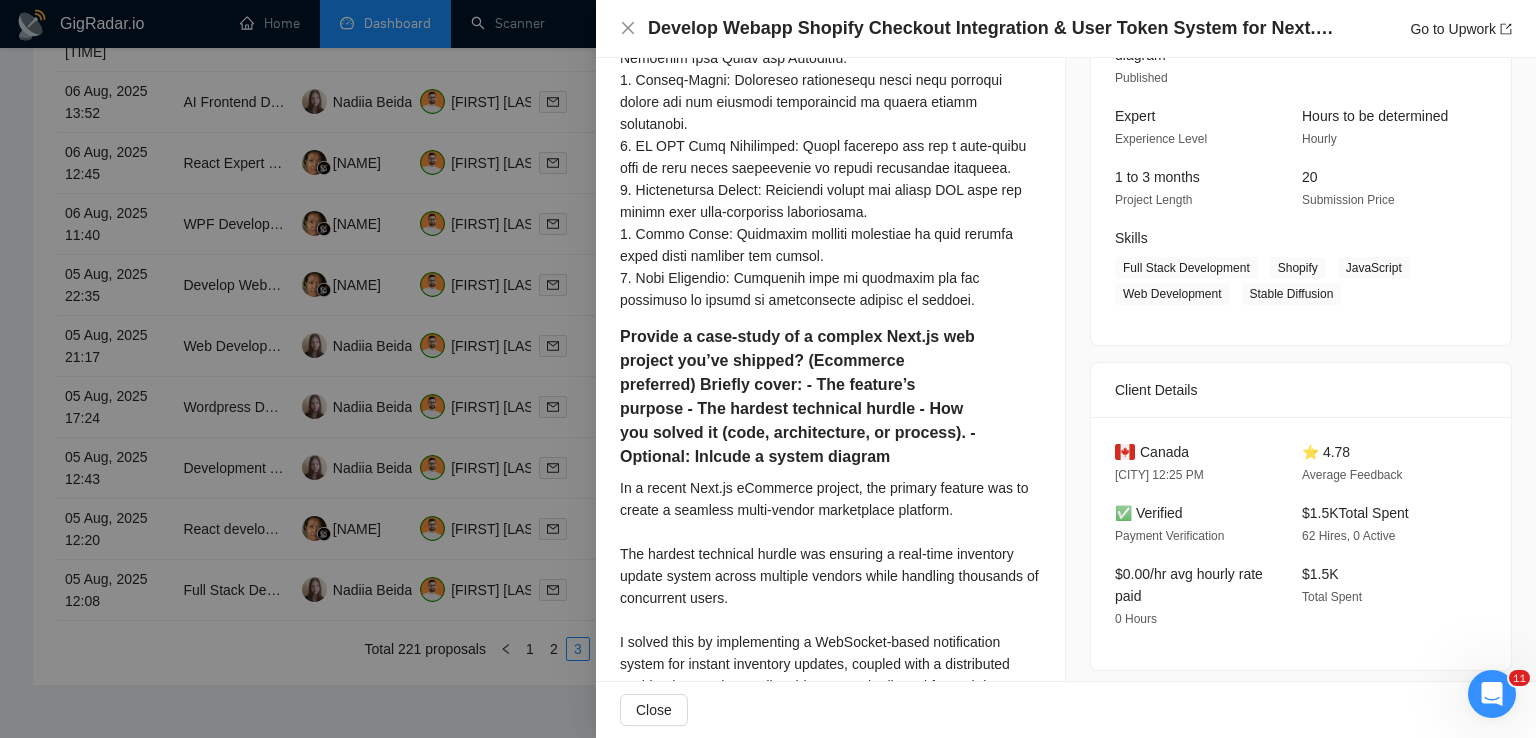 click on "Questions: Describe an approach to creating the user token/credit for AI system similar to civitai.com
- Outline the core database tables and key fields.
- List 5+ possible edge-cases and solutions (prevent double-spend or abuse, AI API race conditions etc) Provide a case-study of a complex Next.js web project you’ve shipped? (Ecommerce preferred)
Briefly cover:
- The feature’s purpose
- The hardest technical hurdle
- How you solved it (code, architecture, or process).
- Optional: Inlcude a system diagram Share an example of working with product managers or mentoring junior devs. What was your workflow and what outcomes did you achieve? Link your Github, as well as any work that is relevant to the project scope. What unit, integration, and E2E tests would you consider must-have for this stack (Next.js + Supabase + Shopify)?" at bounding box center (1301, 1415) 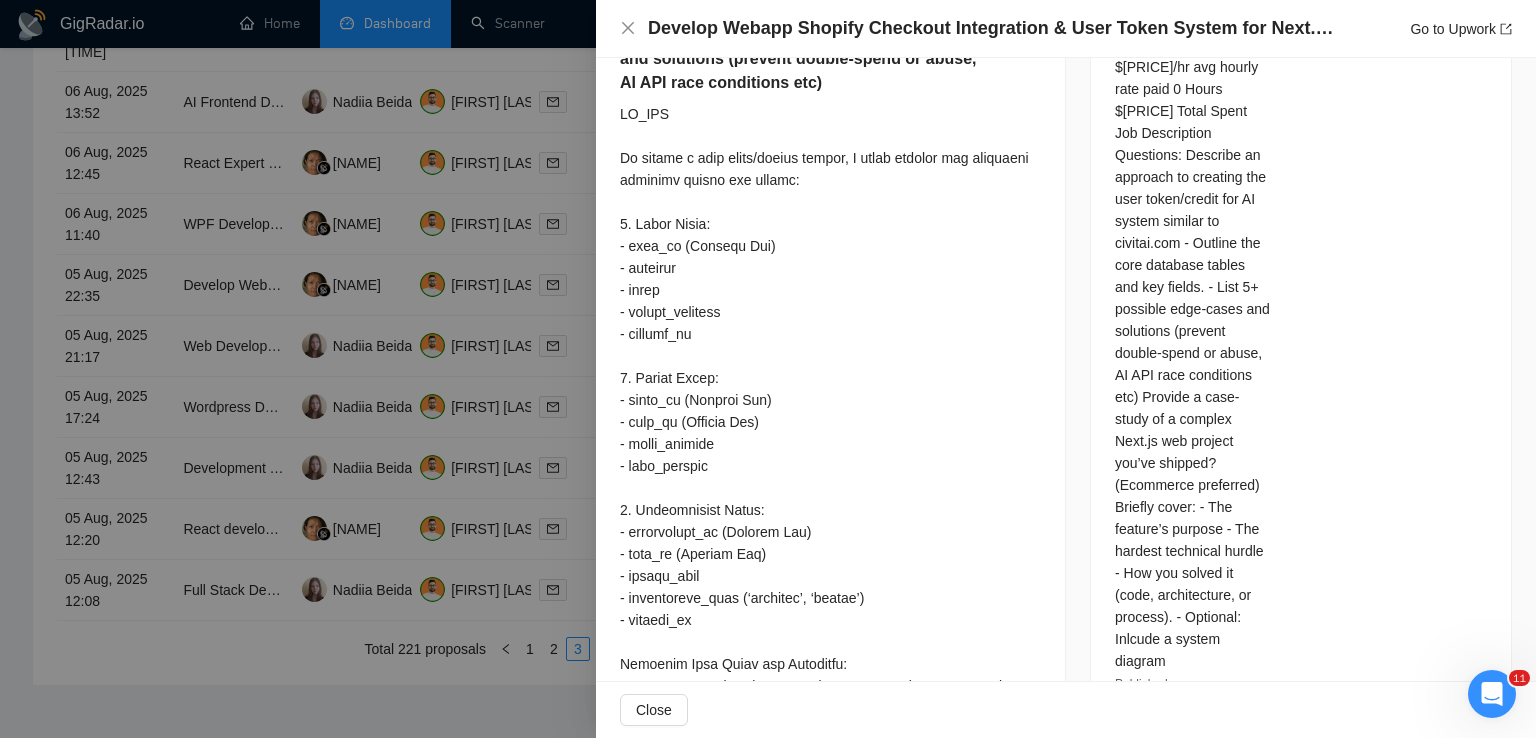 scroll, scrollTop: 631, scrollLeft: 0, axis: vertical 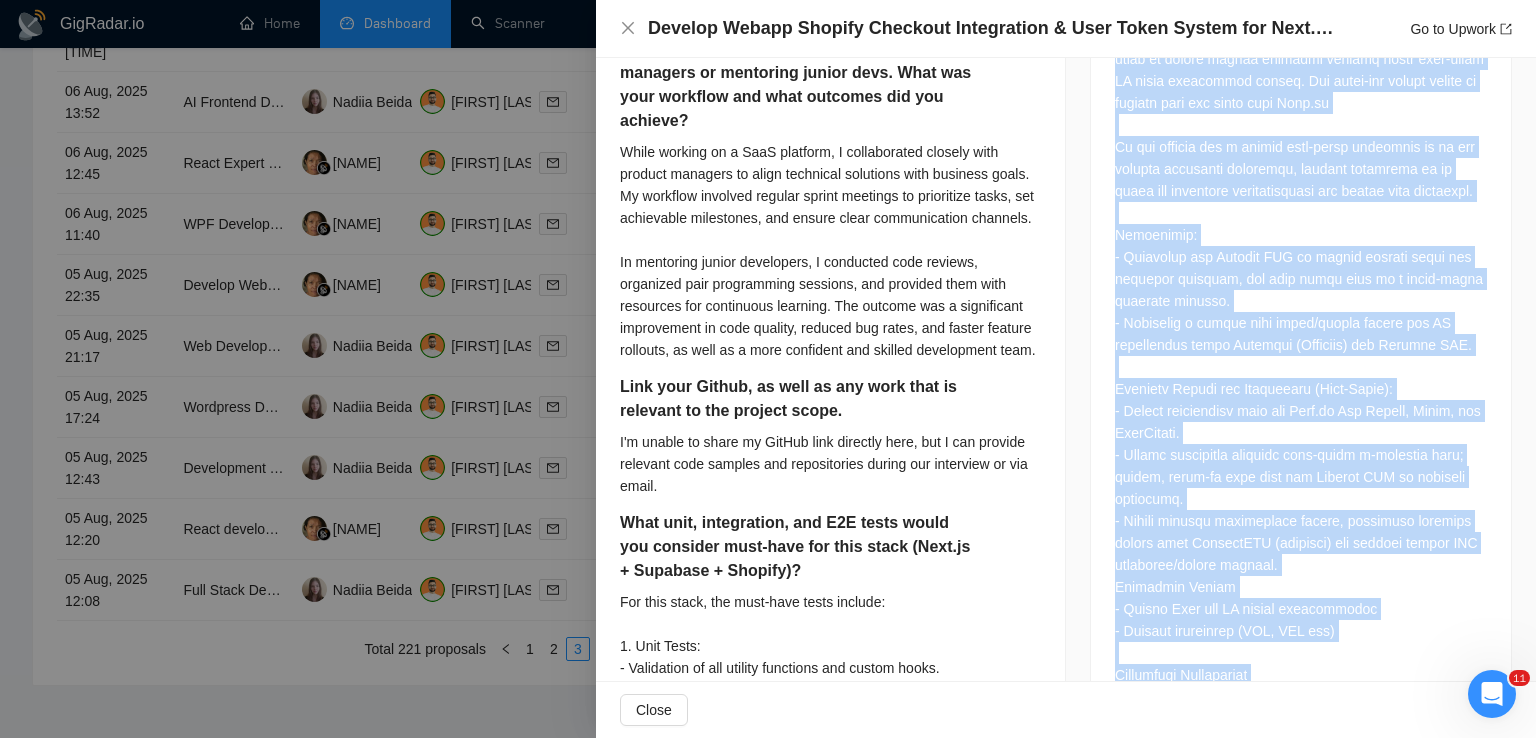 drag, startPoint x: 1105, startPoint y: 308, endPoint x: 1233, endPoint y: 265, distance: 135.02963 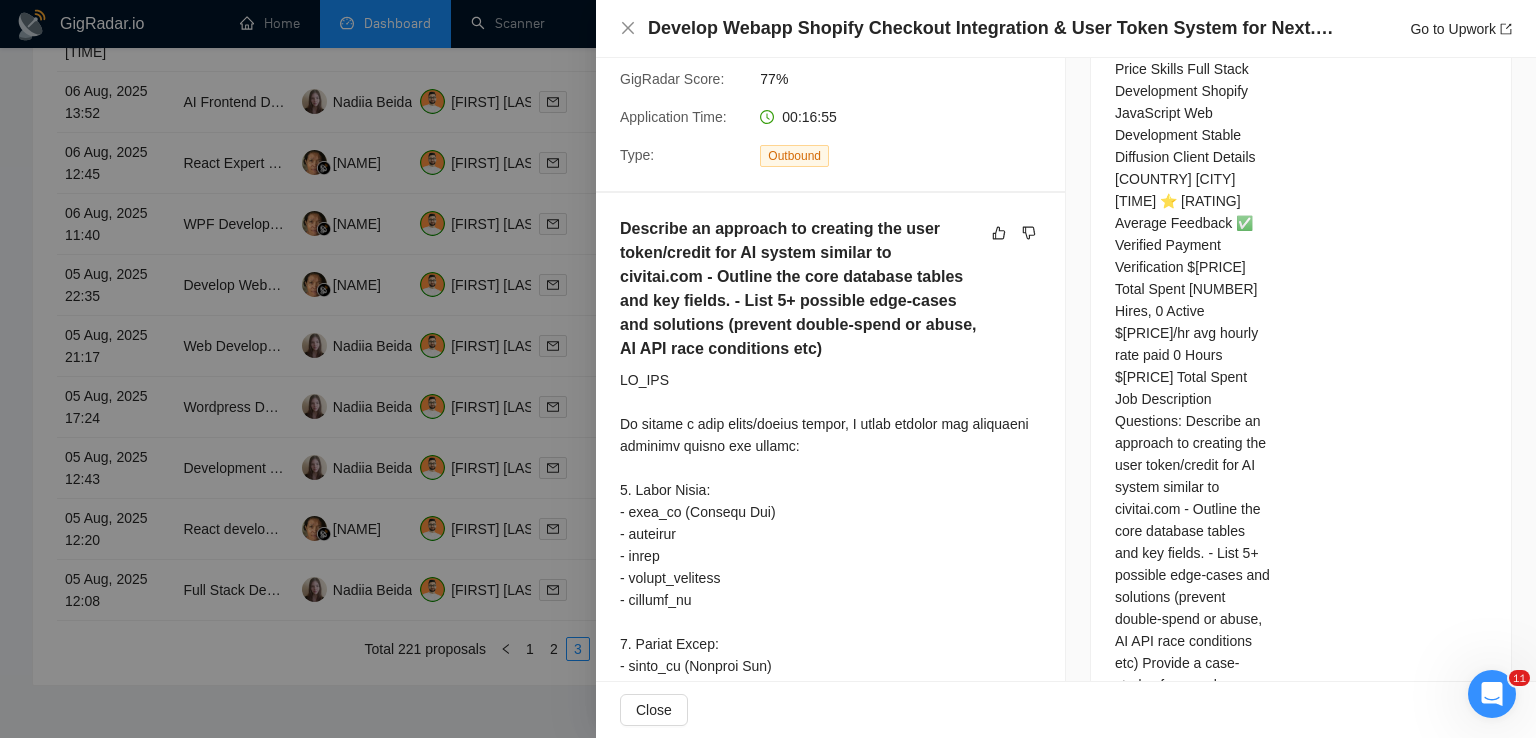 scroll, scrollTop: 284, scrollLeft: 0, axis: vertical 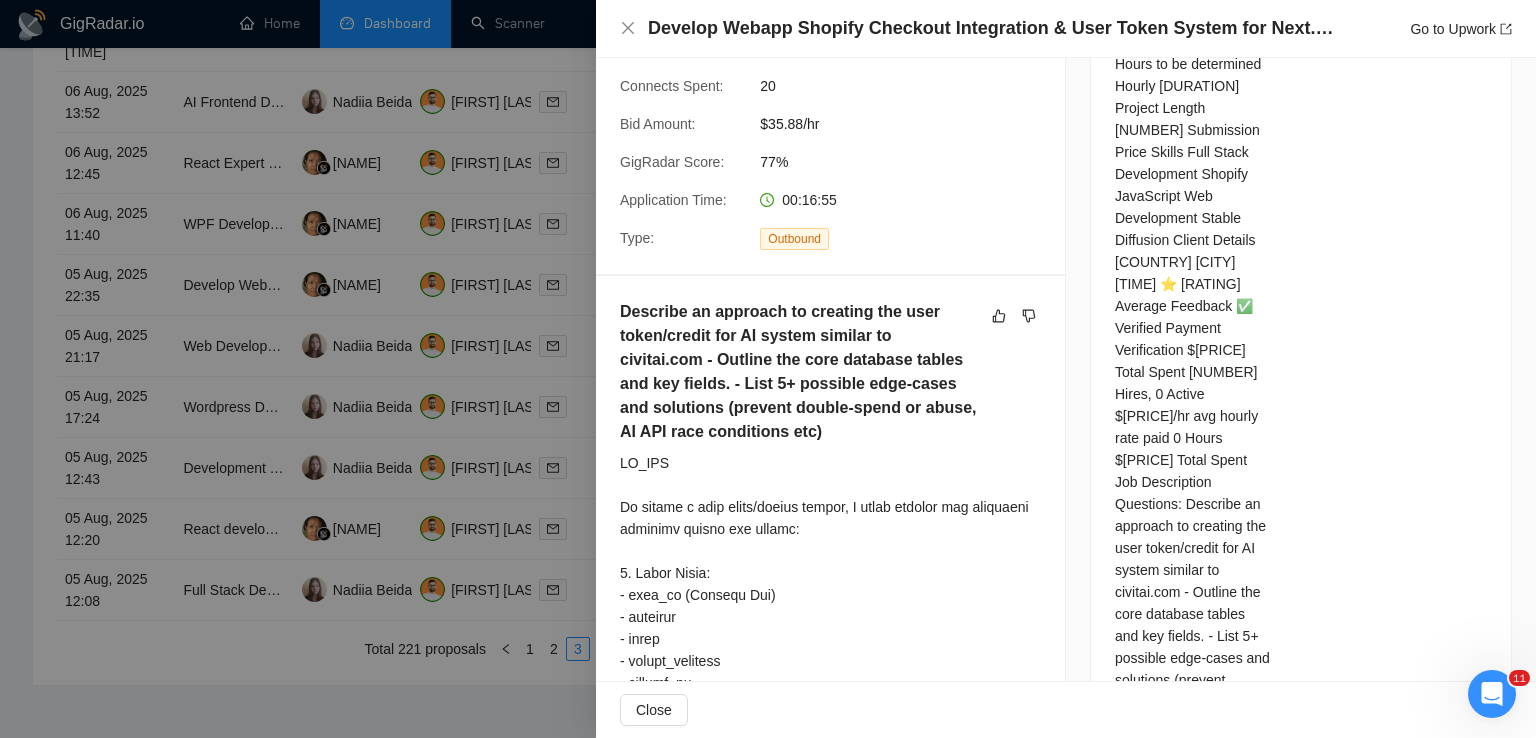 drag, startPoint x: 1180, startPoint y: 321, endPoint x: 1133, endPoint y: 327, distance: 47.38143 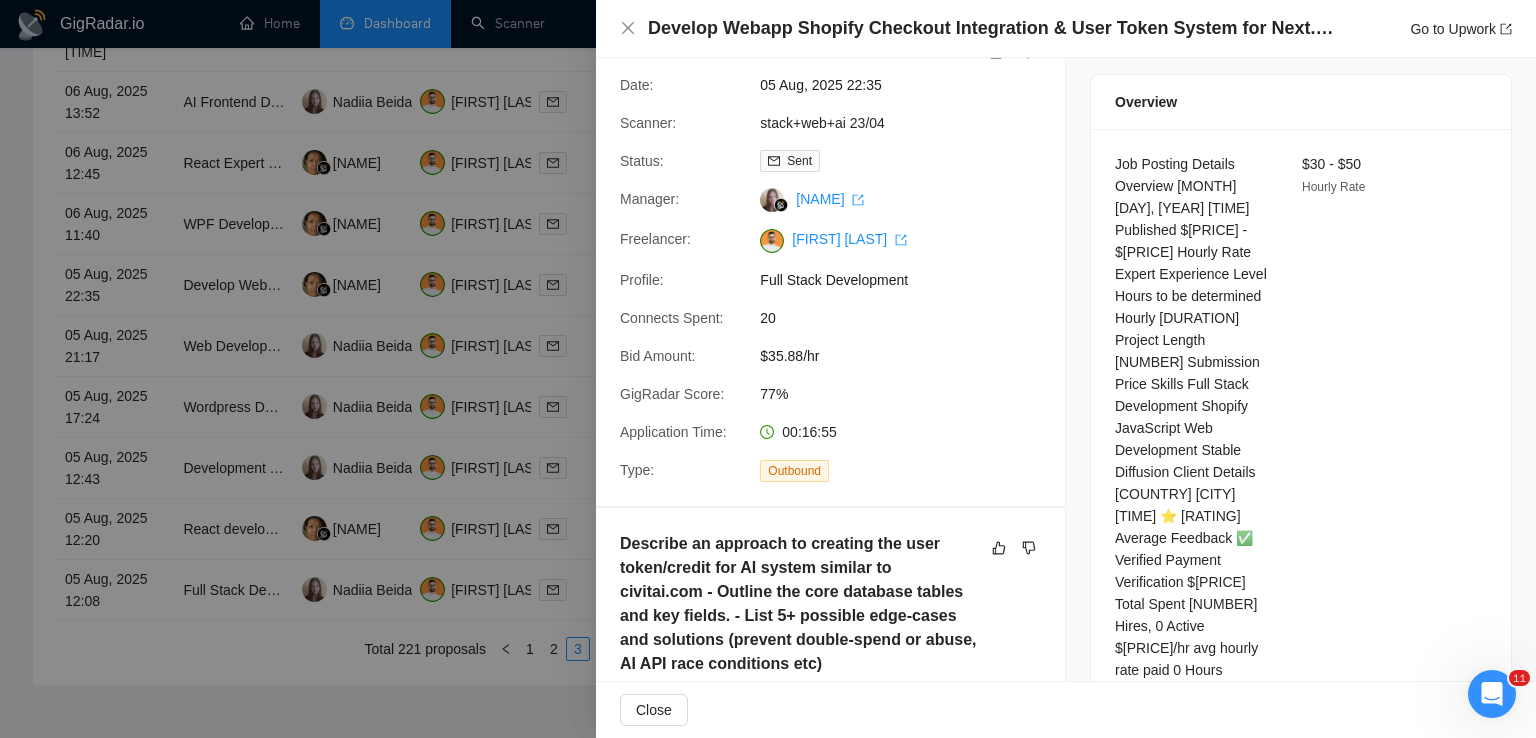scroll, scrollTop: 51, scrollLeft: 0, axis: vertical 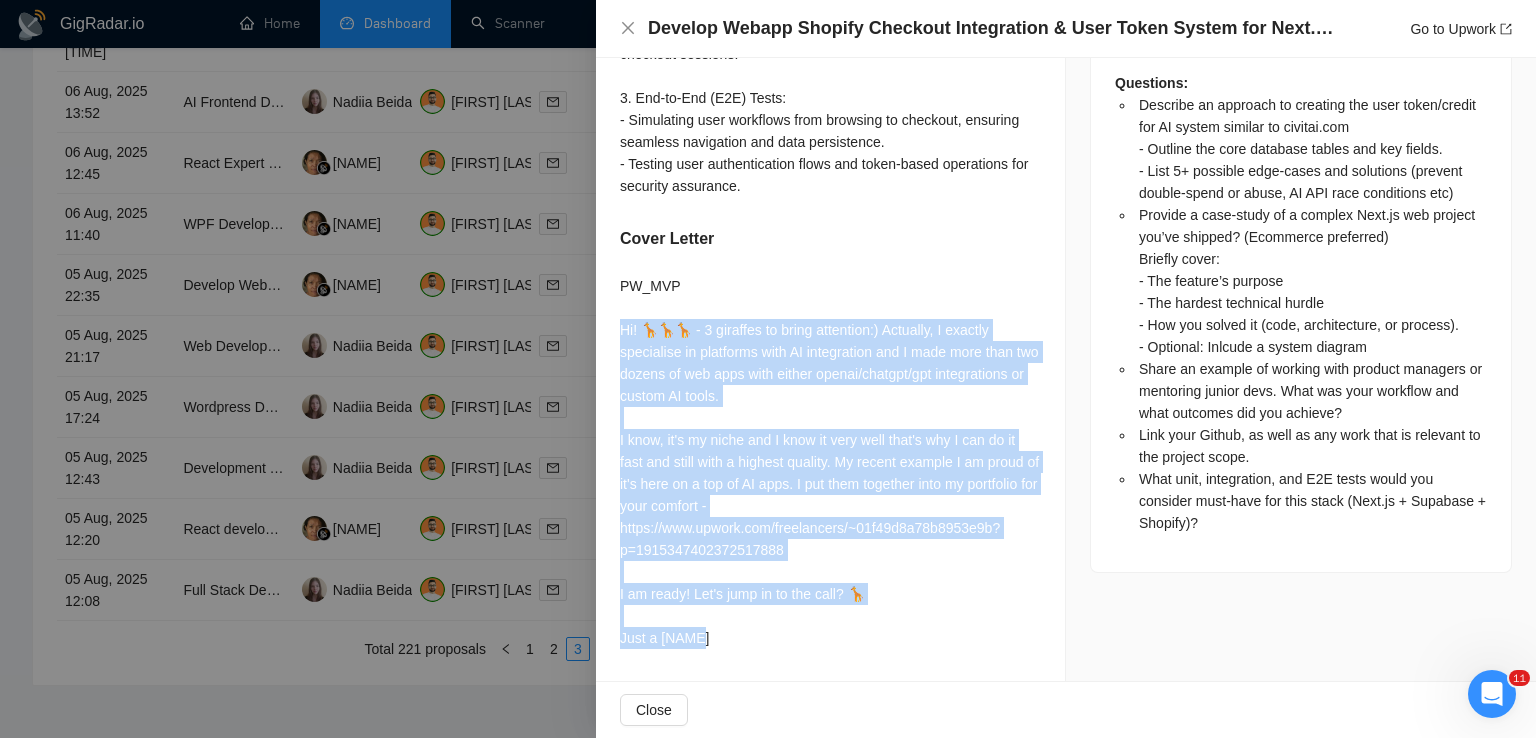 drag, startPoint x: 618, startPoint y: 320, endPoint x: 709, endPoint y: 639, distance: 331.7258 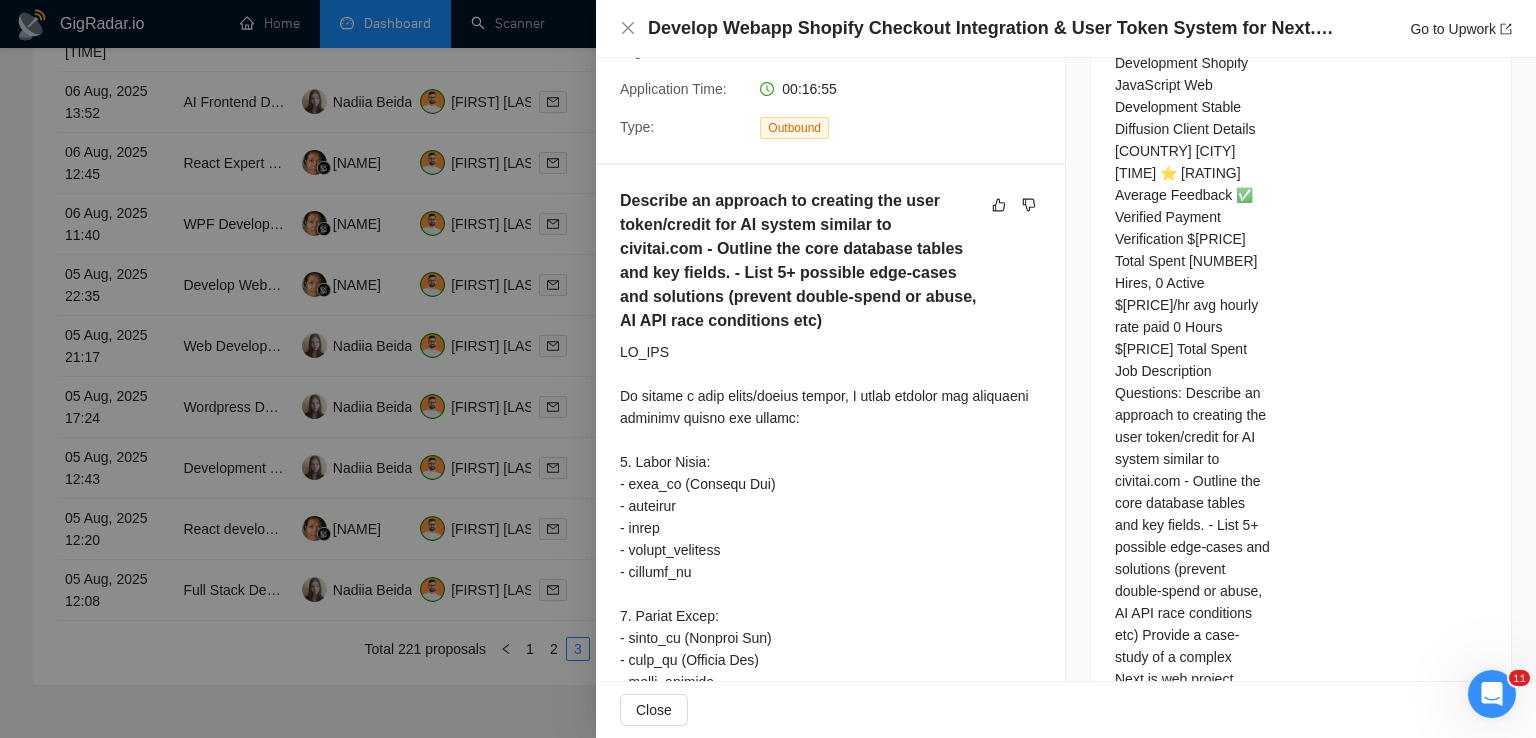 scroll, scrollTop: 298, scrollLeft: 0, axis: vertical 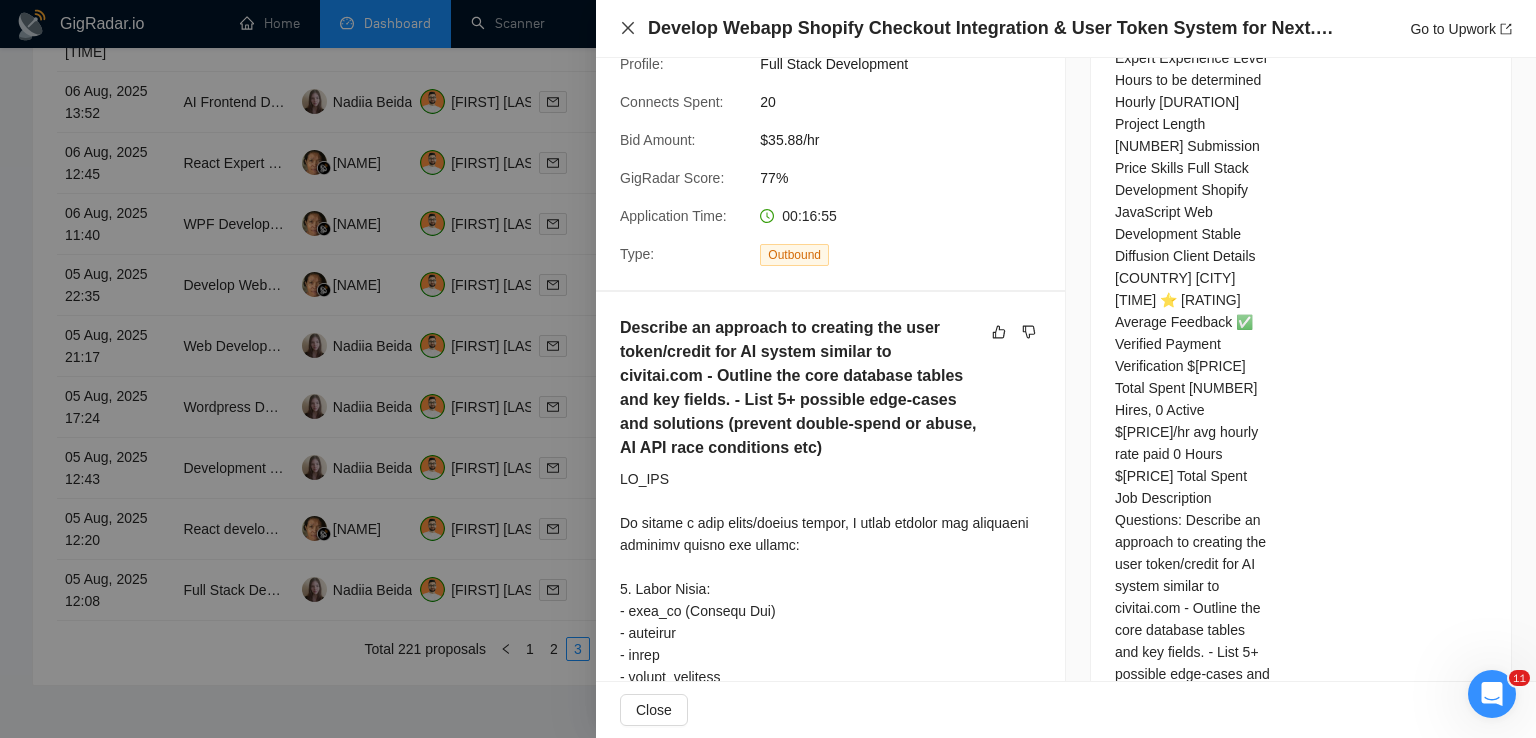 click 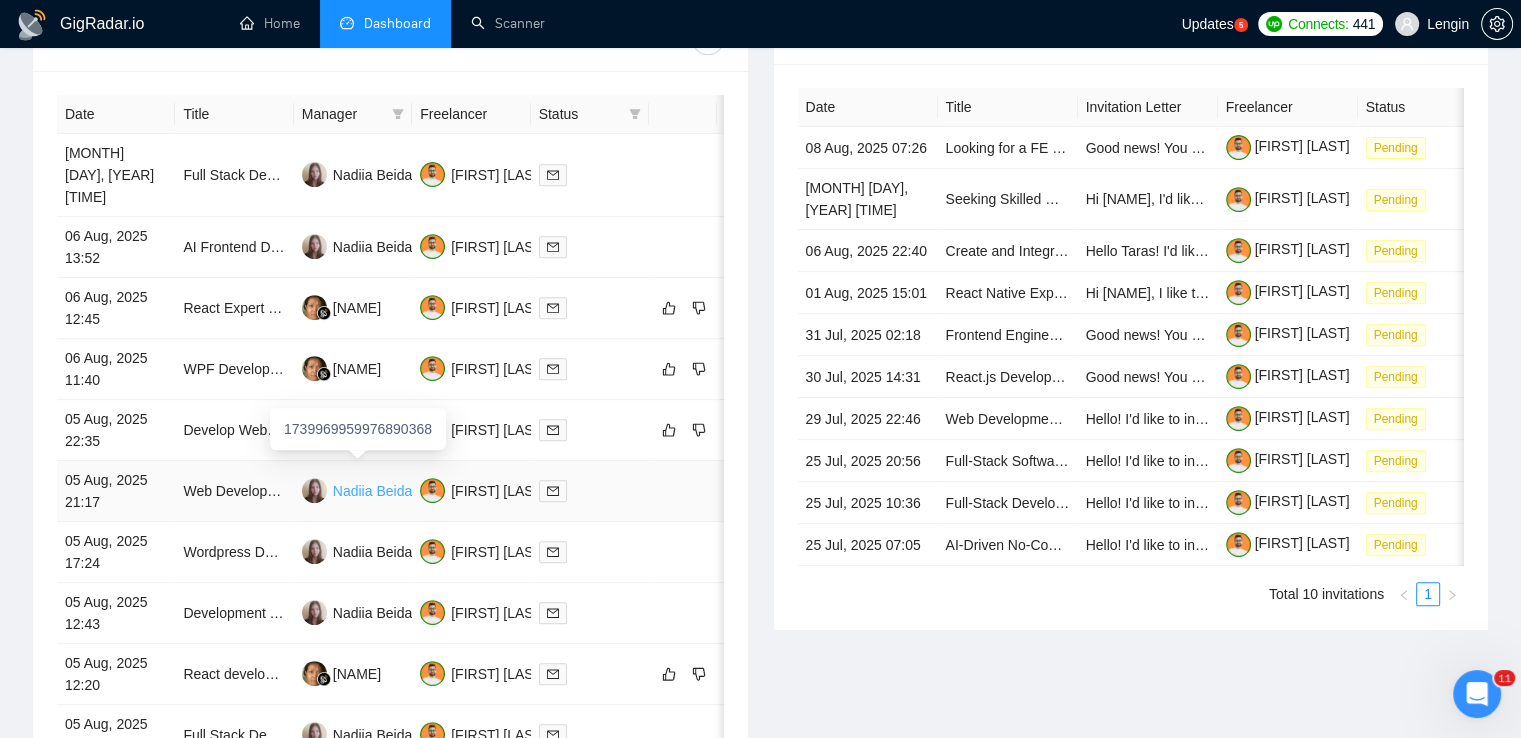 scroll, scrollTop: 785, scrollLeft: 0, axis: vertical 